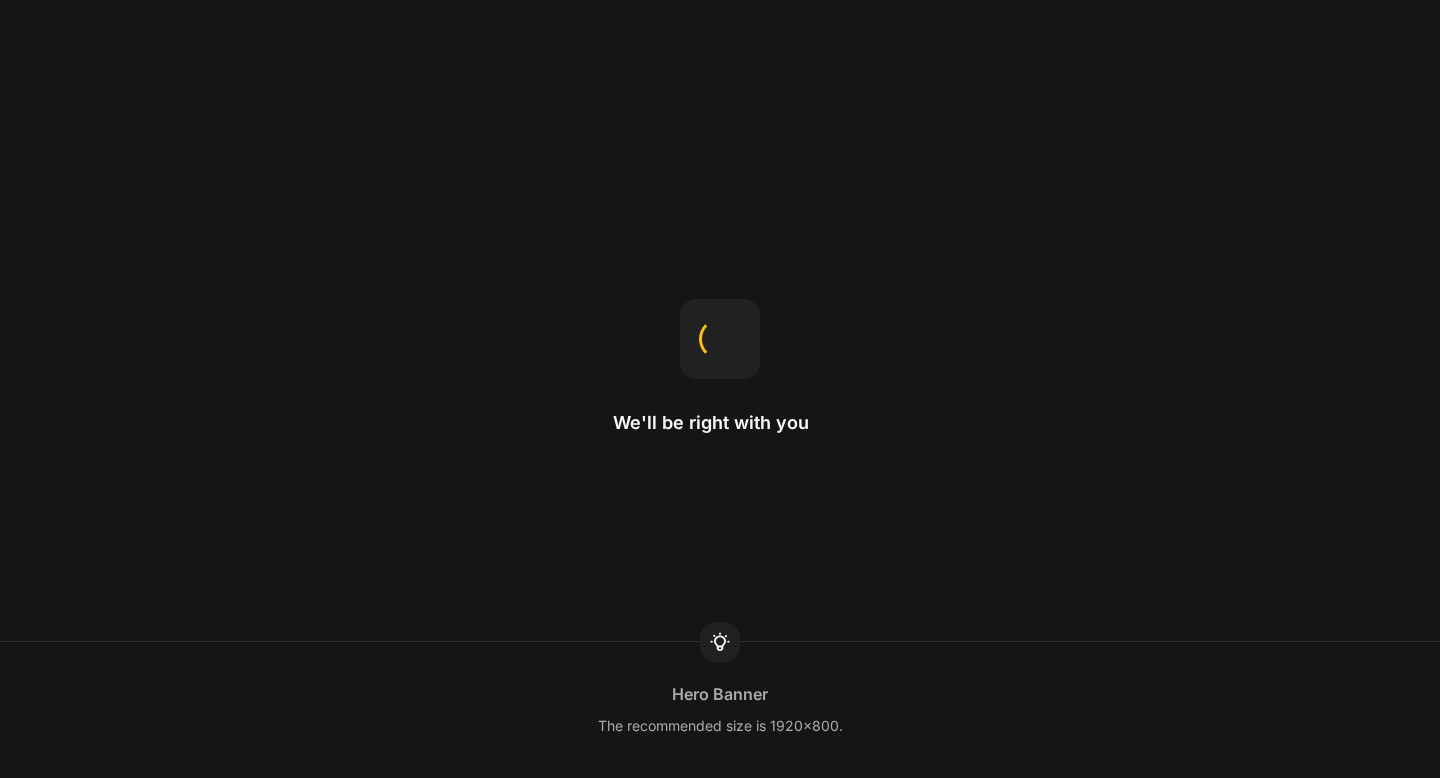 scroll, scrollTop: 0, scrollLeft: 0, axis: both 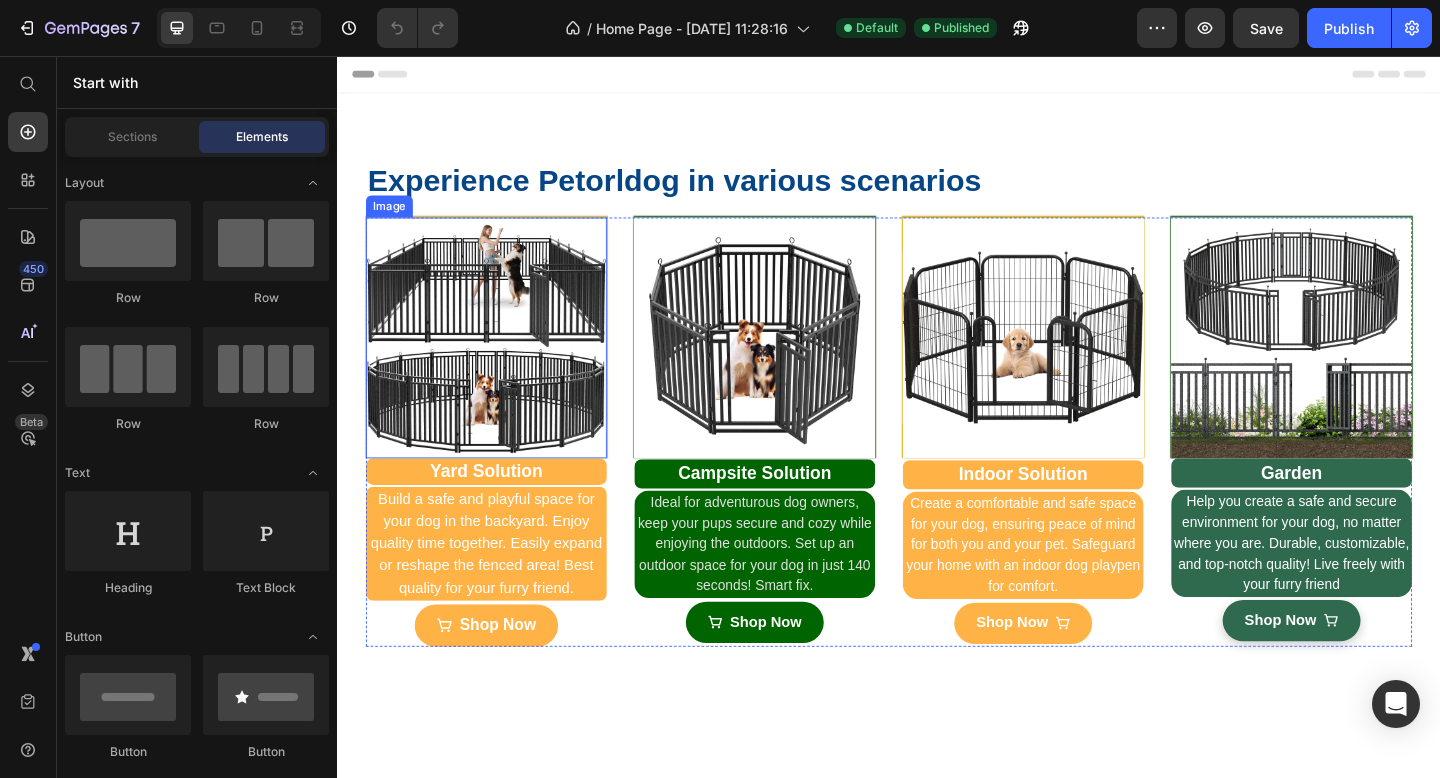 click at bounding box center (499, 363) 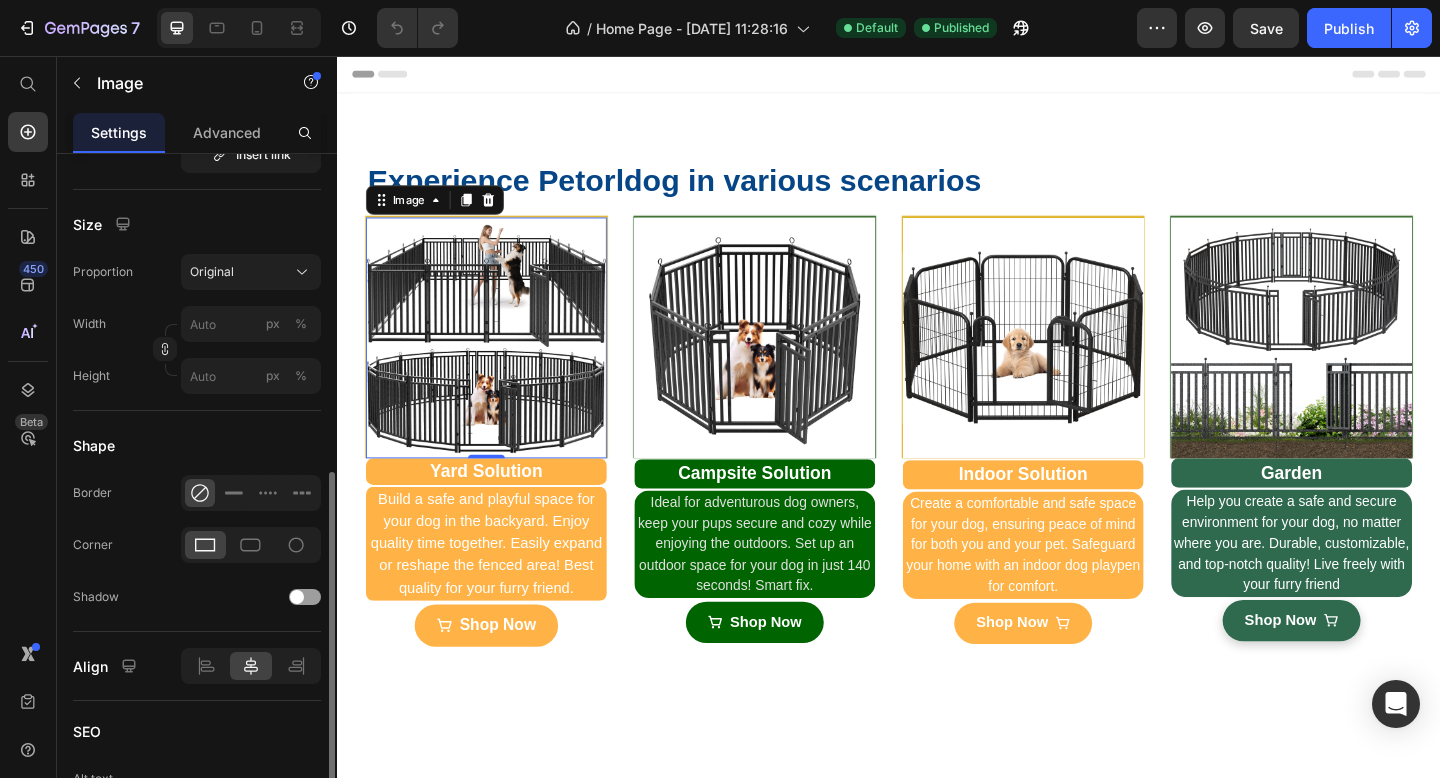 scroll, scrollTop: 770, scrollLeft: 0, axis: vertical 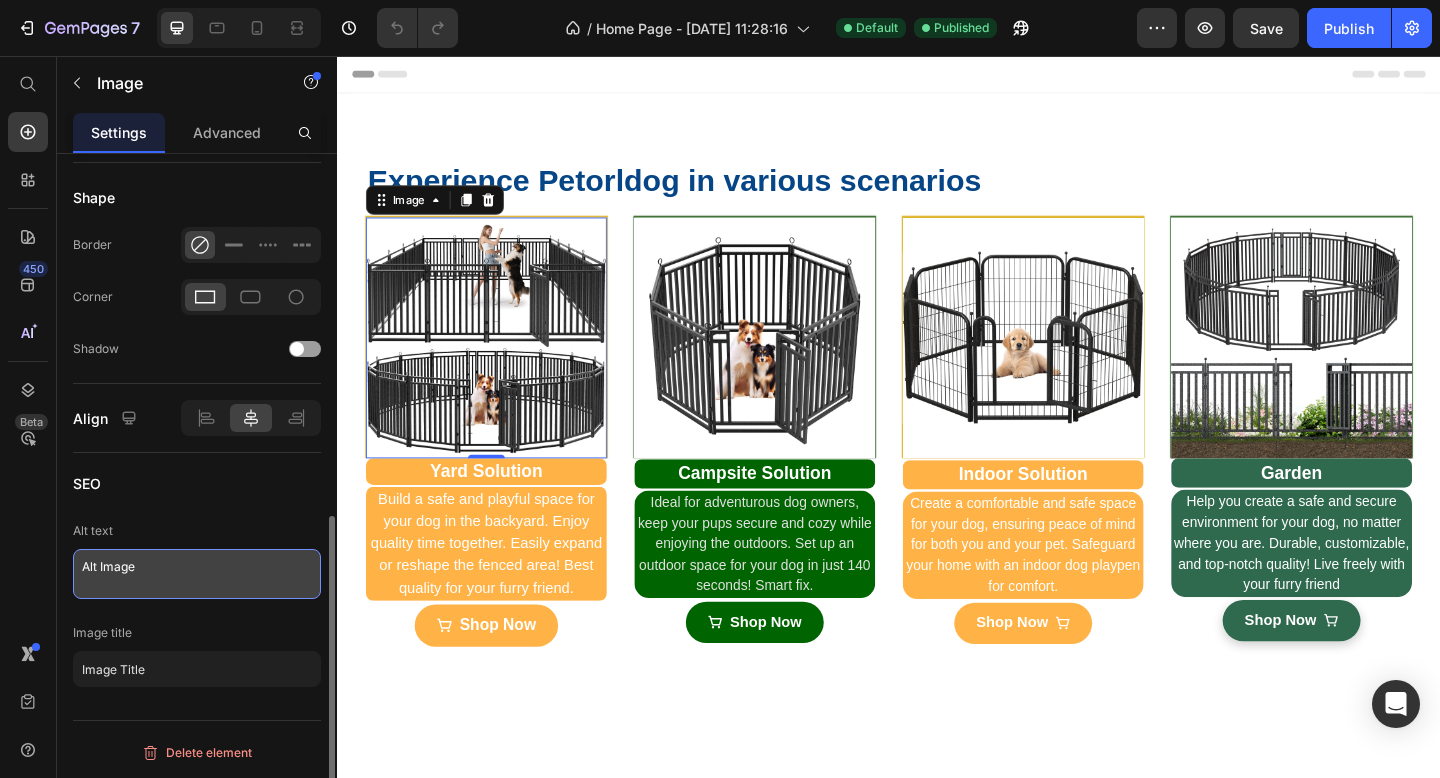 click on "Alt Image" at bounding box center (197, 574) 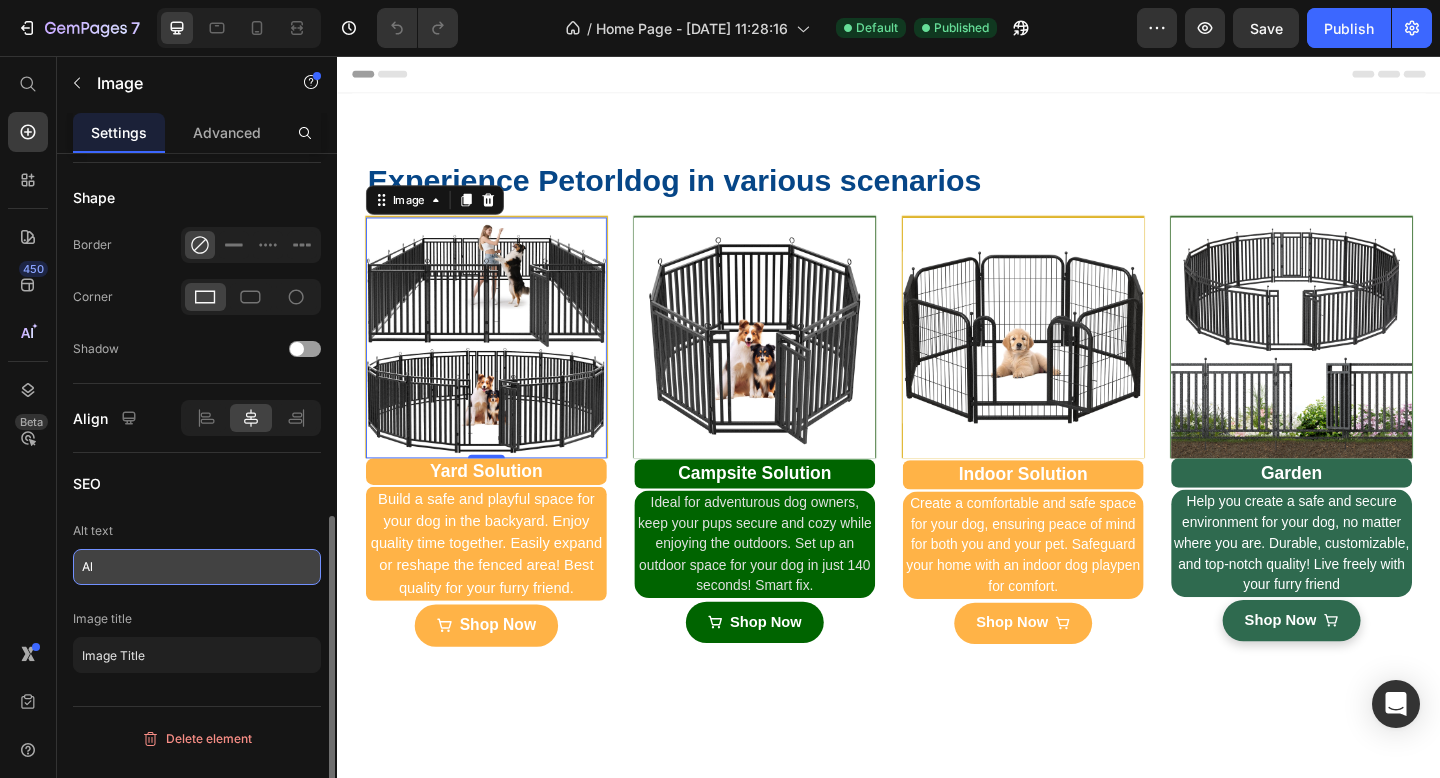 type on "A" 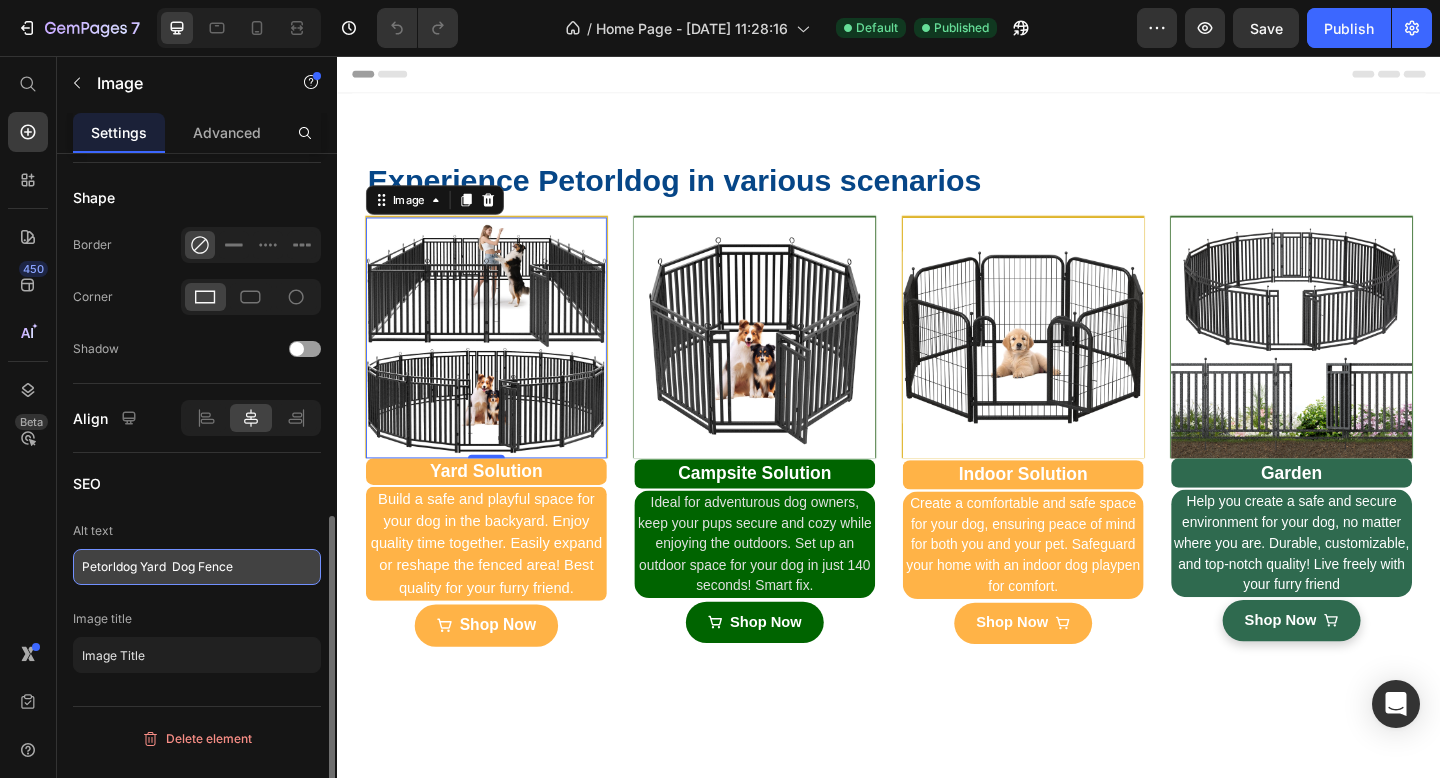 drag, startPoint x: 238, startPoint y: 571, endPoint x: 123, endPoint y: 561, distance: 115.43397 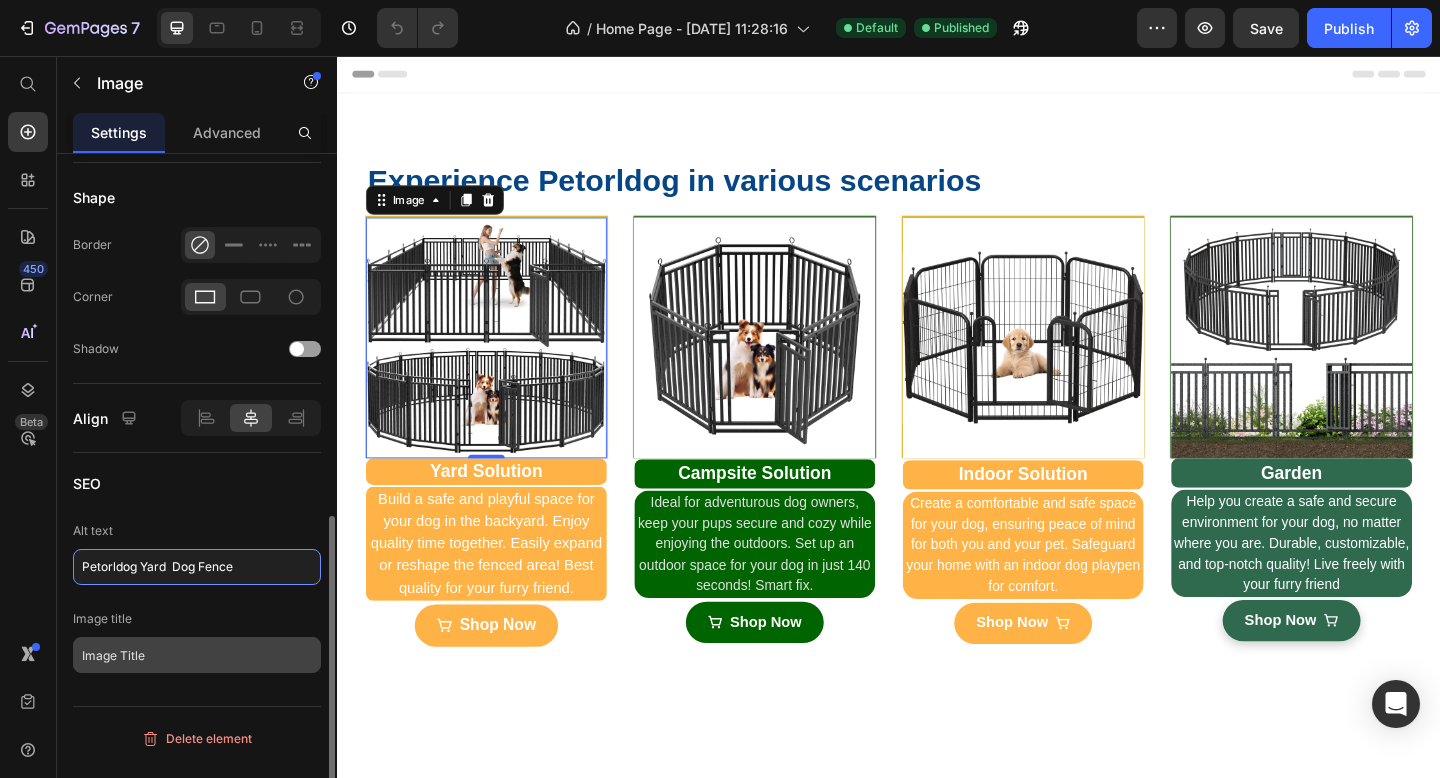 type on "Petorldog Yard  Dog Fence" 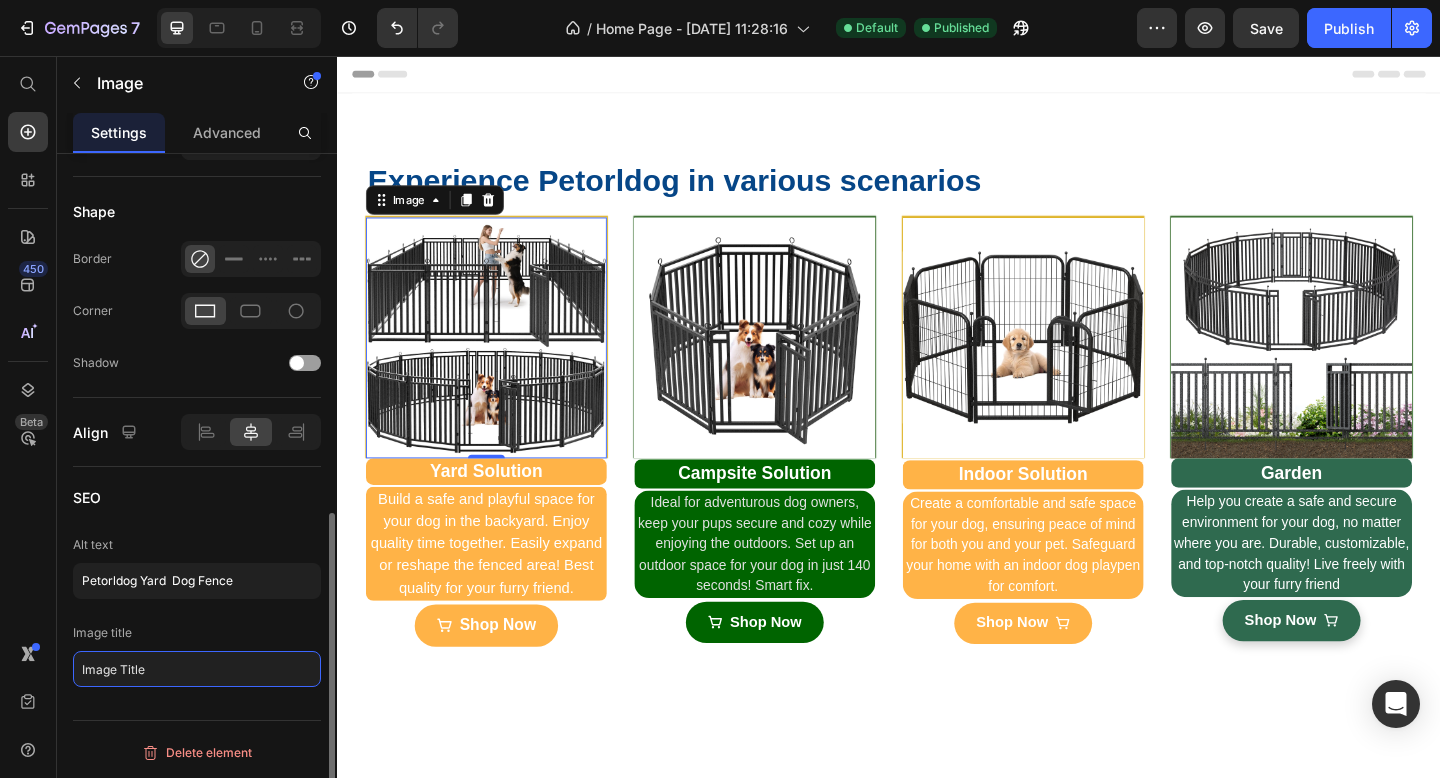 click on "Image Title" 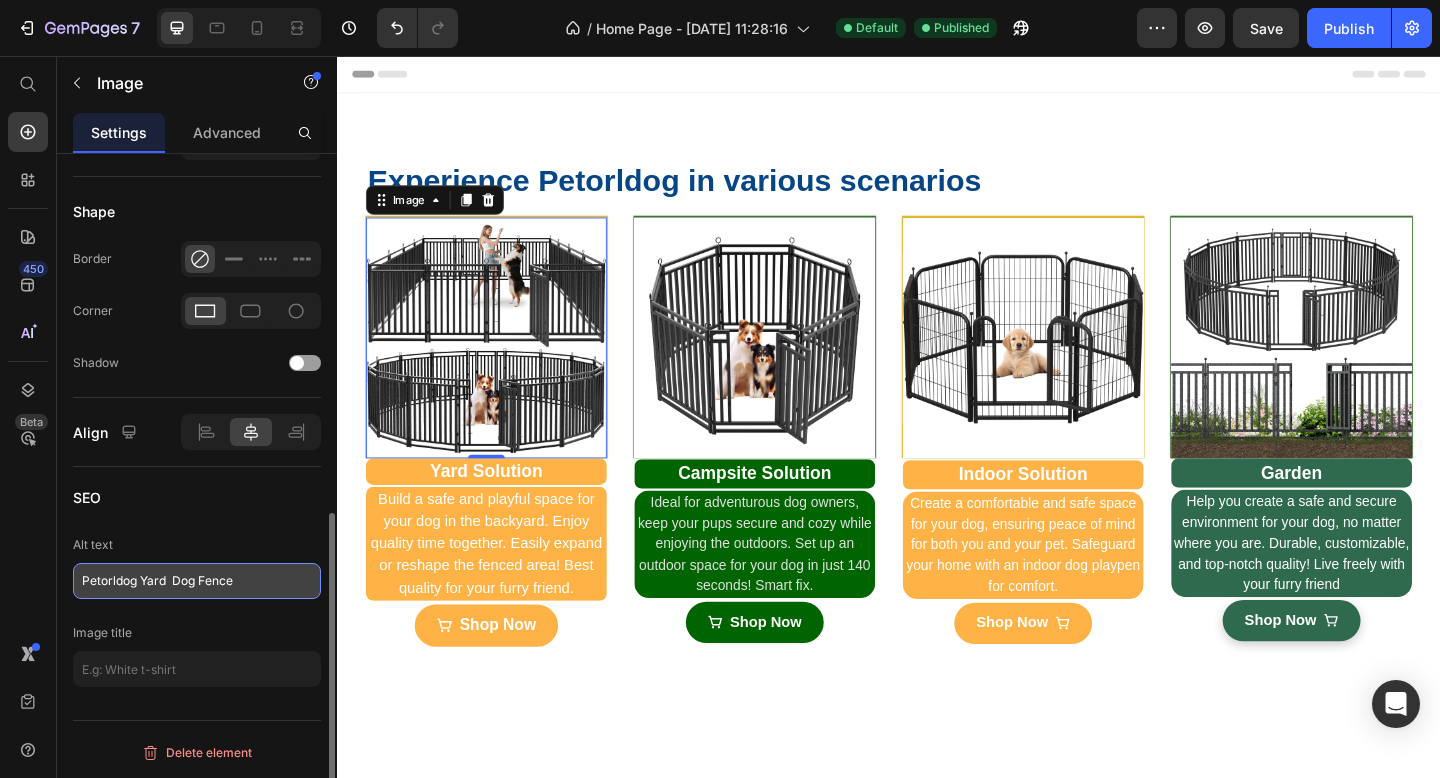 drag, startPoint x: 237, startPoint y: 587, endPoint x: 79, endPoint y: 582, distance: 158.0791 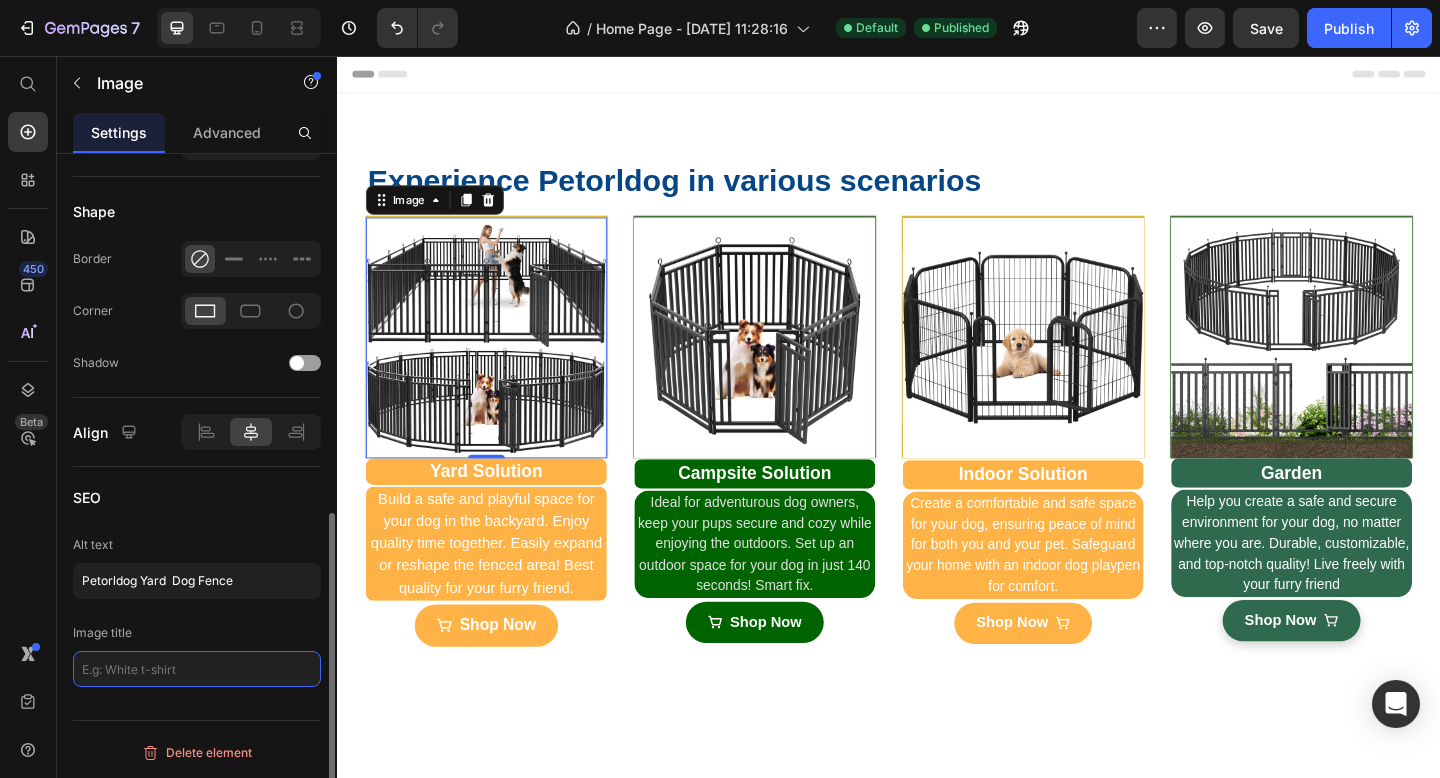 click 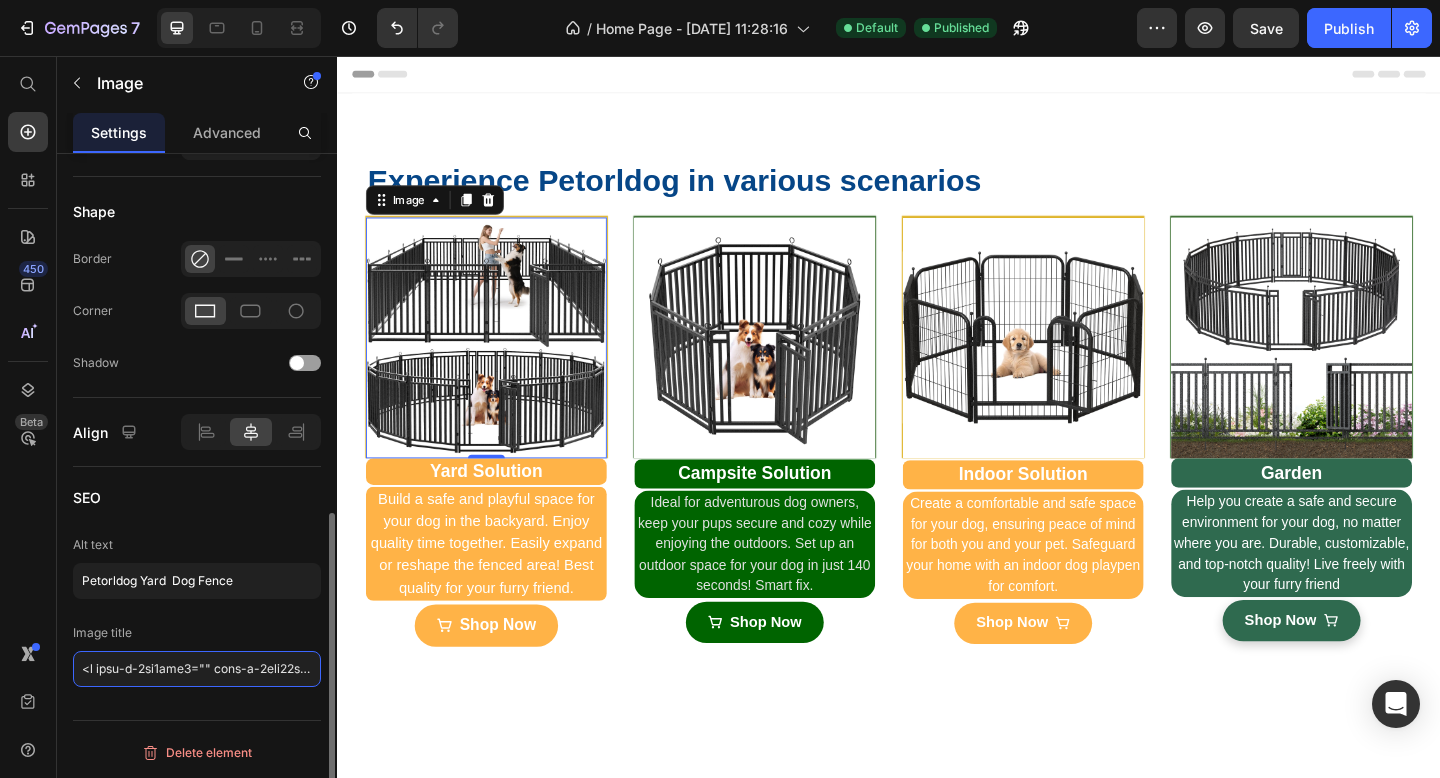 scroll, scrollTop: 0, scrollLeft: 42511, axis: horizontal 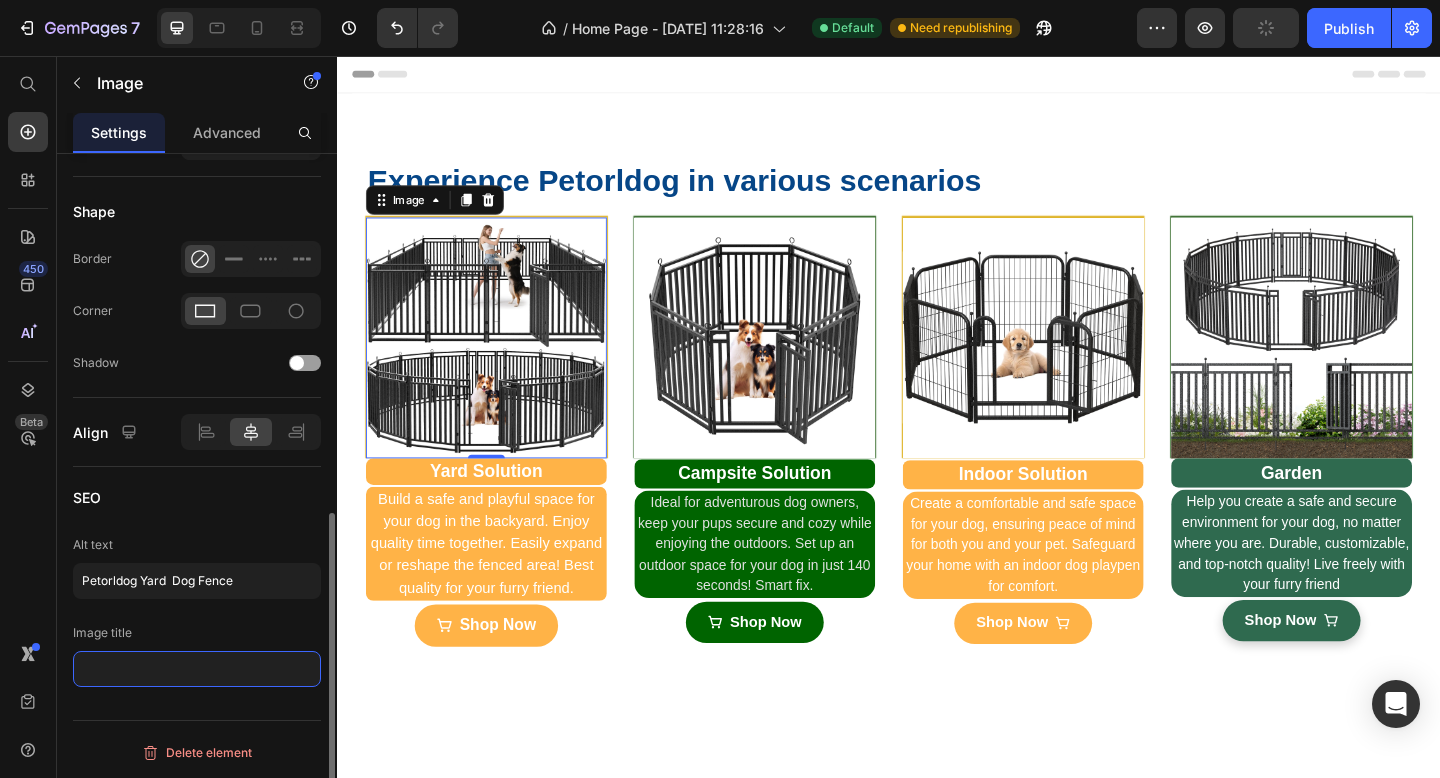 drag, startPoint x: 311, startPoint y: 667, endPoint x: 59, endPoint y: 638, distance: 253.66316 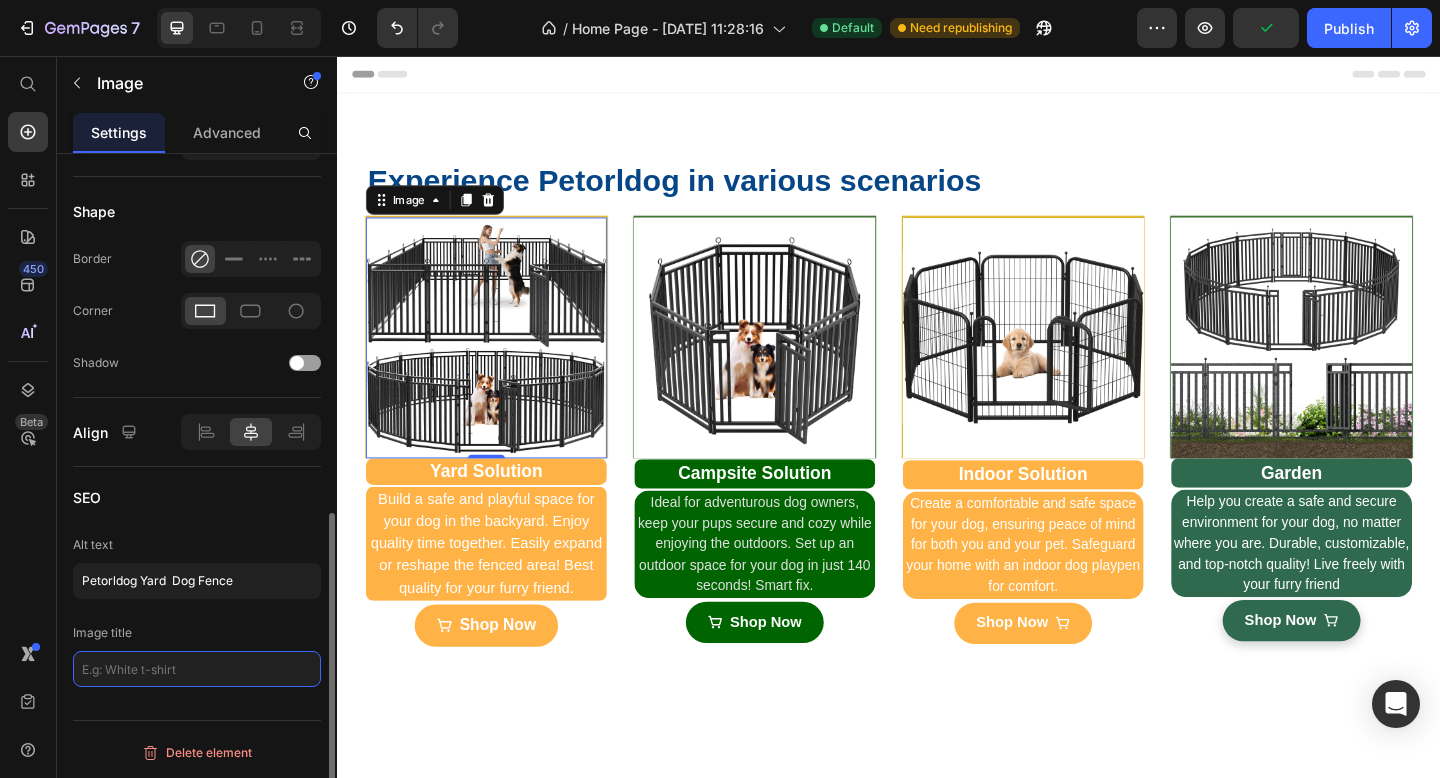 scroll, scrollTop: 0, scrollLeft: 0, axis: both 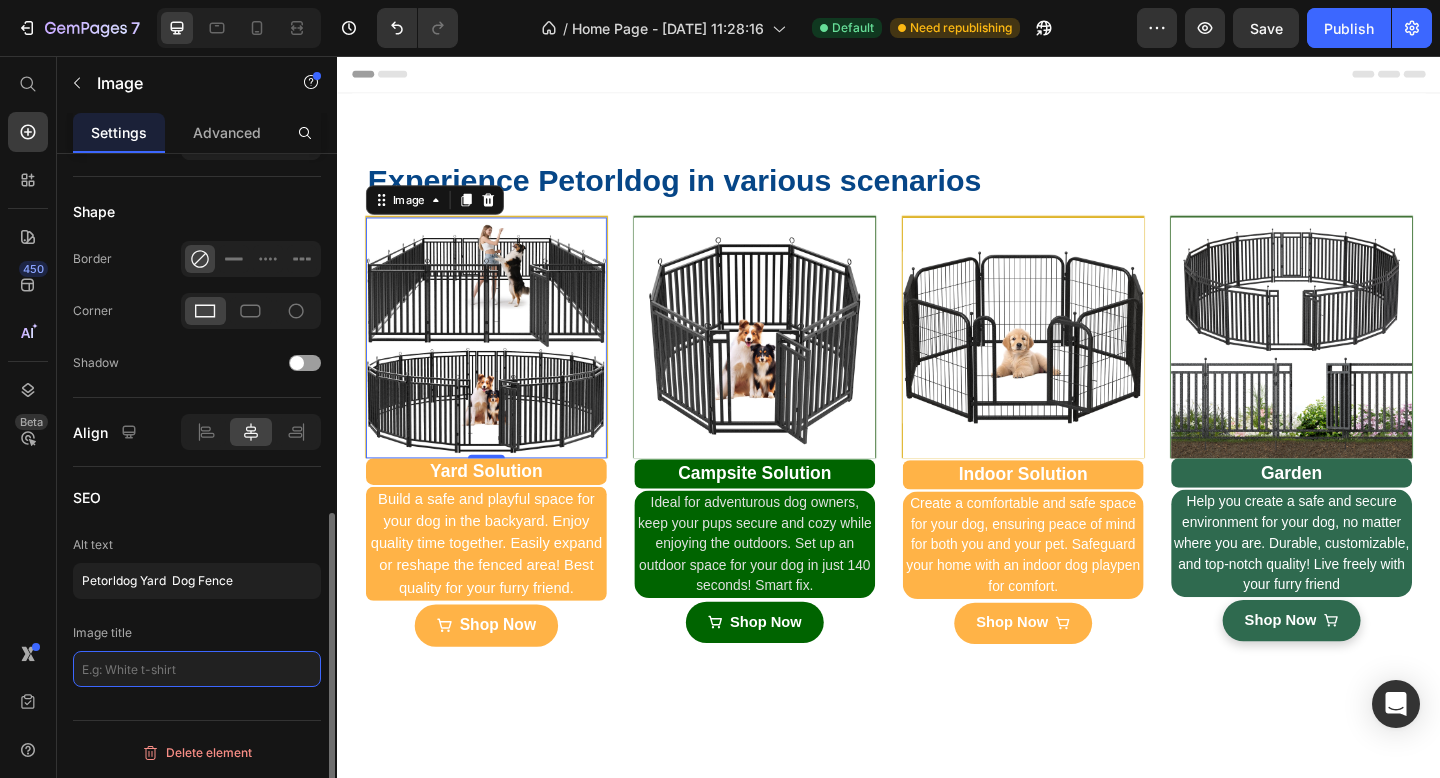 type on "p" 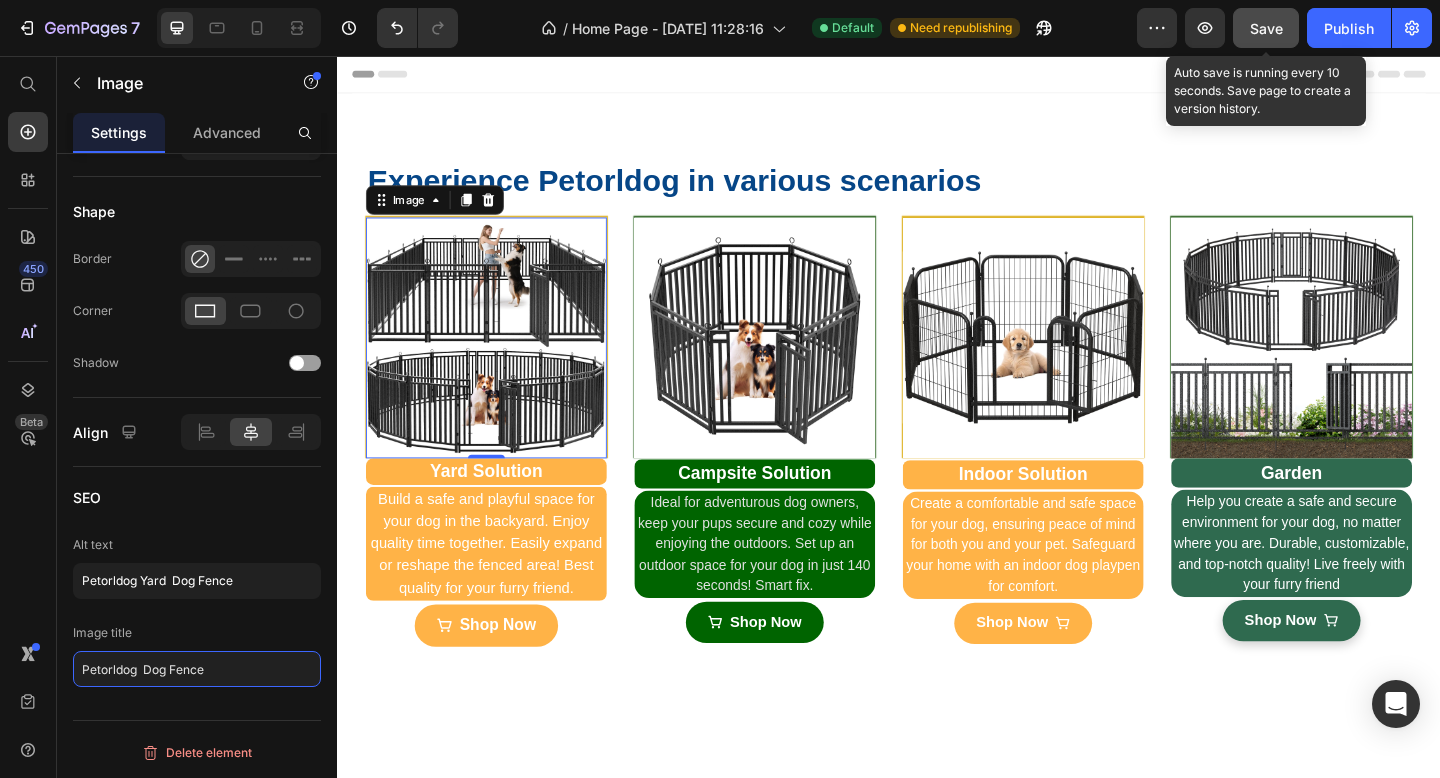 type on "Petorldog  Dog Fence" 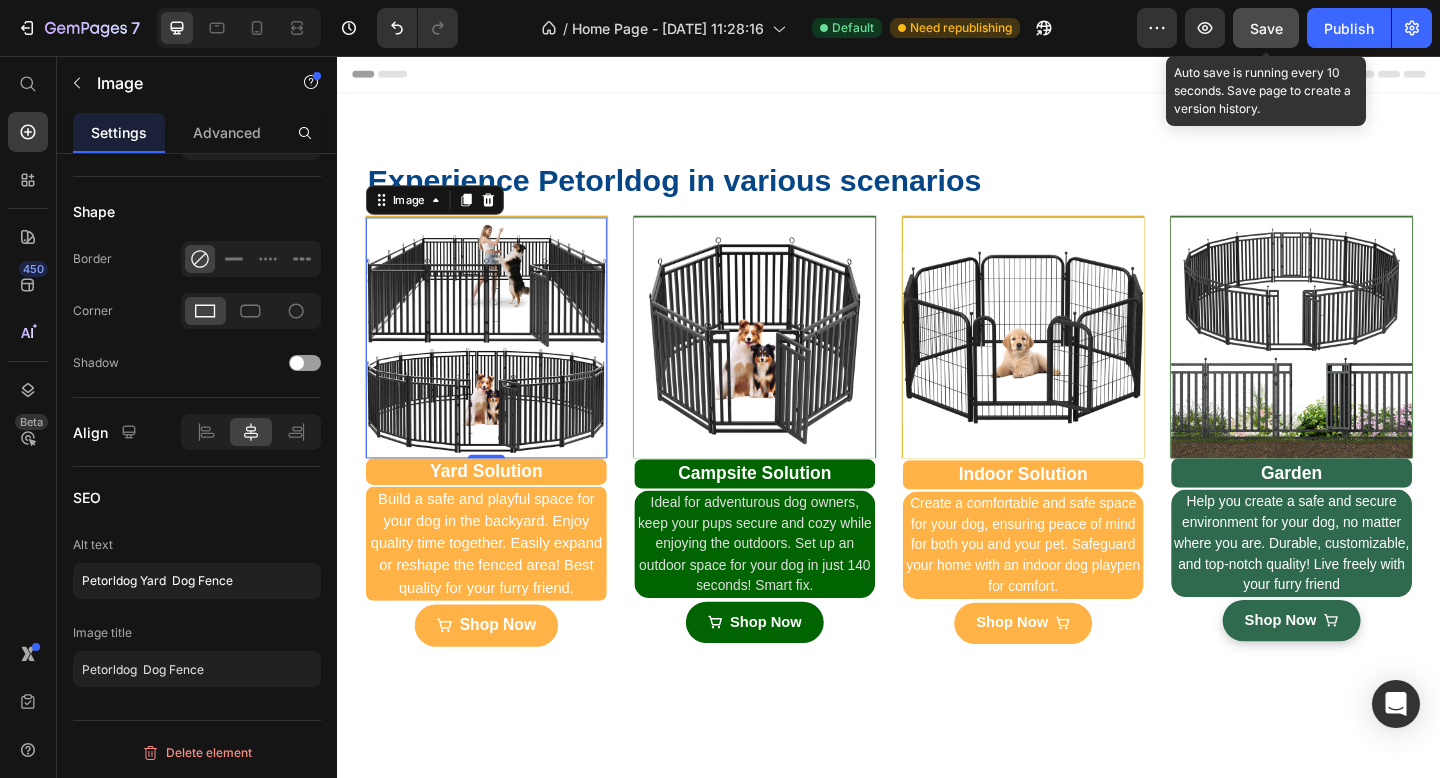 click on "Save" at bounding box center (1266, 28) 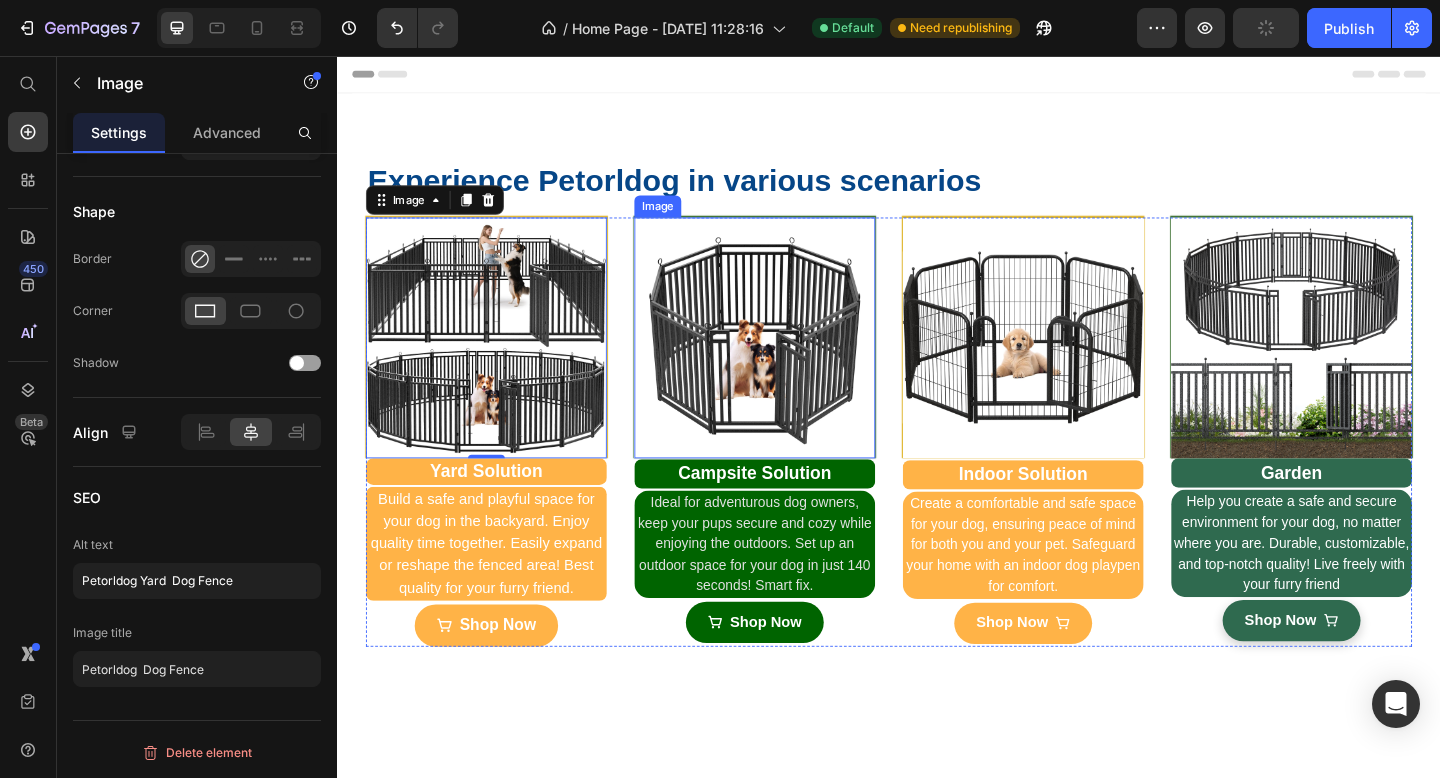 click at bounding box center (791, 363) 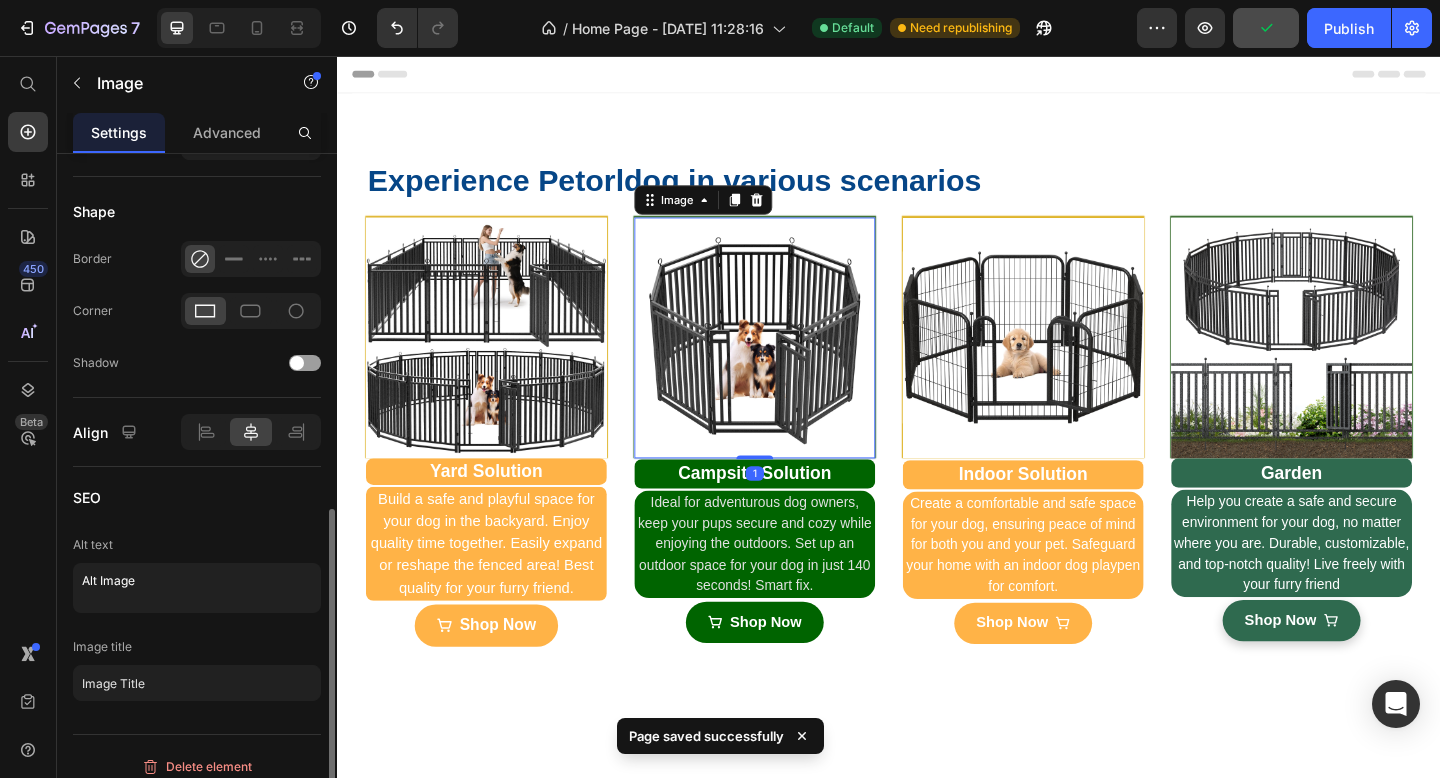 scroll, scrollTop: 770, scrollLeft: 0, axis: vertical 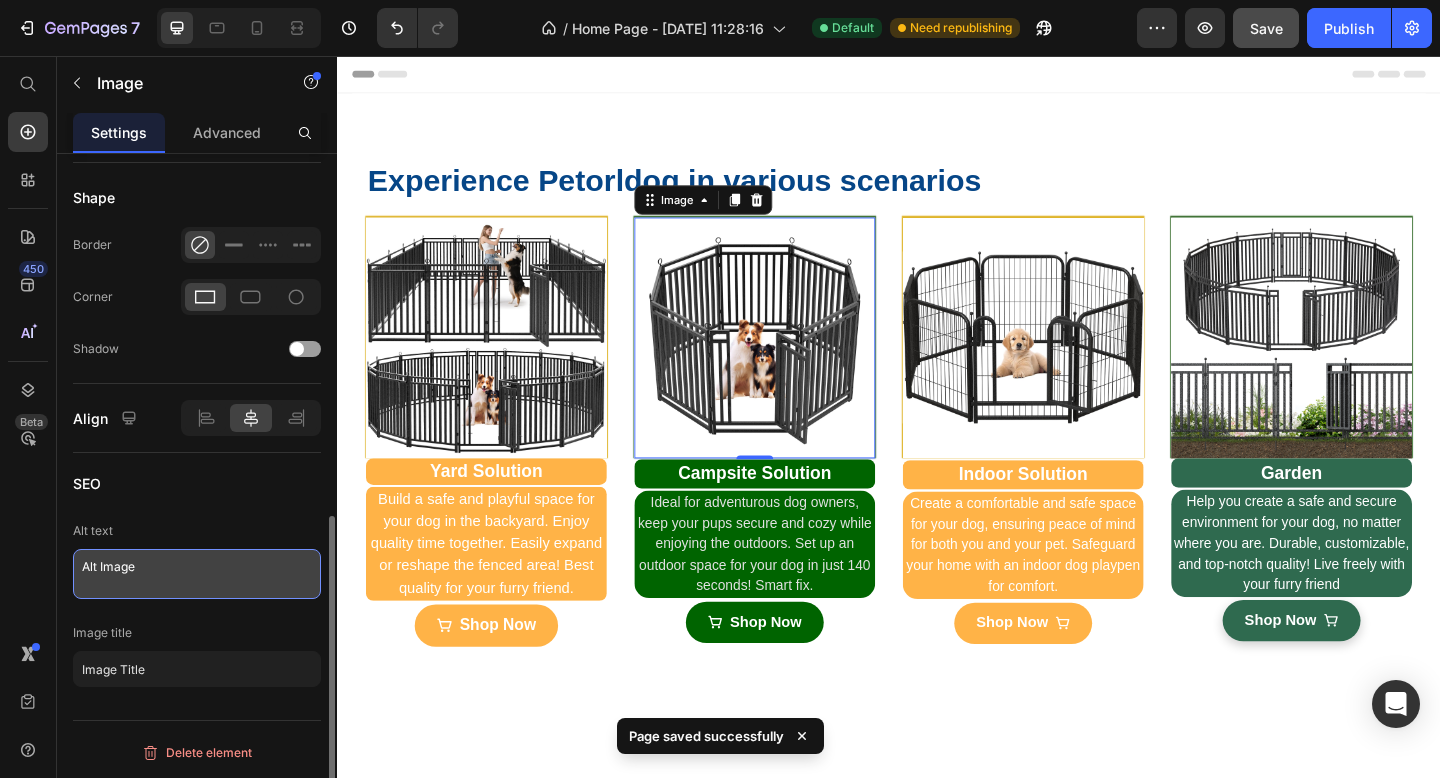 click on "Alt Image" at bounding box center (197, 574) 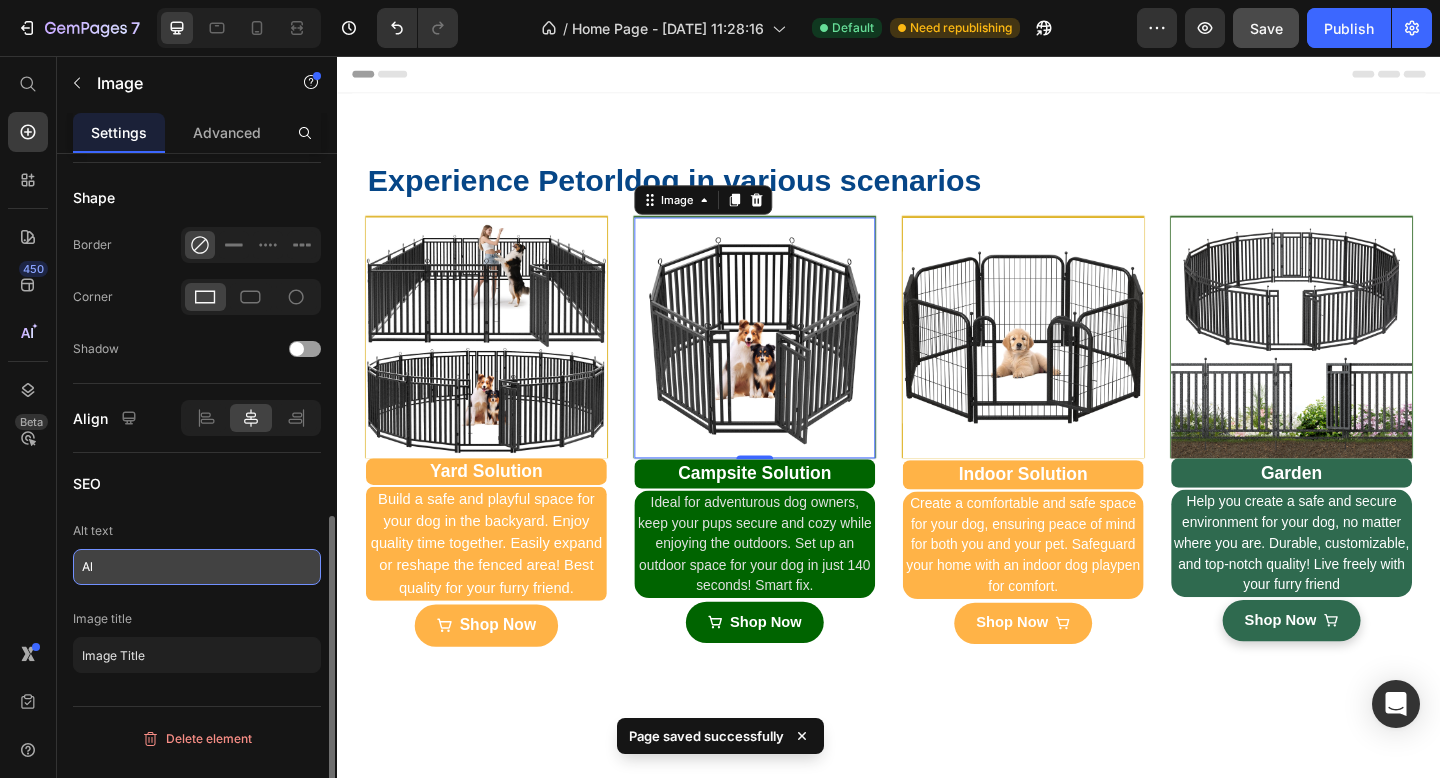 type on "A" 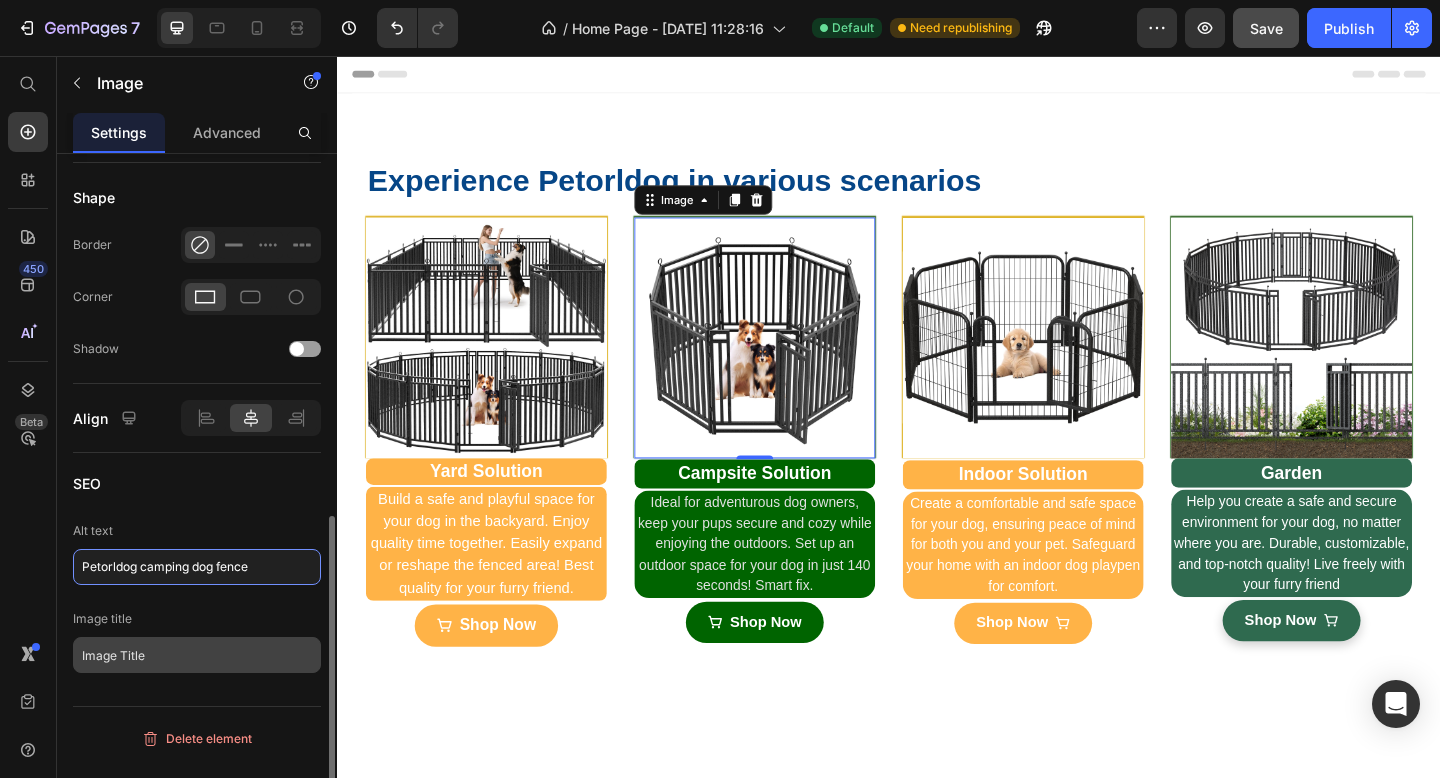 type on "Petorldog camping dog fence" 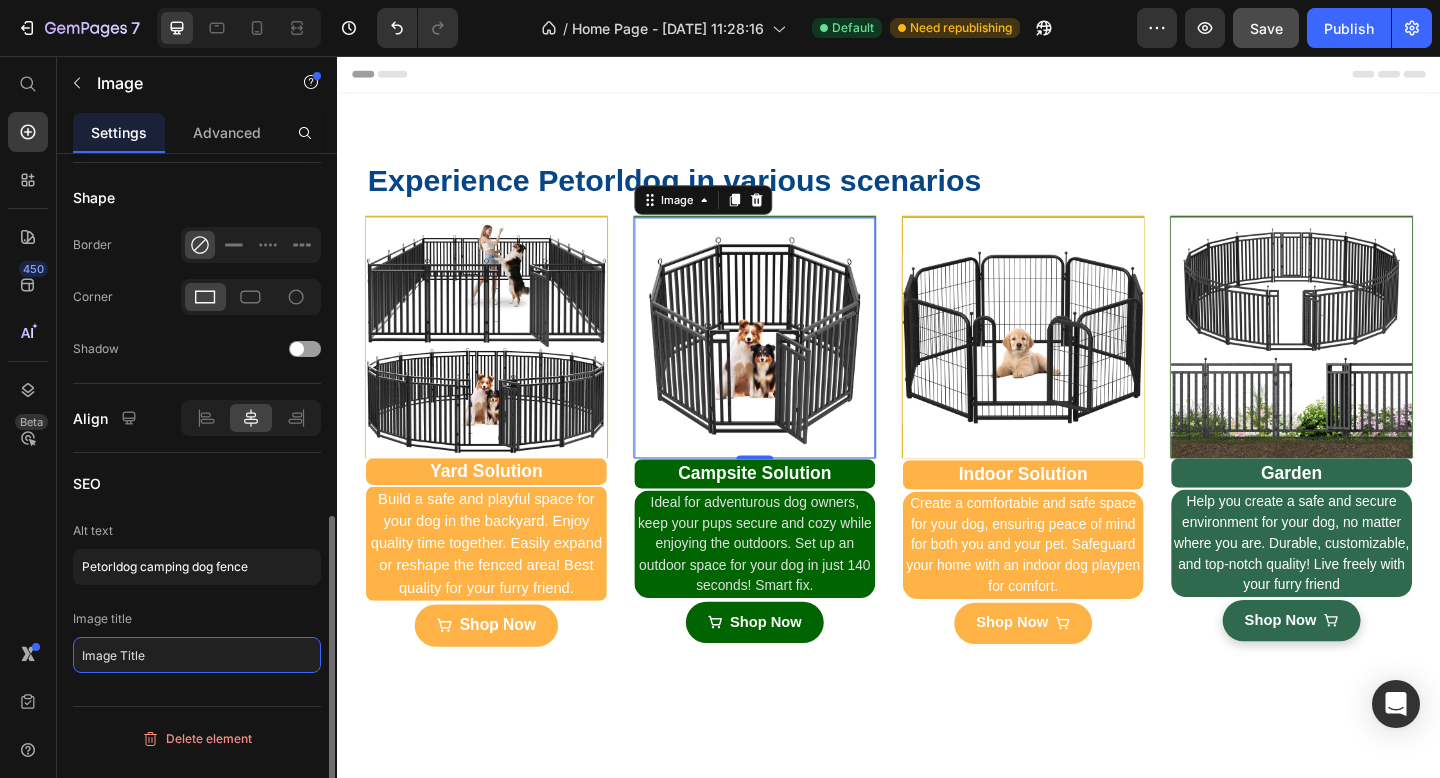 click on "Image Title" 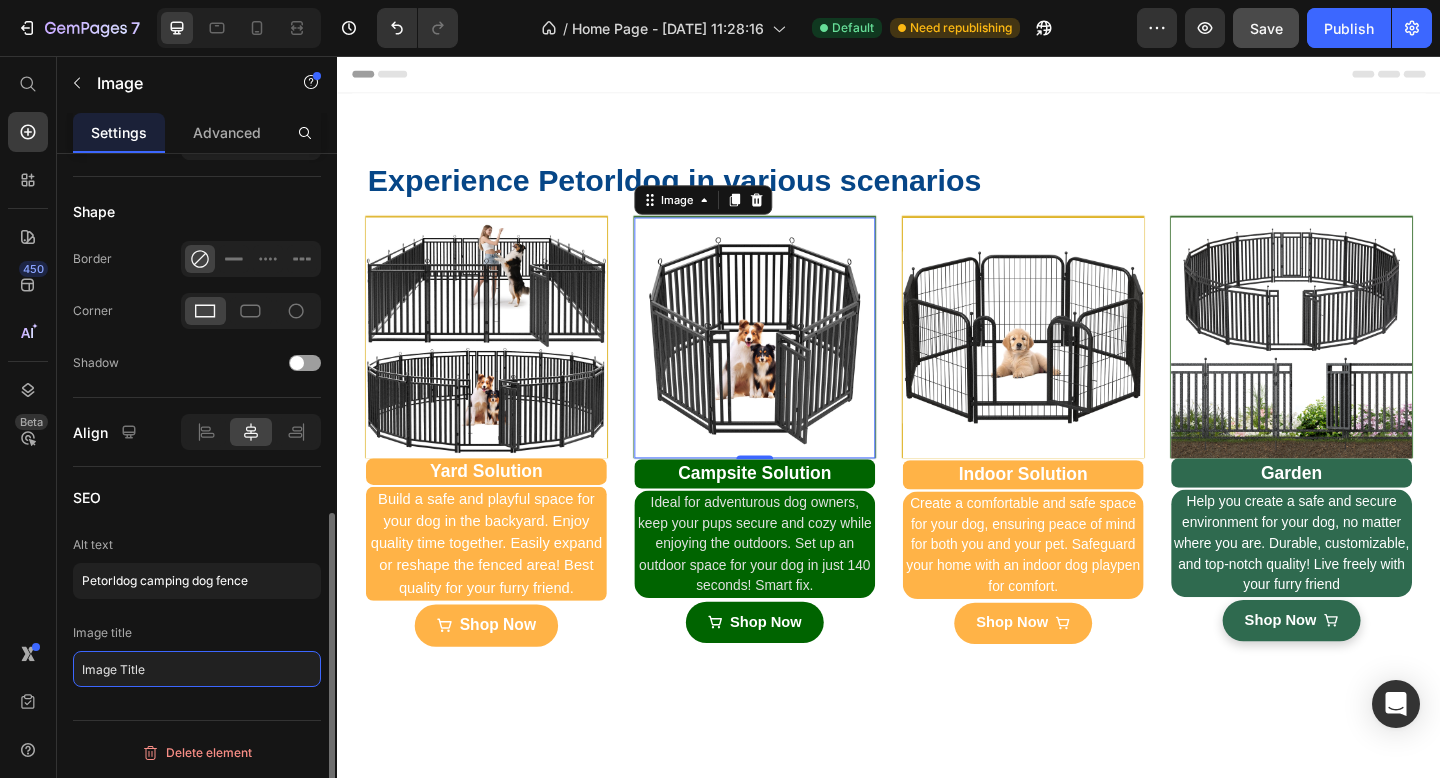 scroll, scrollTop: 756, scrollLeft: 0, axis: vertical 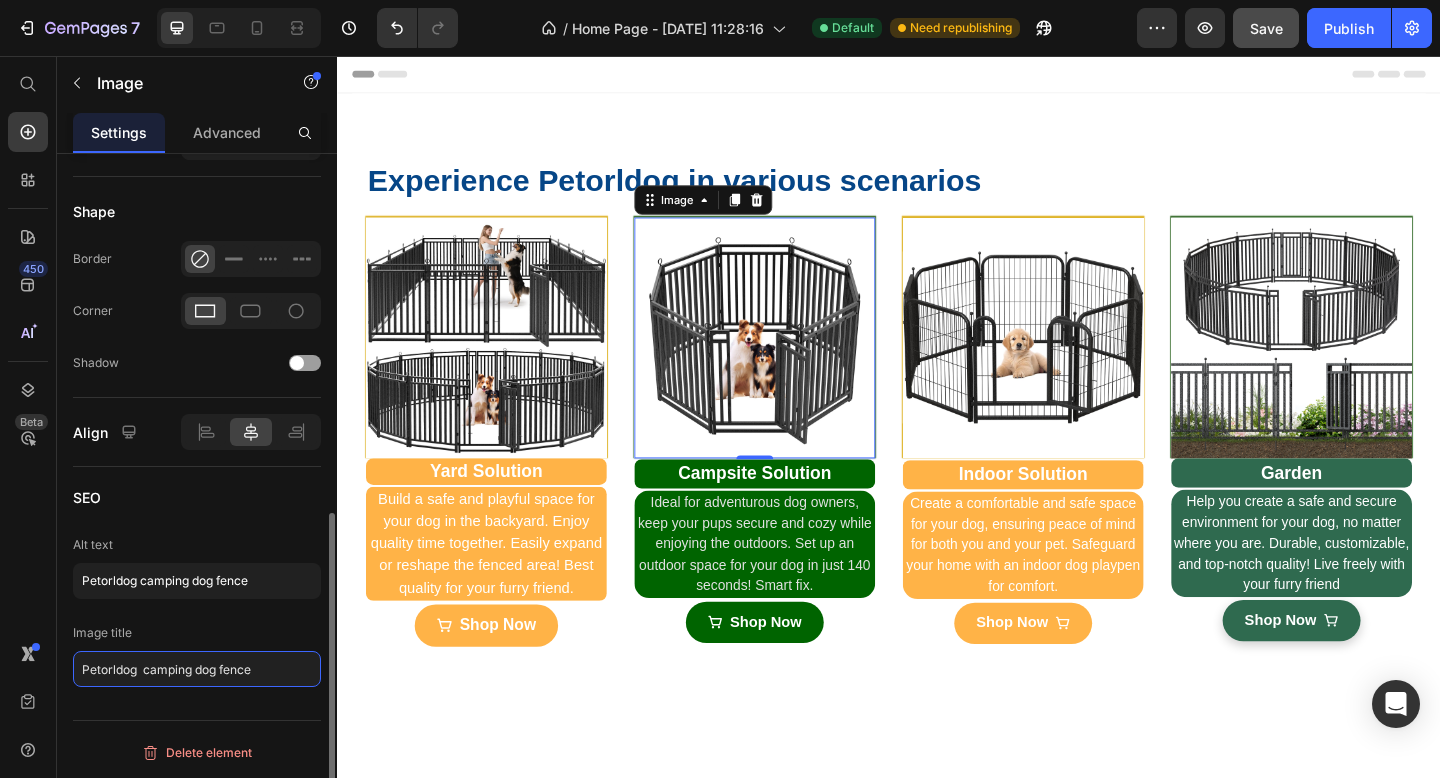 click on "Petorldog  camping dog fence" 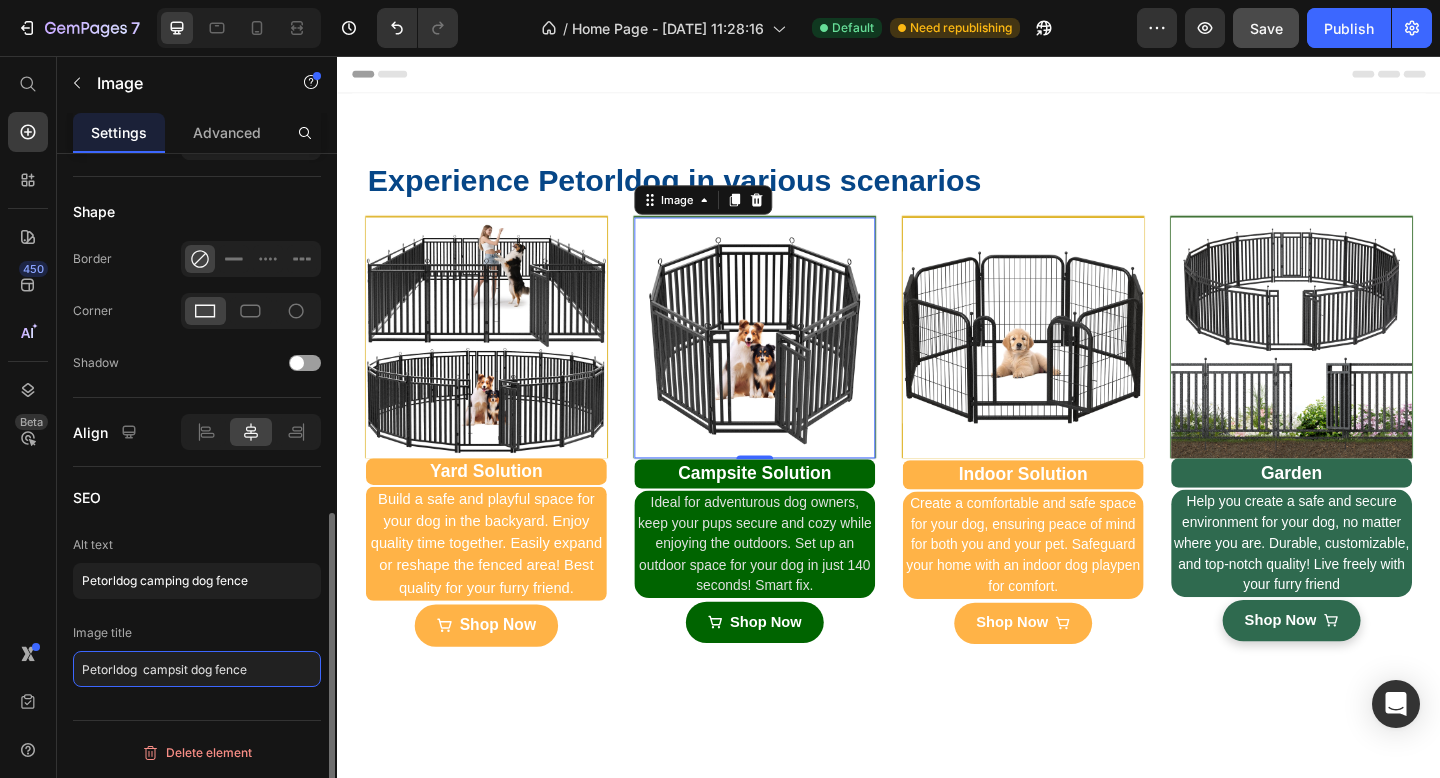 type on "Petorldog  campsite dog fence" 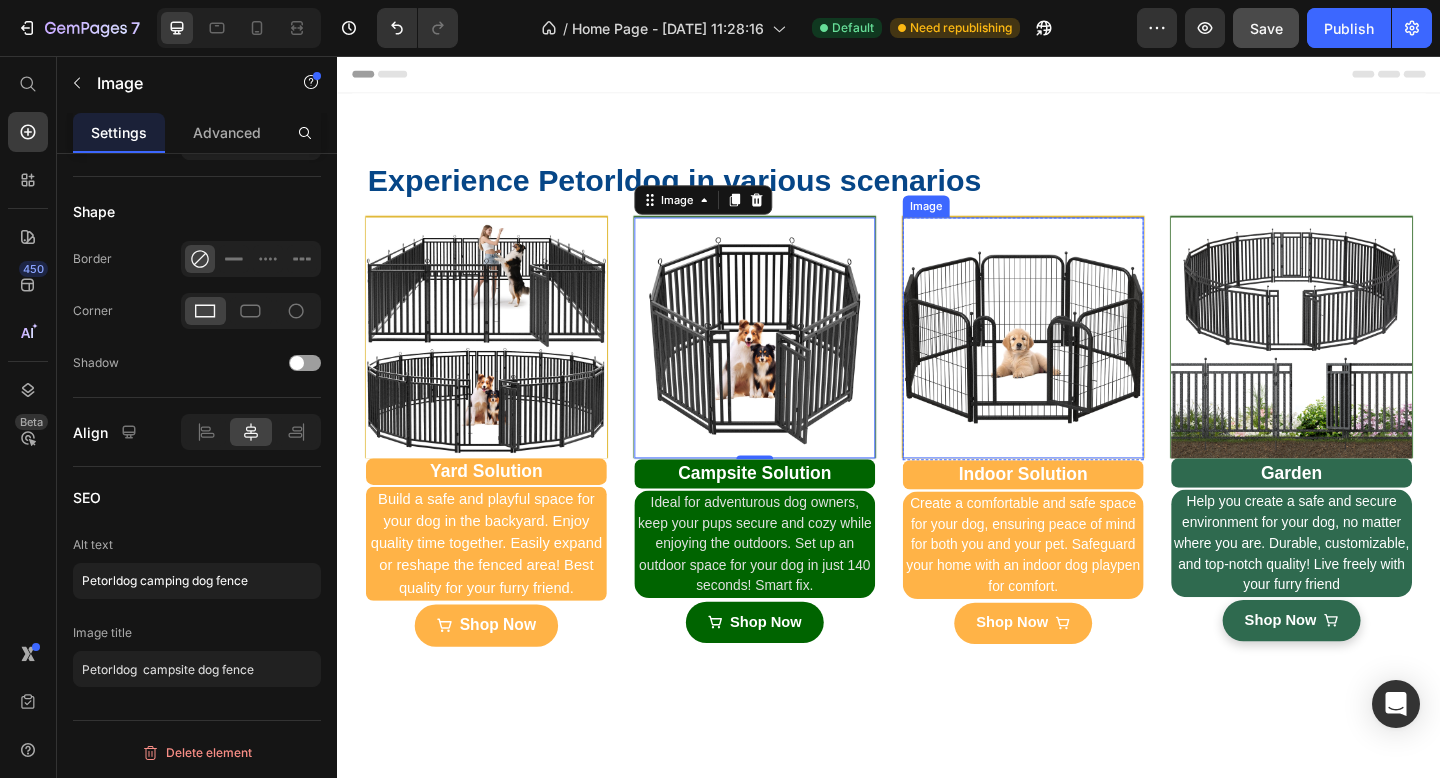 click at bounding box center (1083, 363) 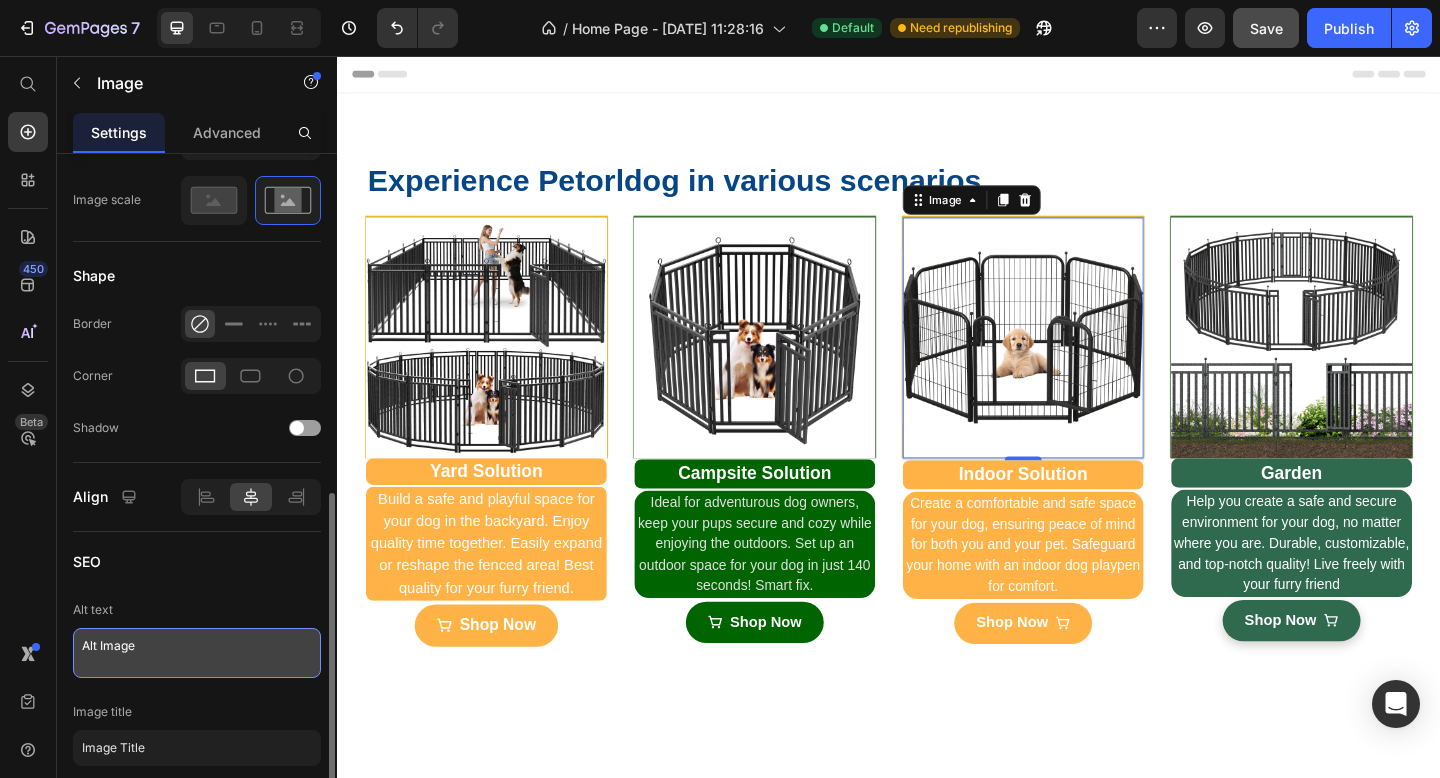 click on "Alt Image" at bounding box center [197, 653] 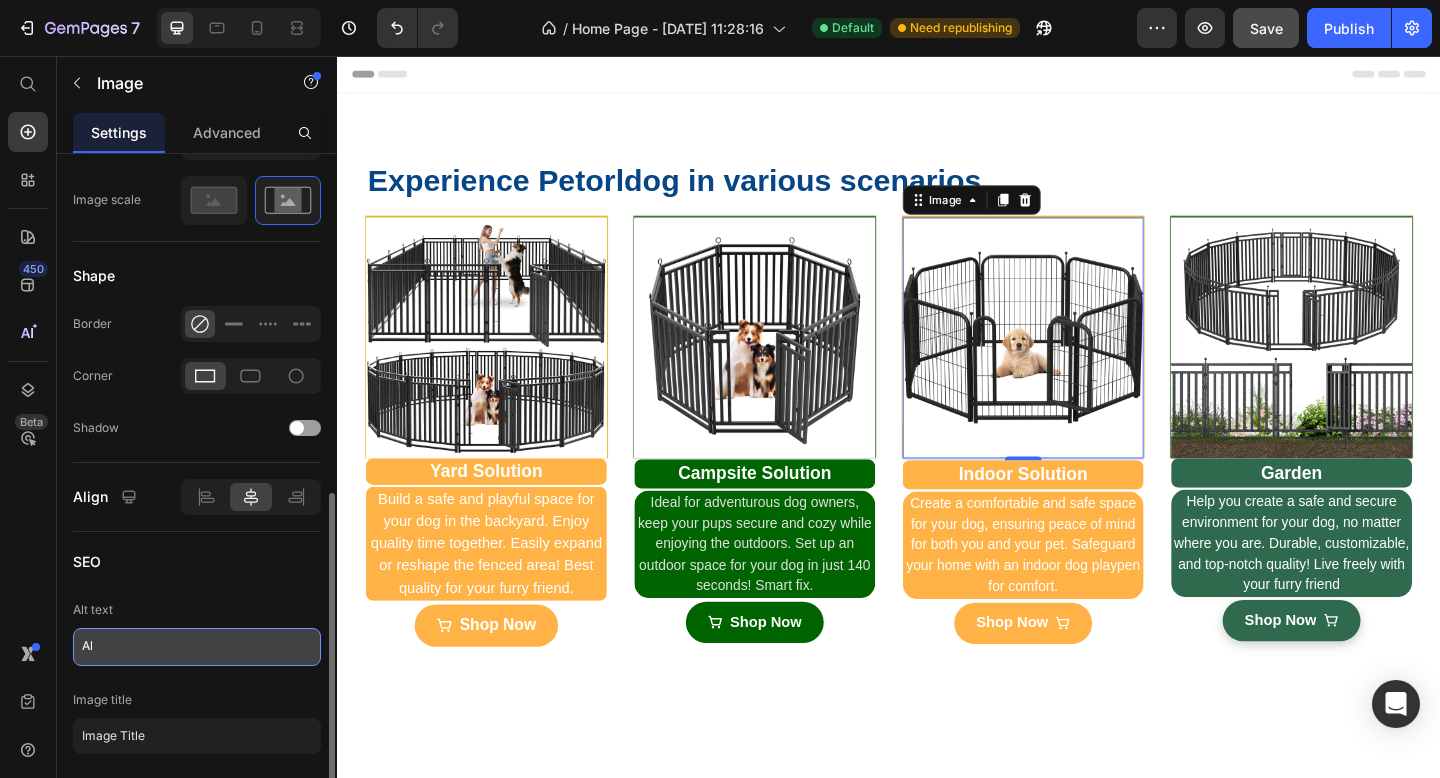 type on "A" 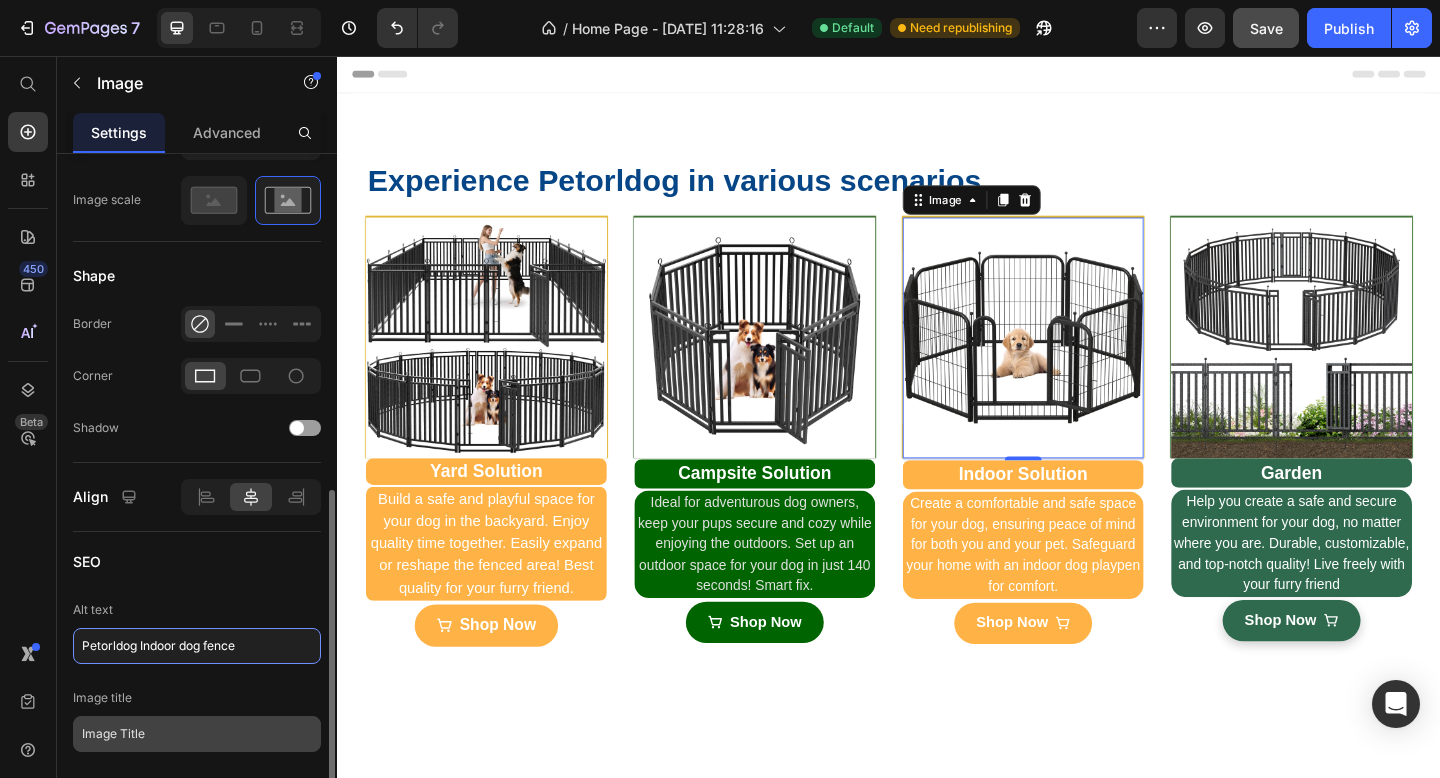 type on "Petorldog Indoor dog fence" 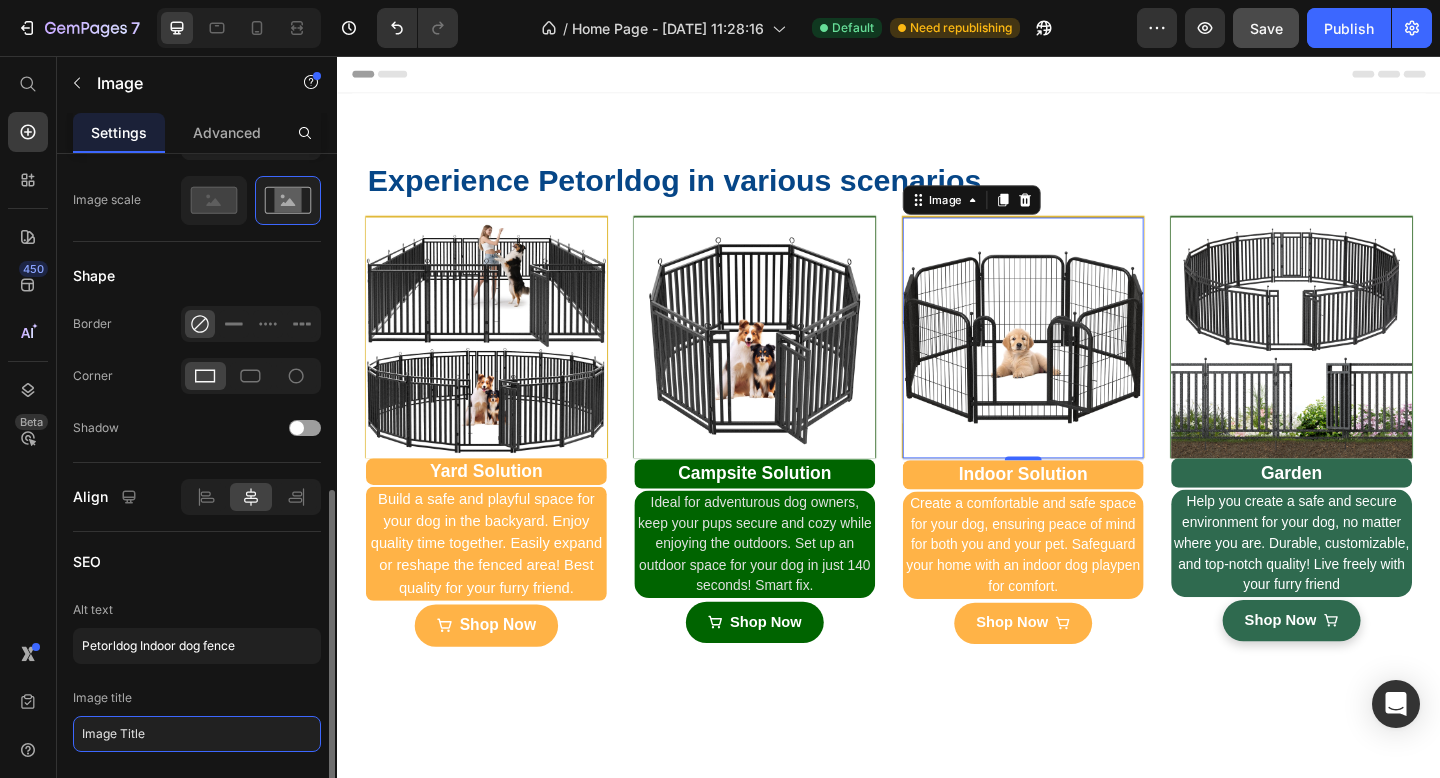 click on "Image Title" 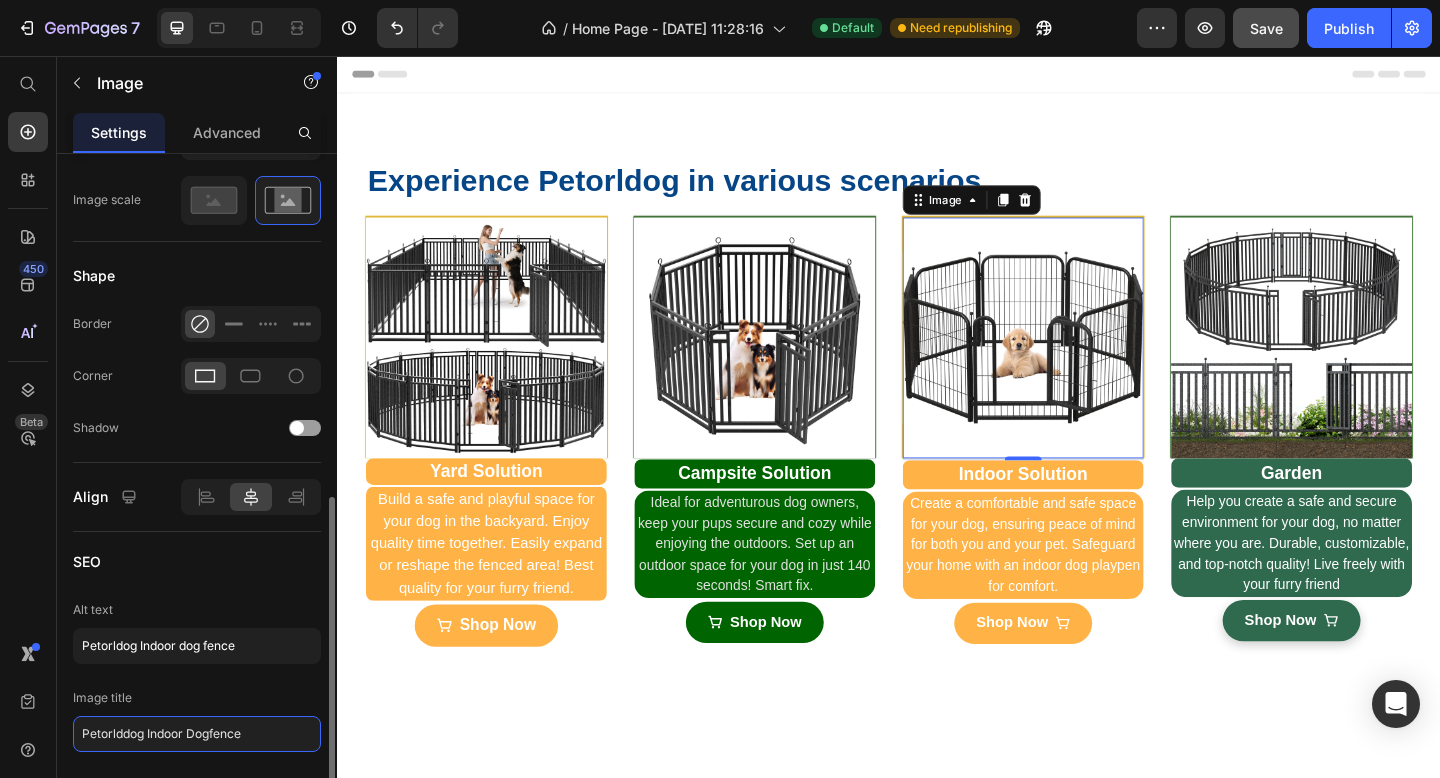 click on "Petorlddog Indoor Dogfence" 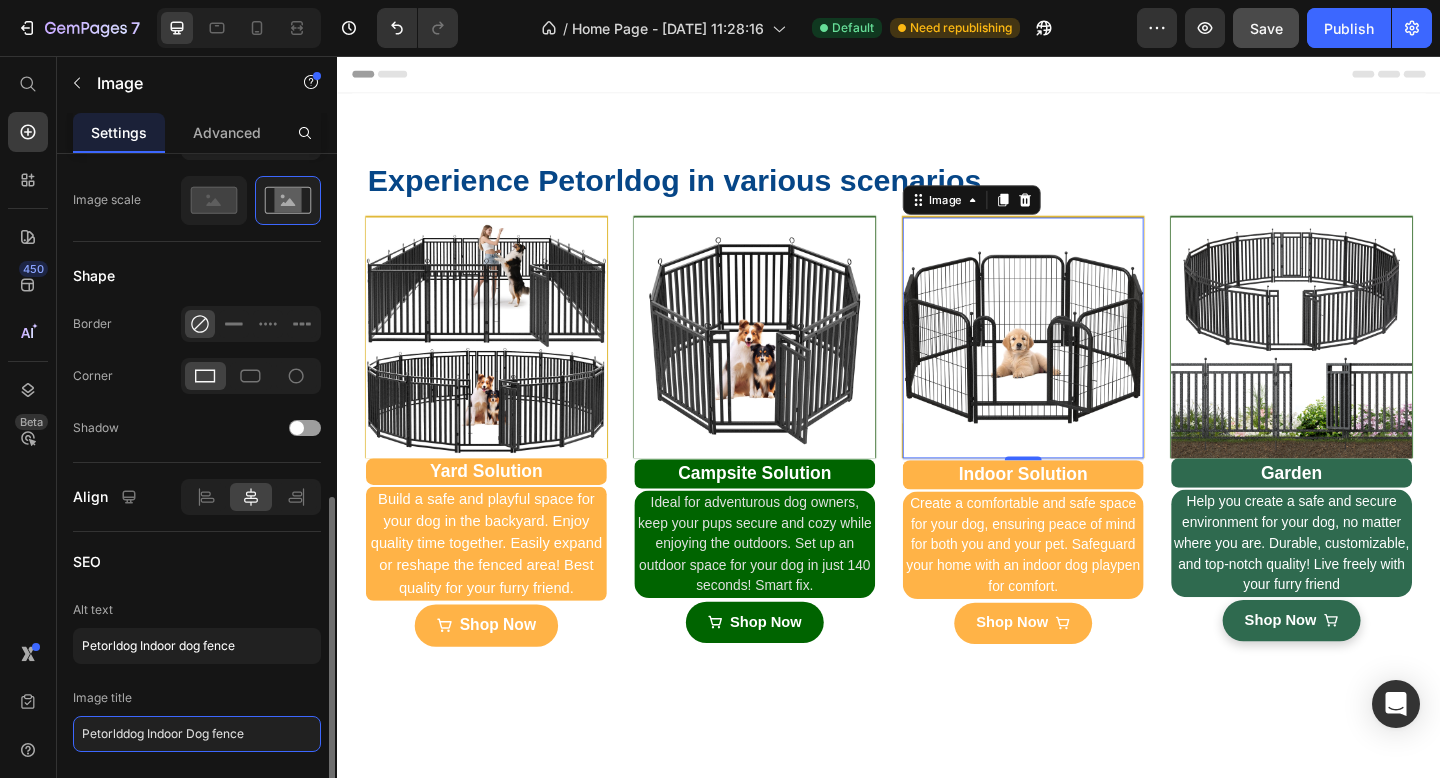 click on "Petorlddog Indoor Dog fence" 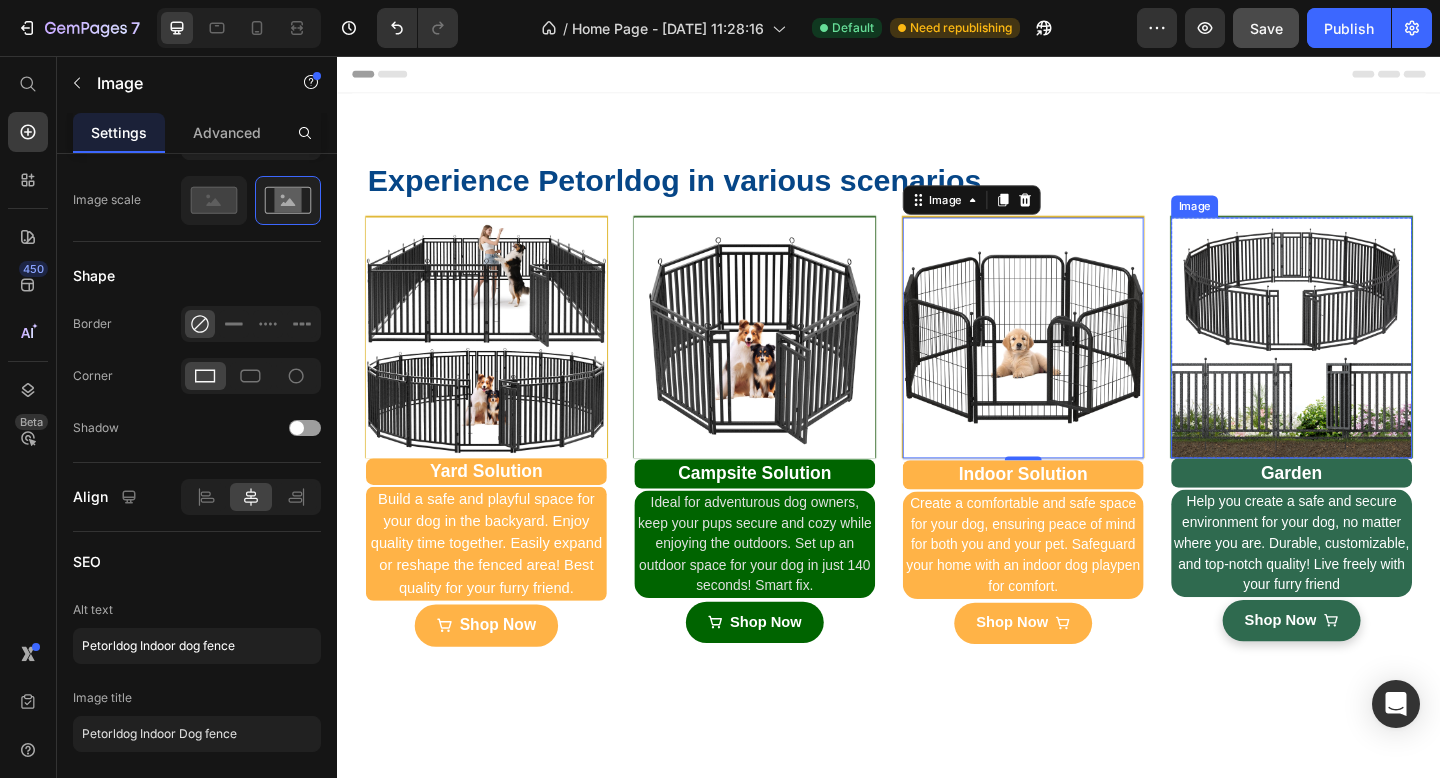 click at bounding box center [1375, 363] 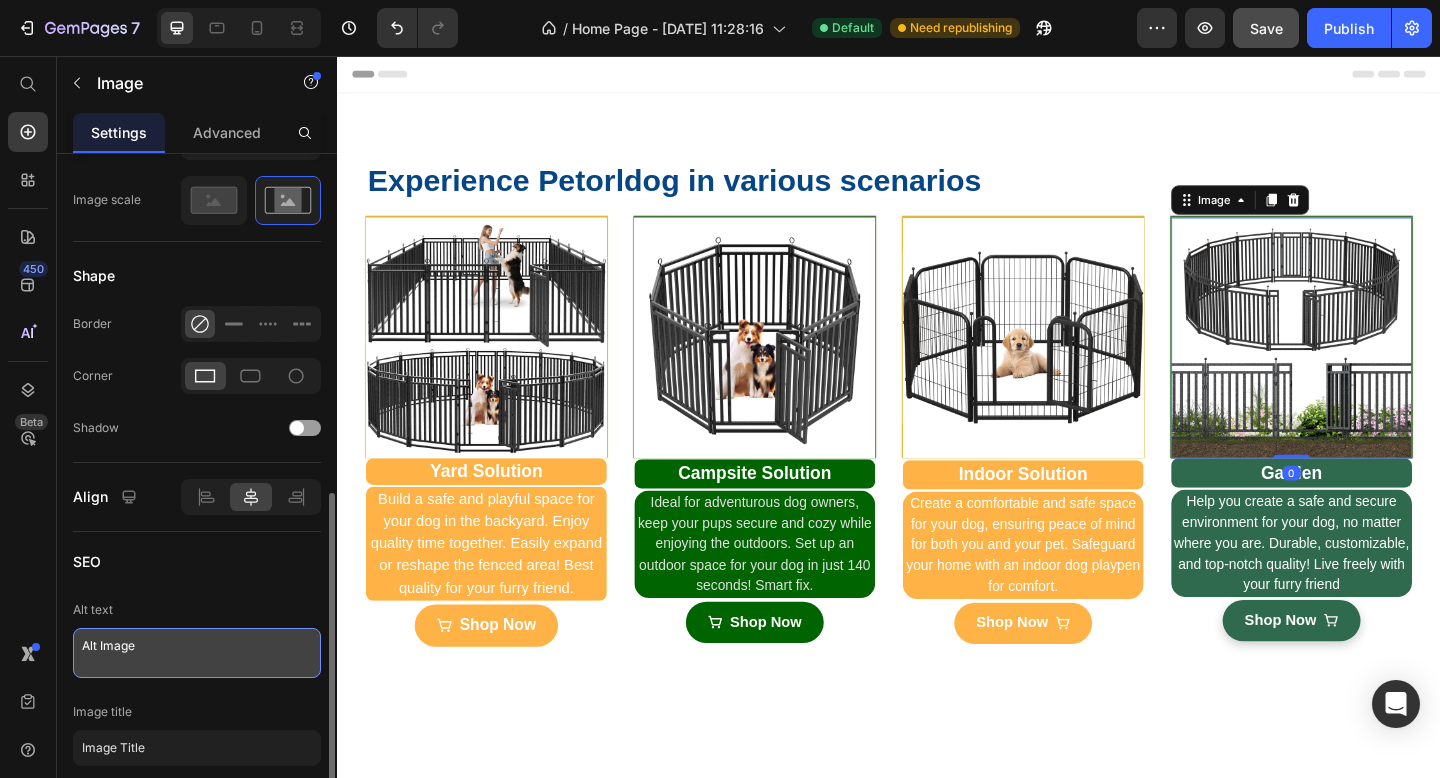 click on "Alt Image" at bounding box center (197, 653) 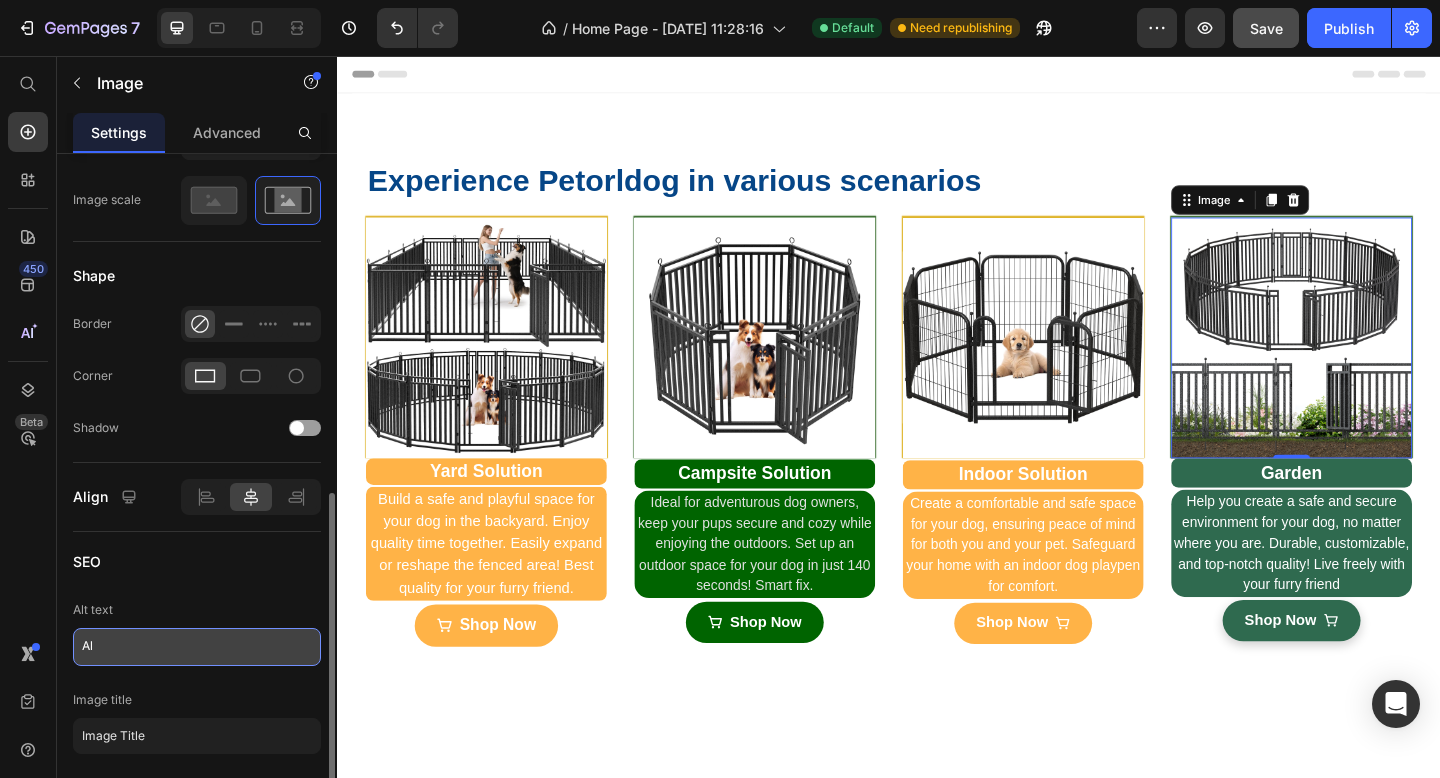 type on "A" 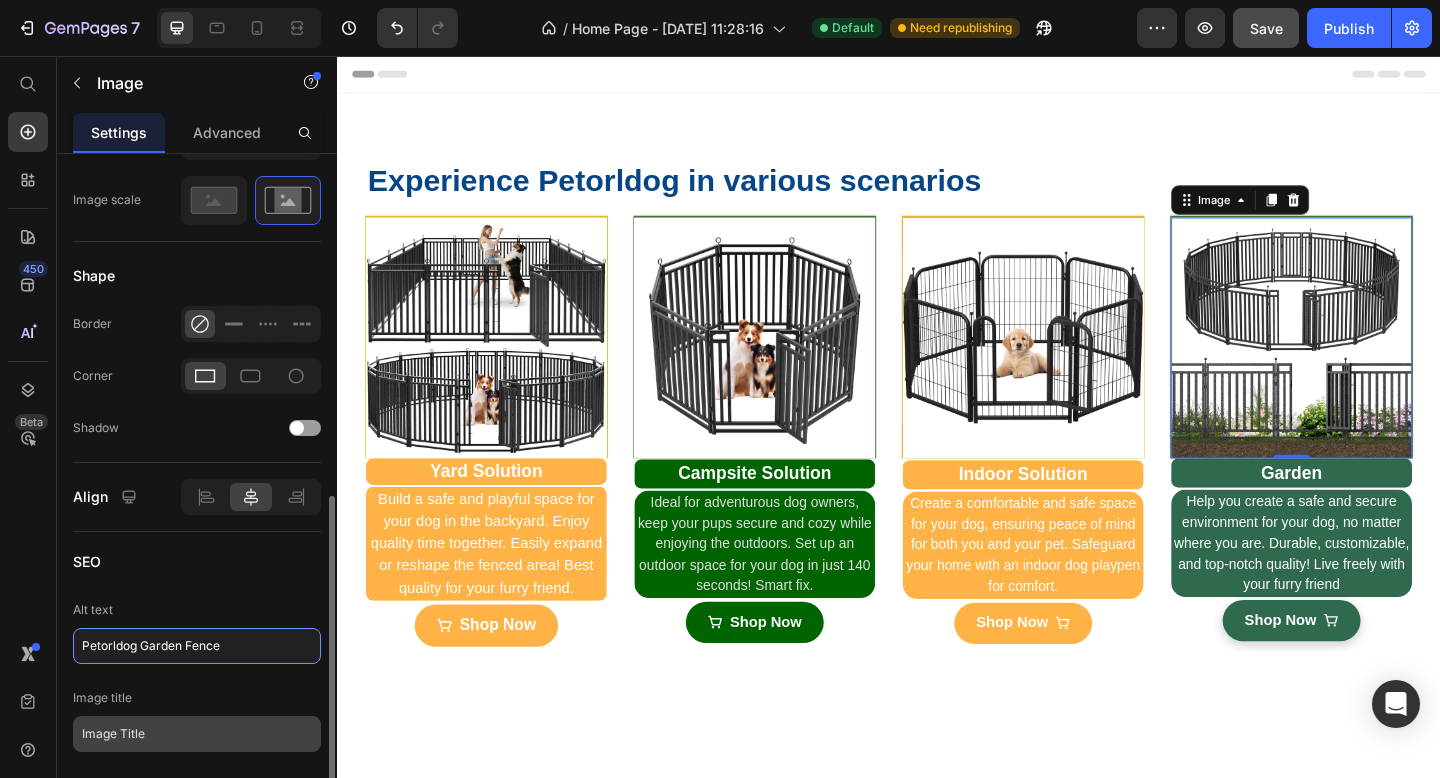 type on "Petorldog Garden Fence" 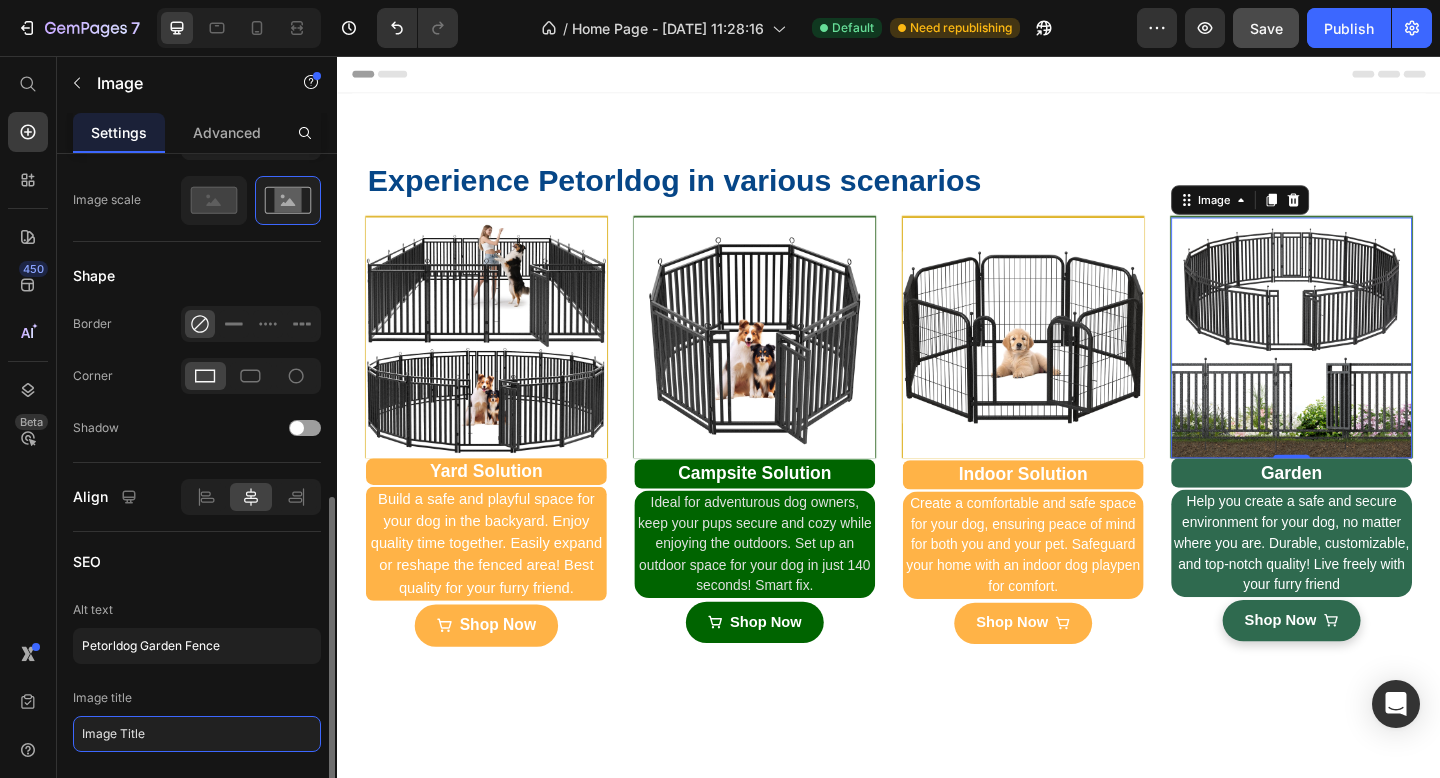 click on "Image Title" 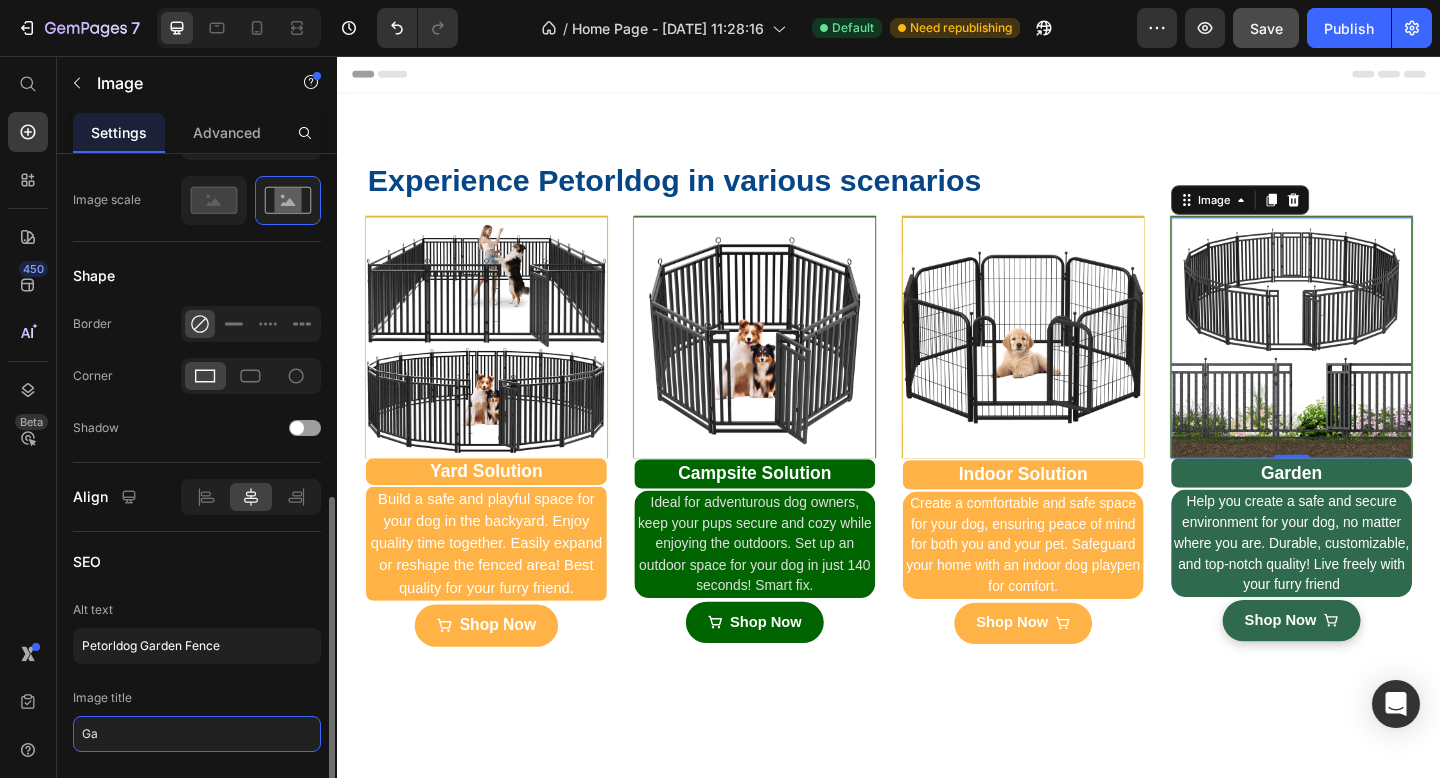 type on "G" 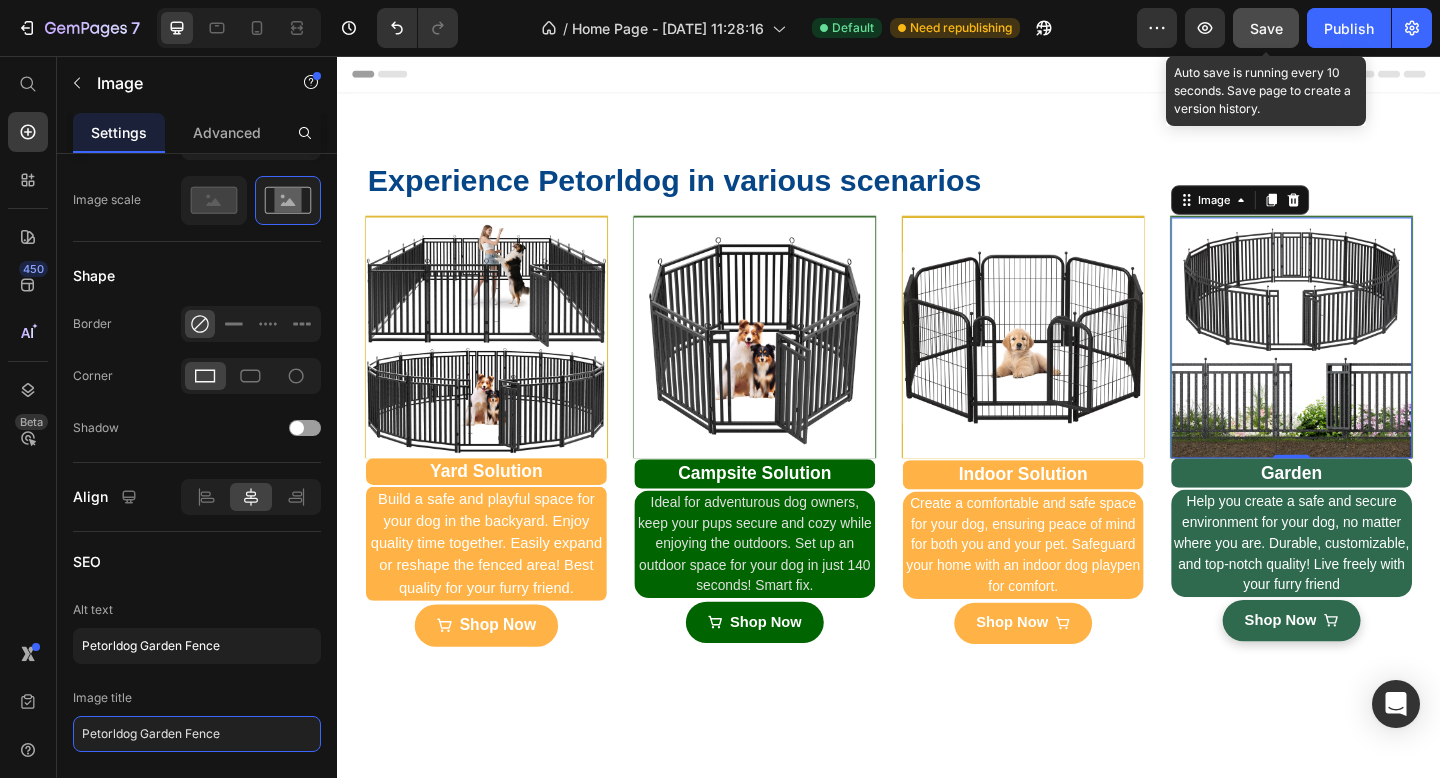 type on "Petorldog Garden Fence" 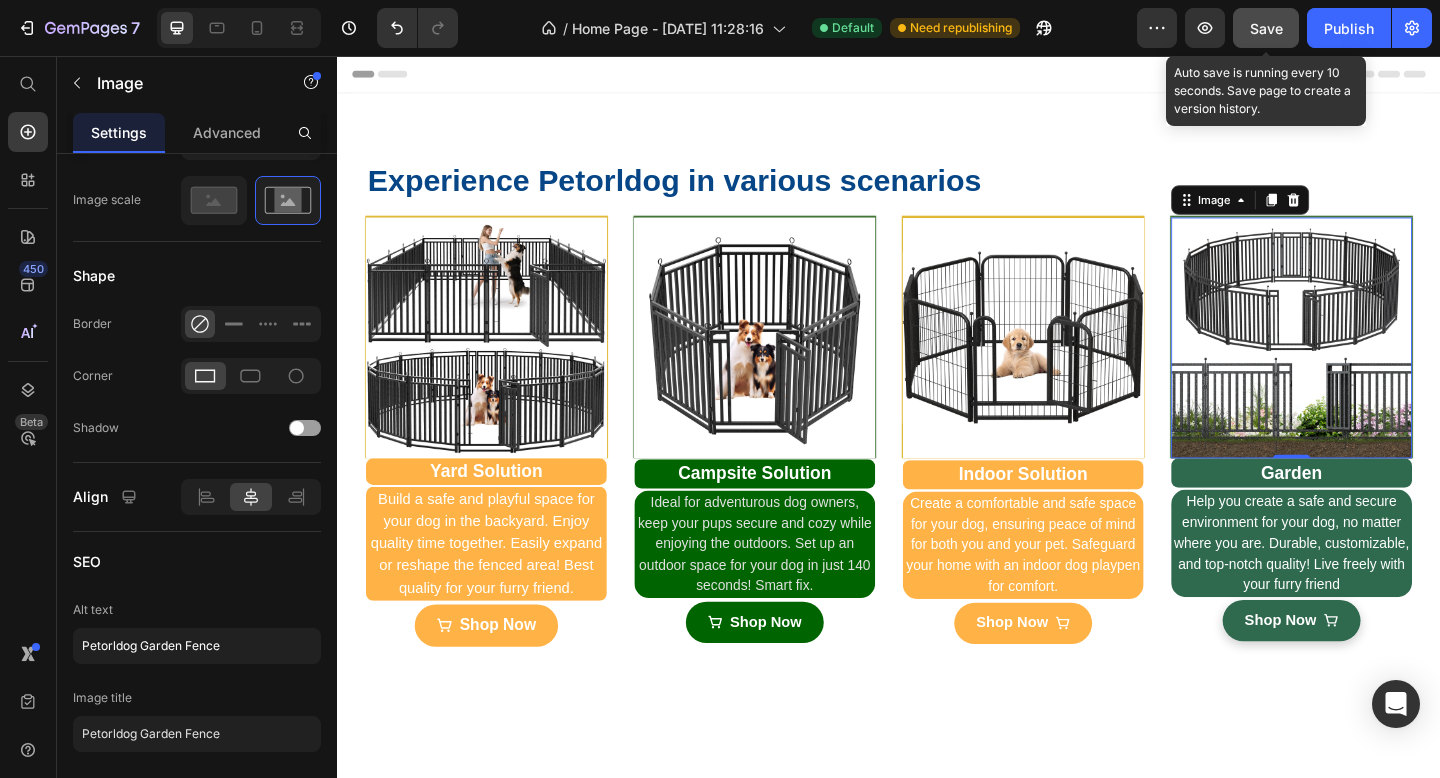 click on "Save" at bounding box center (1266, 28) 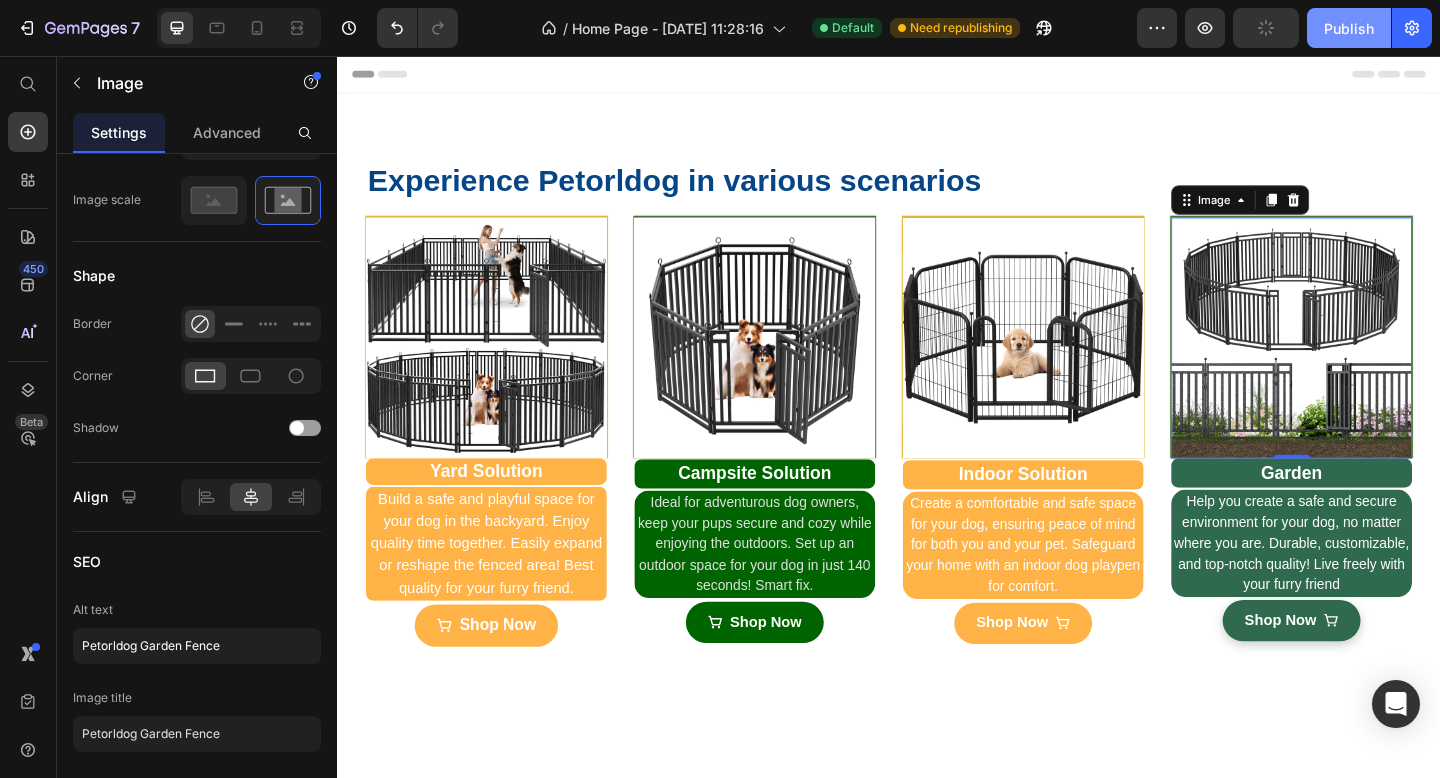 click on "Publish" 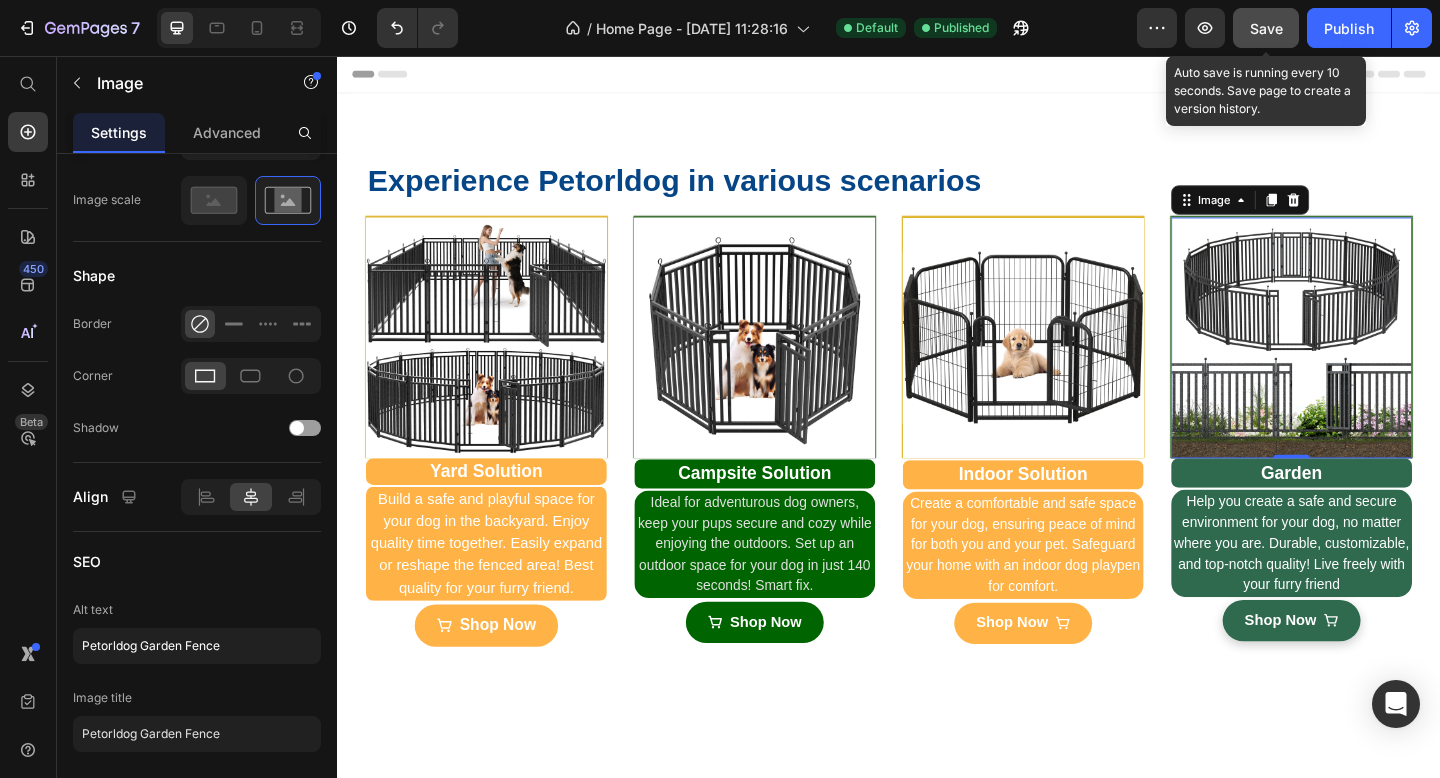 click on "Save" at bounding box center [1266, 28] 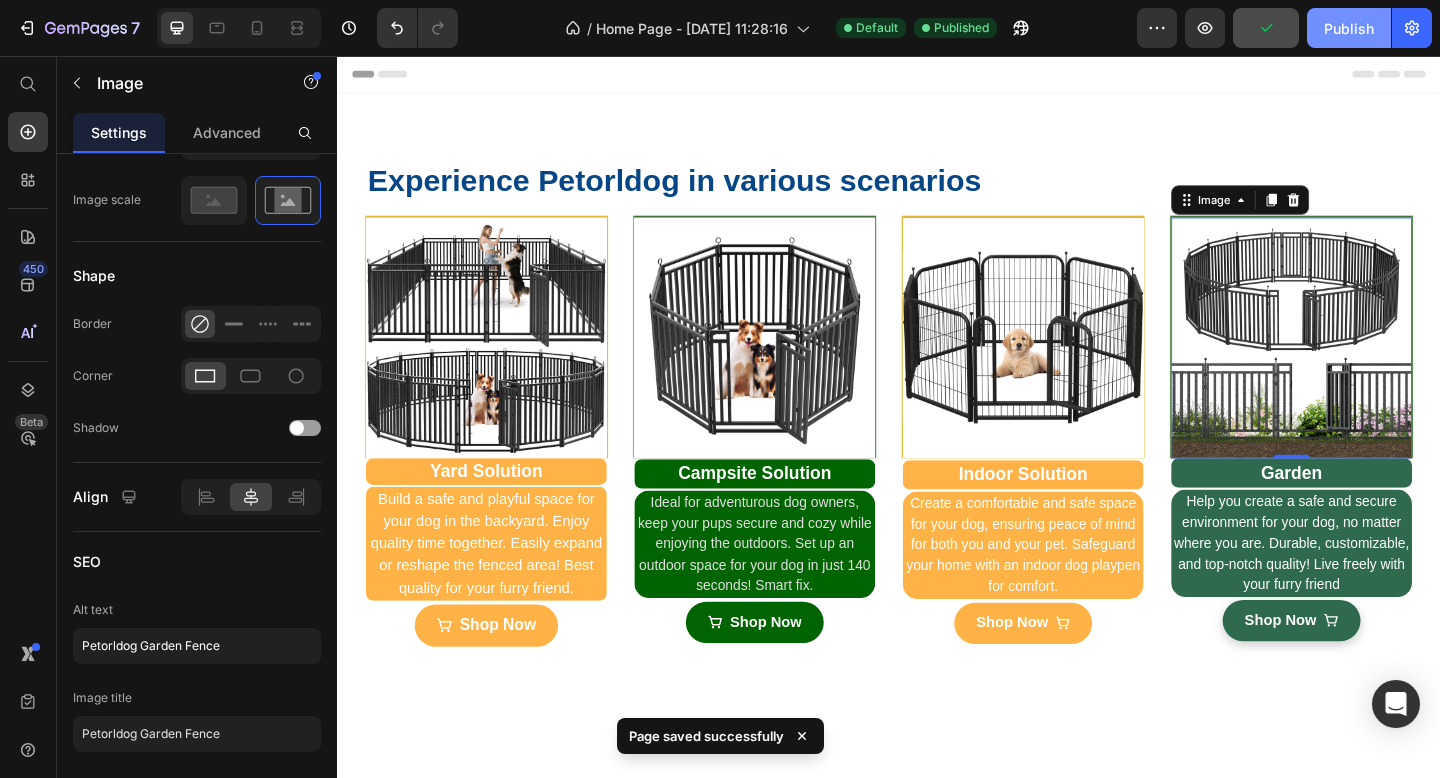 click on "Publish" at bounding box center (1349, 28) 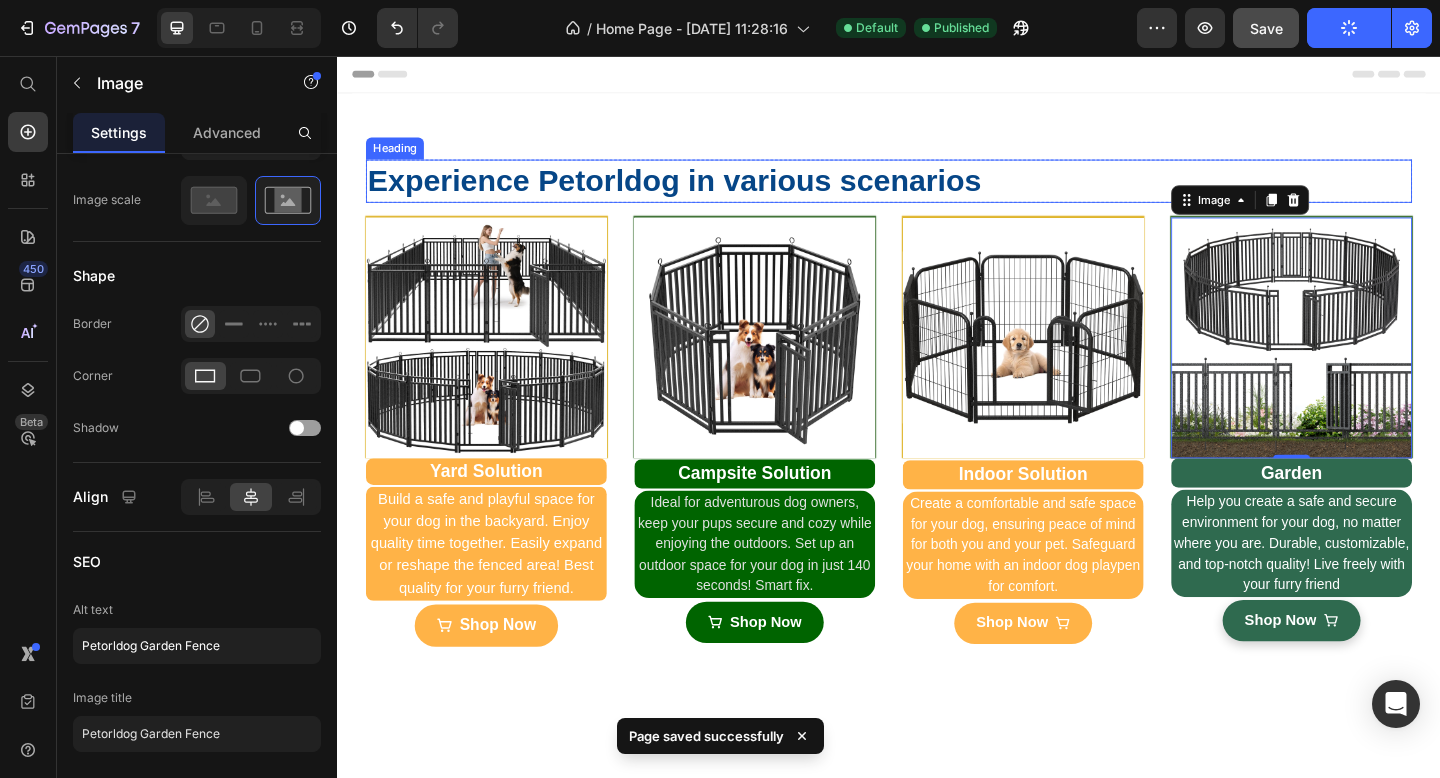 click on "Experience Petorldog in various scenarios" at bounding box center [937, 192] 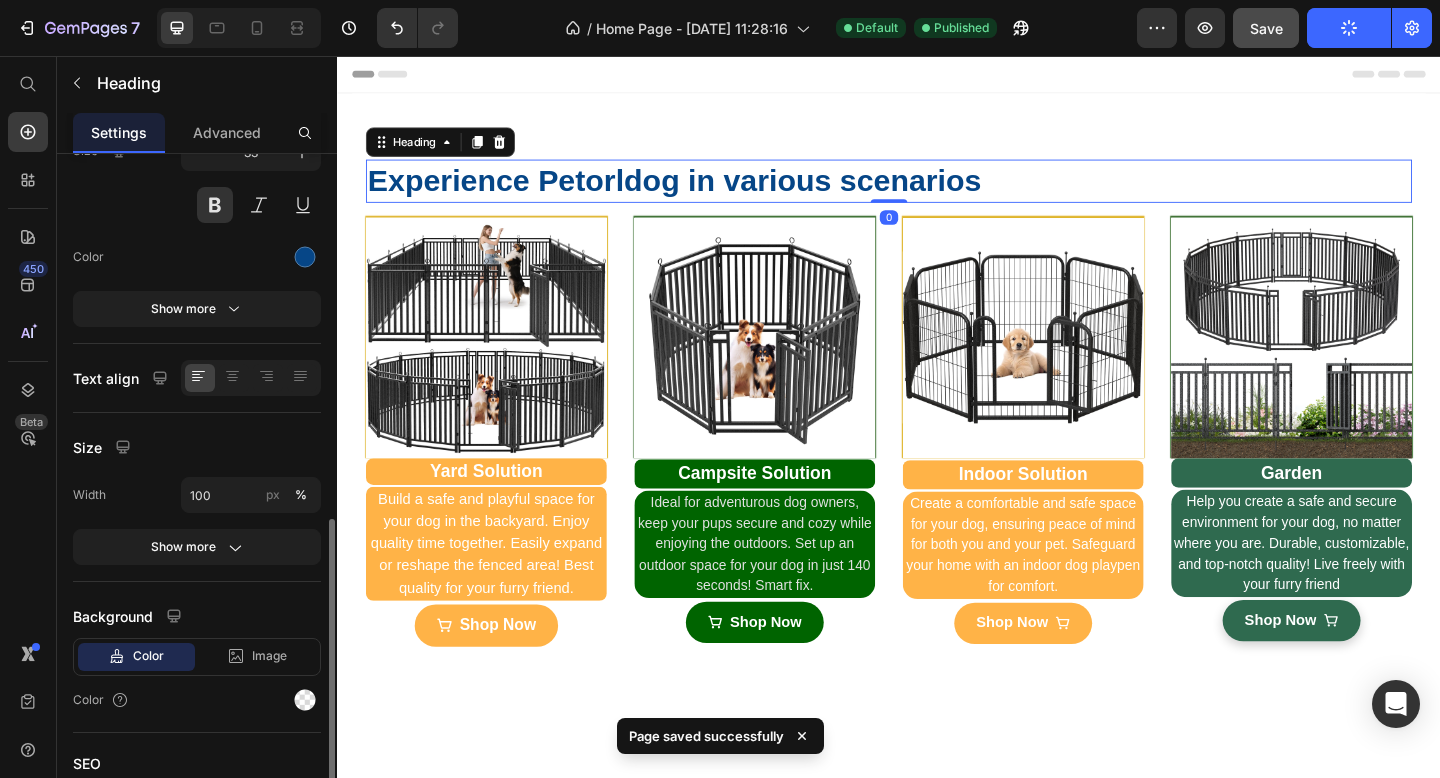 scroll, scrollTop: 331, scrollLeft: 0, axis: vertical 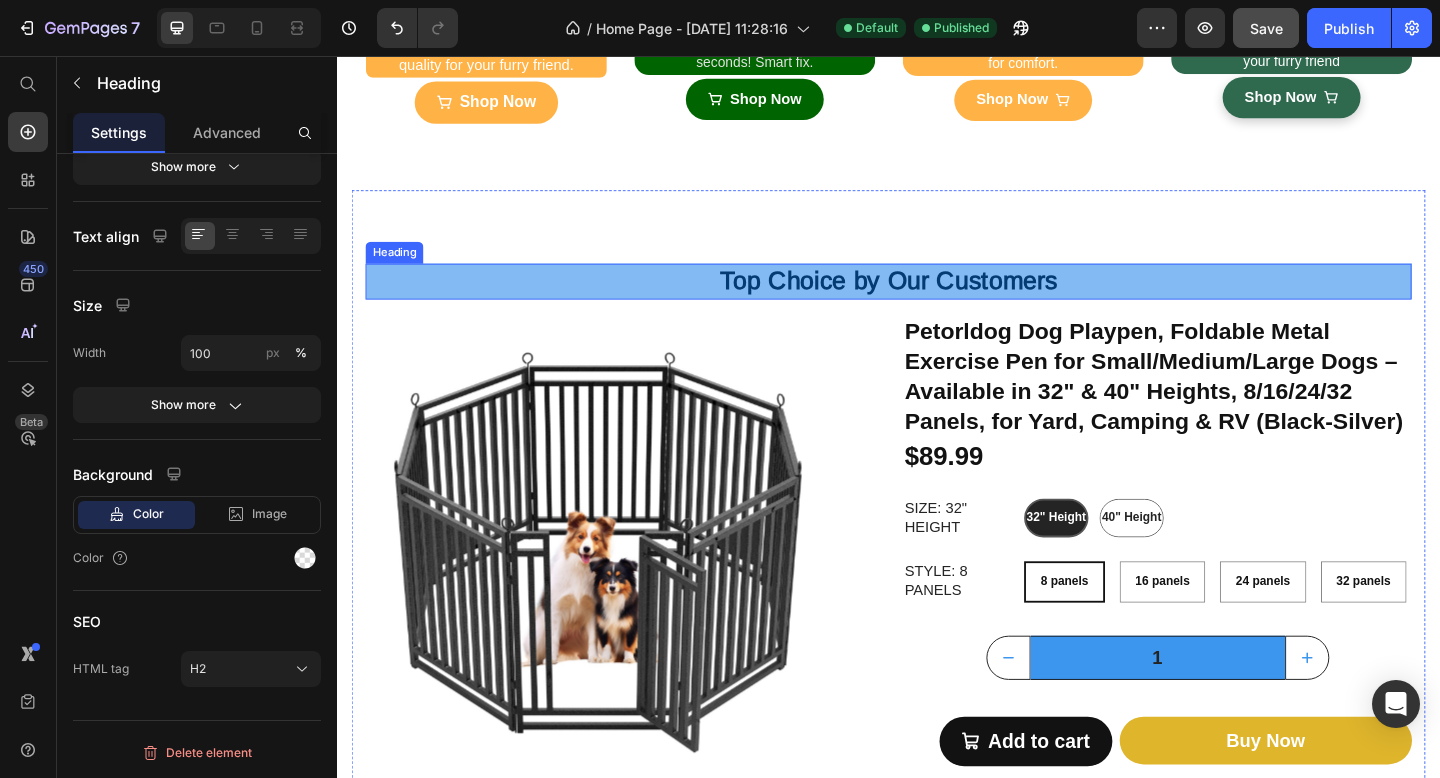 click on "Top Choice by Our Customers" at bounding box center (937, 301) 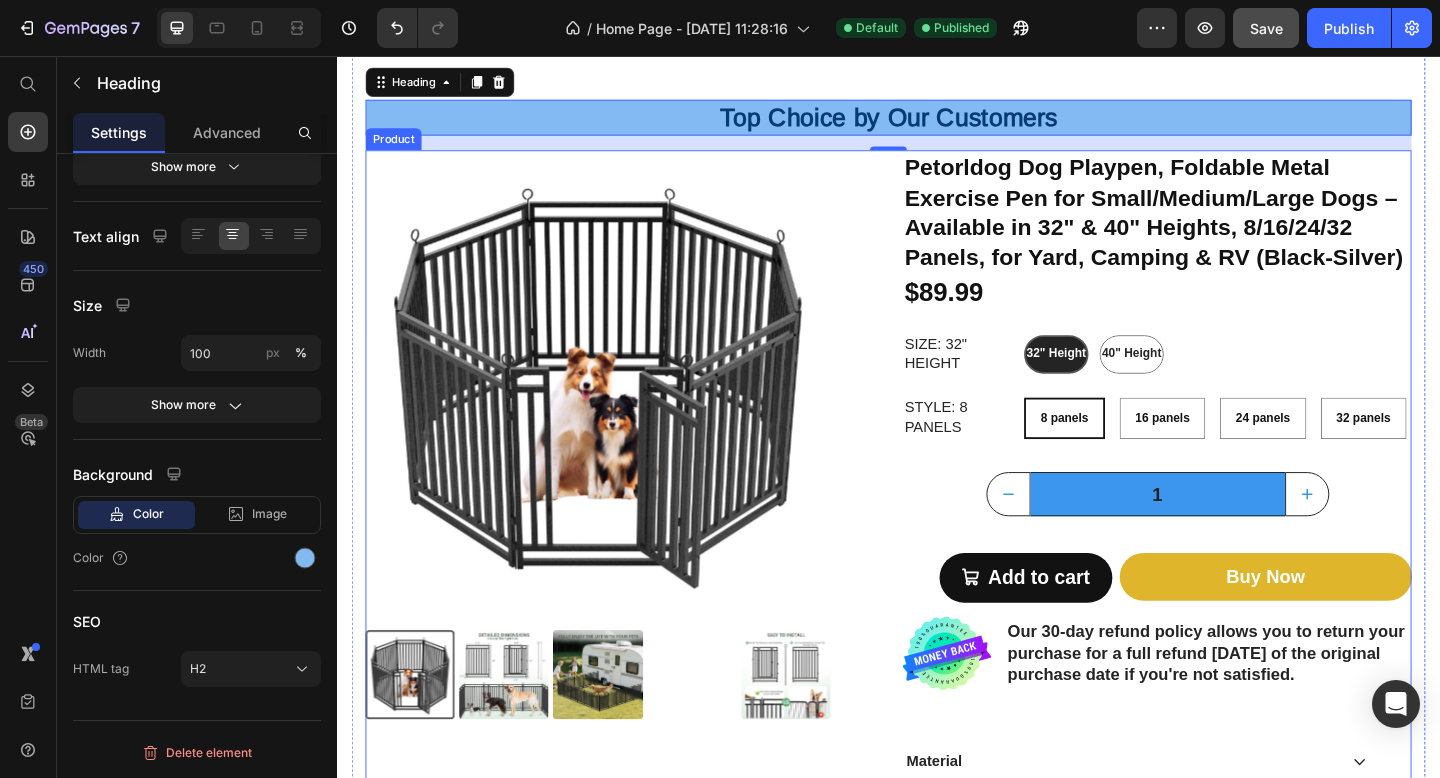 scroll, scrollTop: 816, scrollLeft: 0, axis: vertical 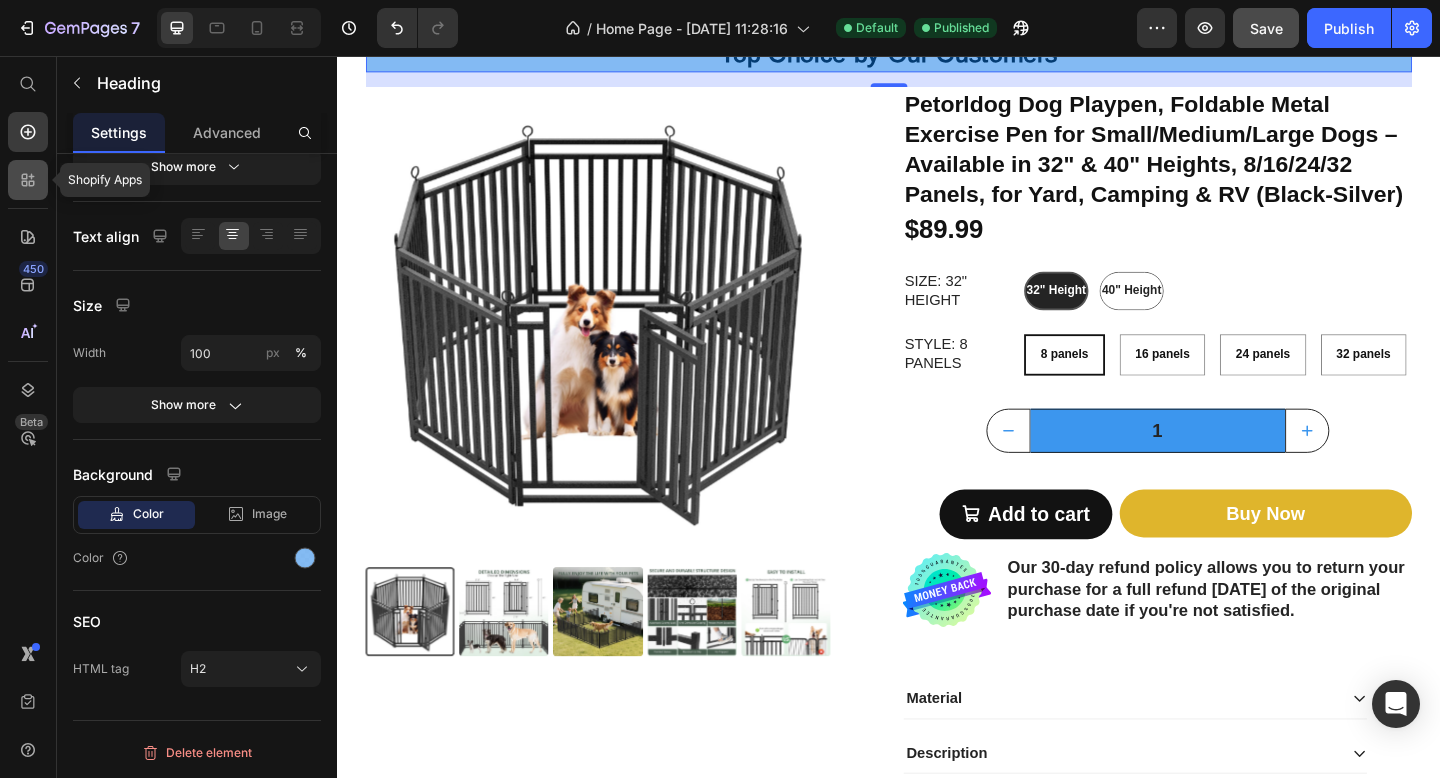 click 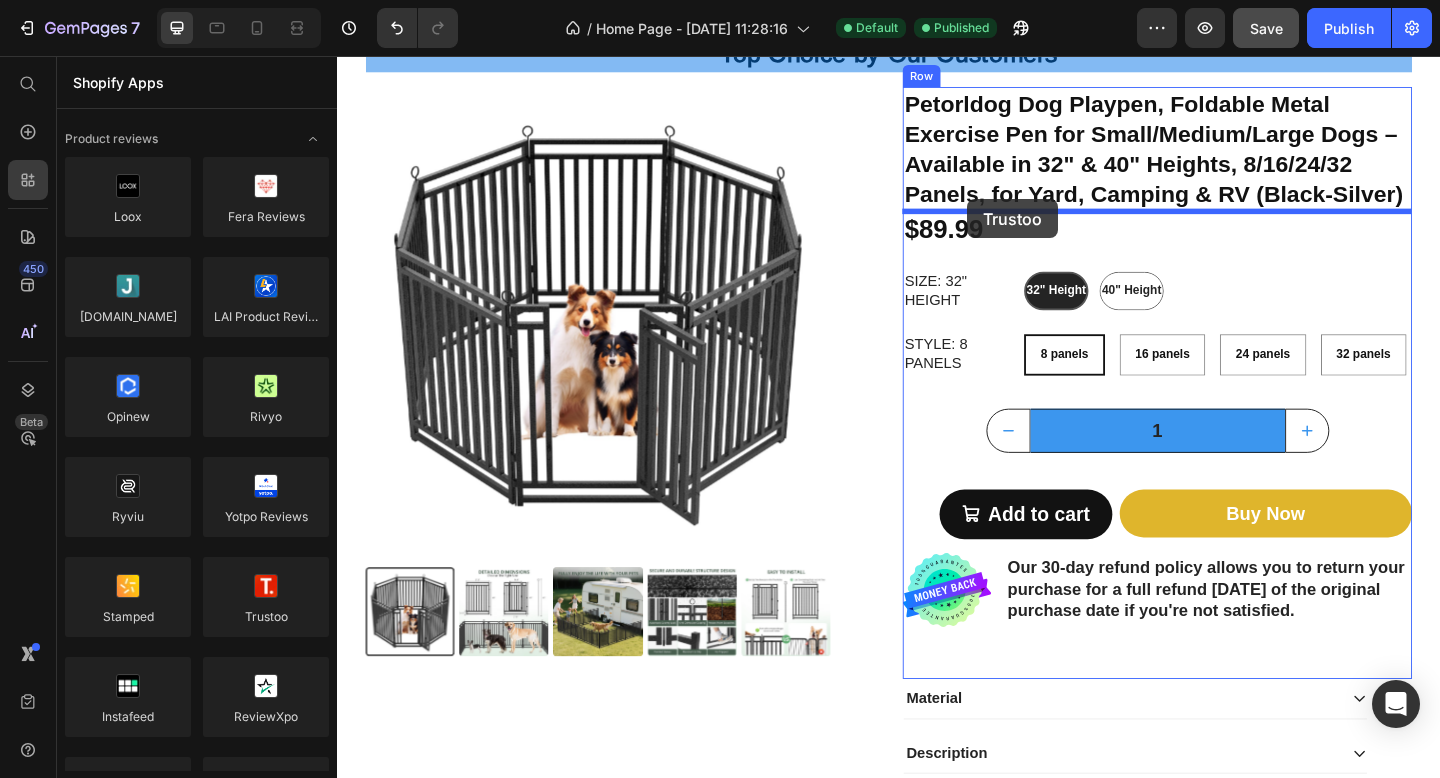 drag, startPoint x: 599, startPoint y: 655, endPoint x: 1022, endPoint y: 212, distance: 612.51776 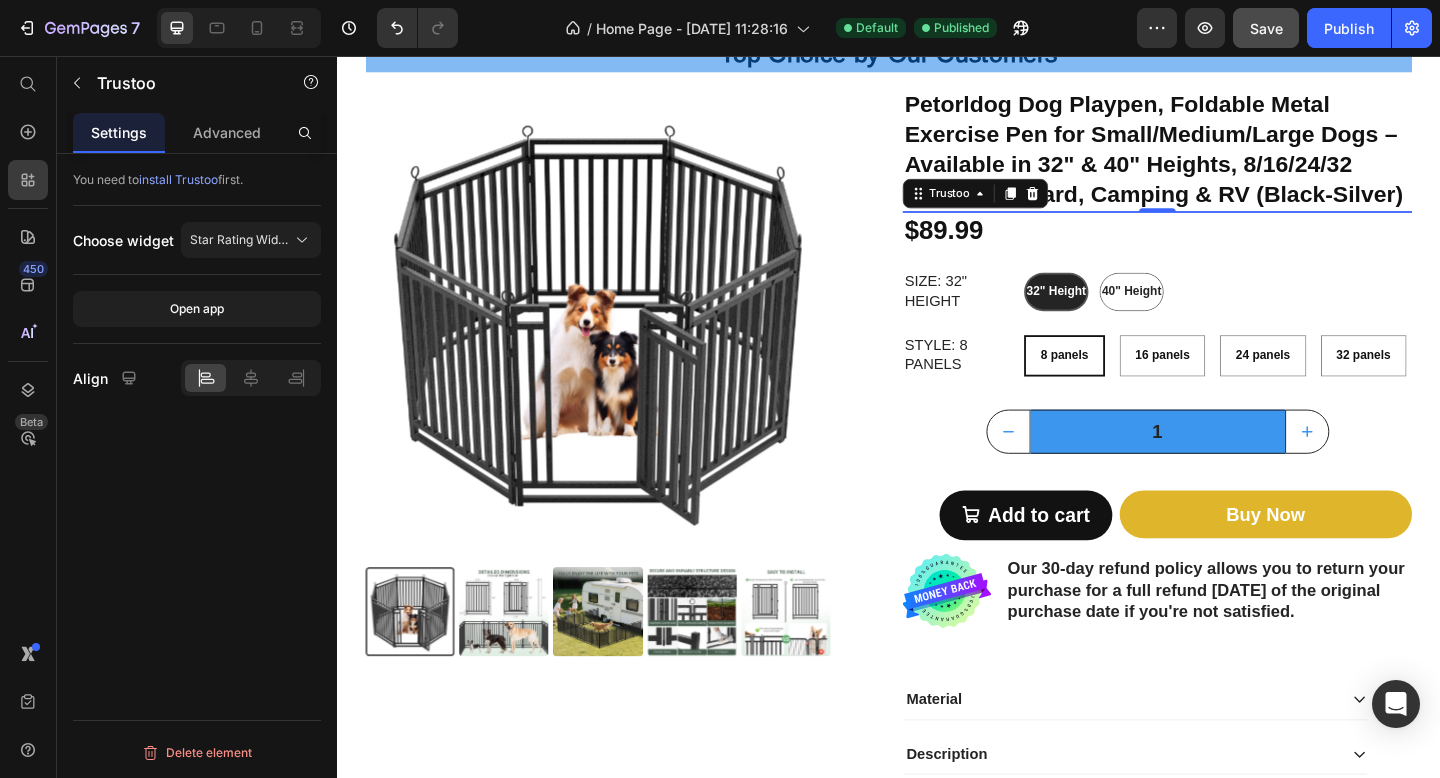 scroll, scrollTop: 0, scrollLeft: 0, axis: both 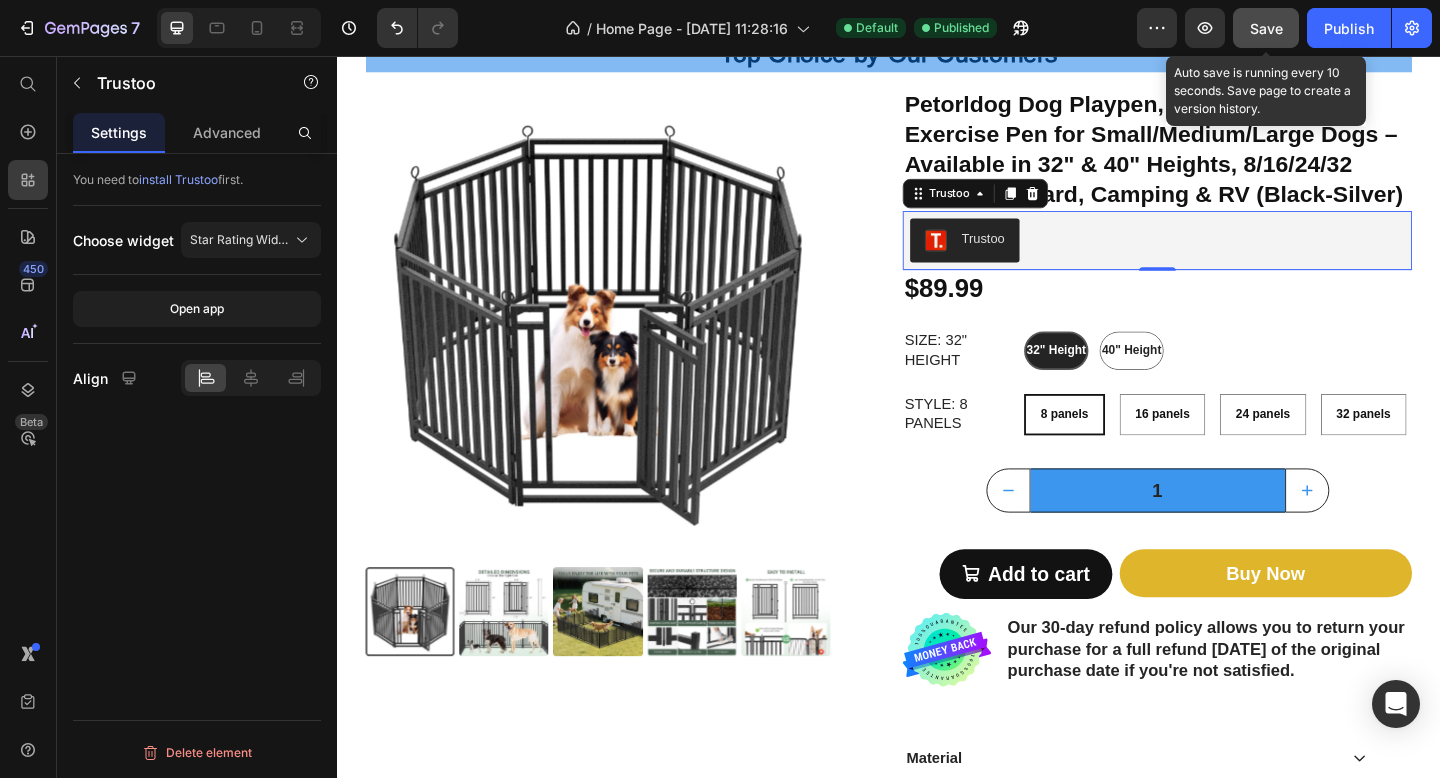 click on "Save" at bounding box center [1266, 28] 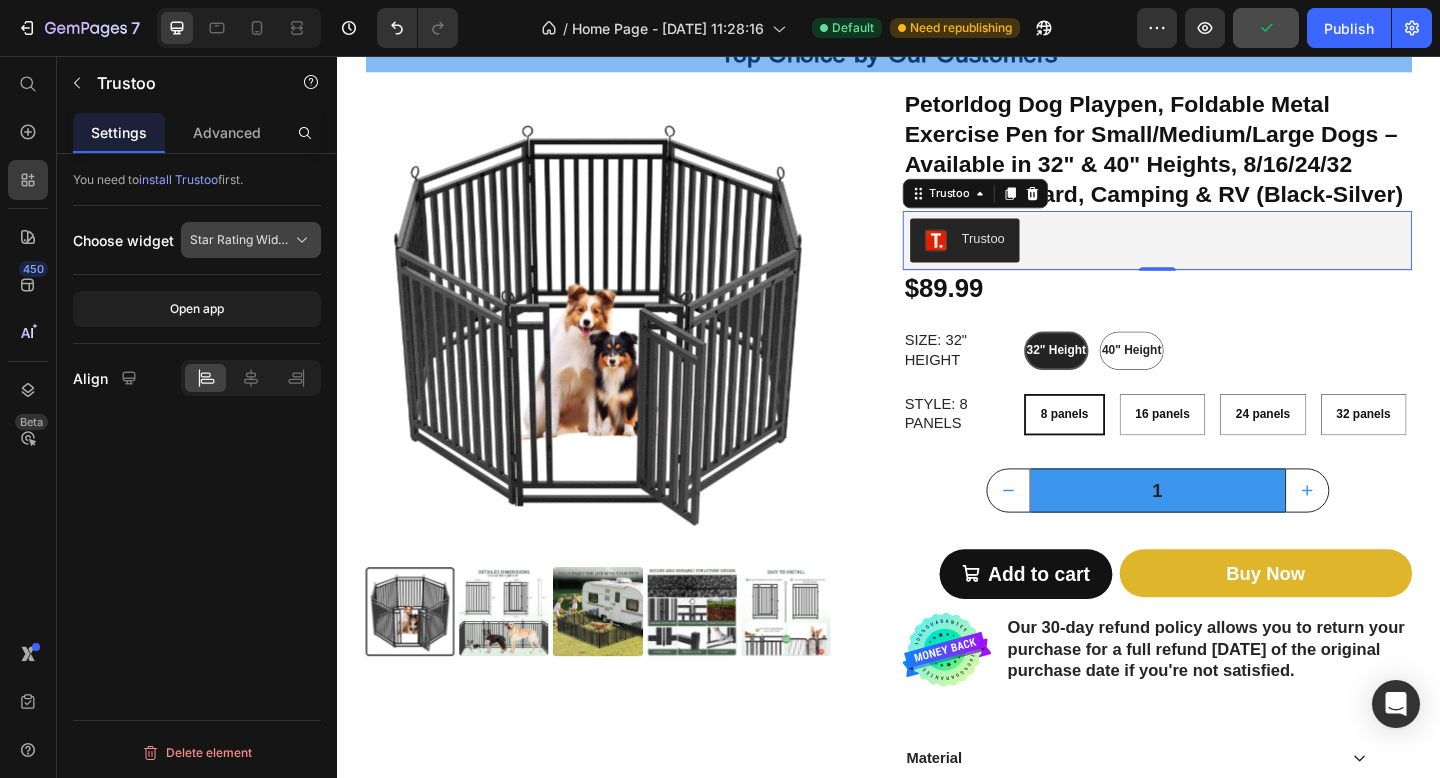 click on "Star Rating Widget" at bounding box center [239, 240] 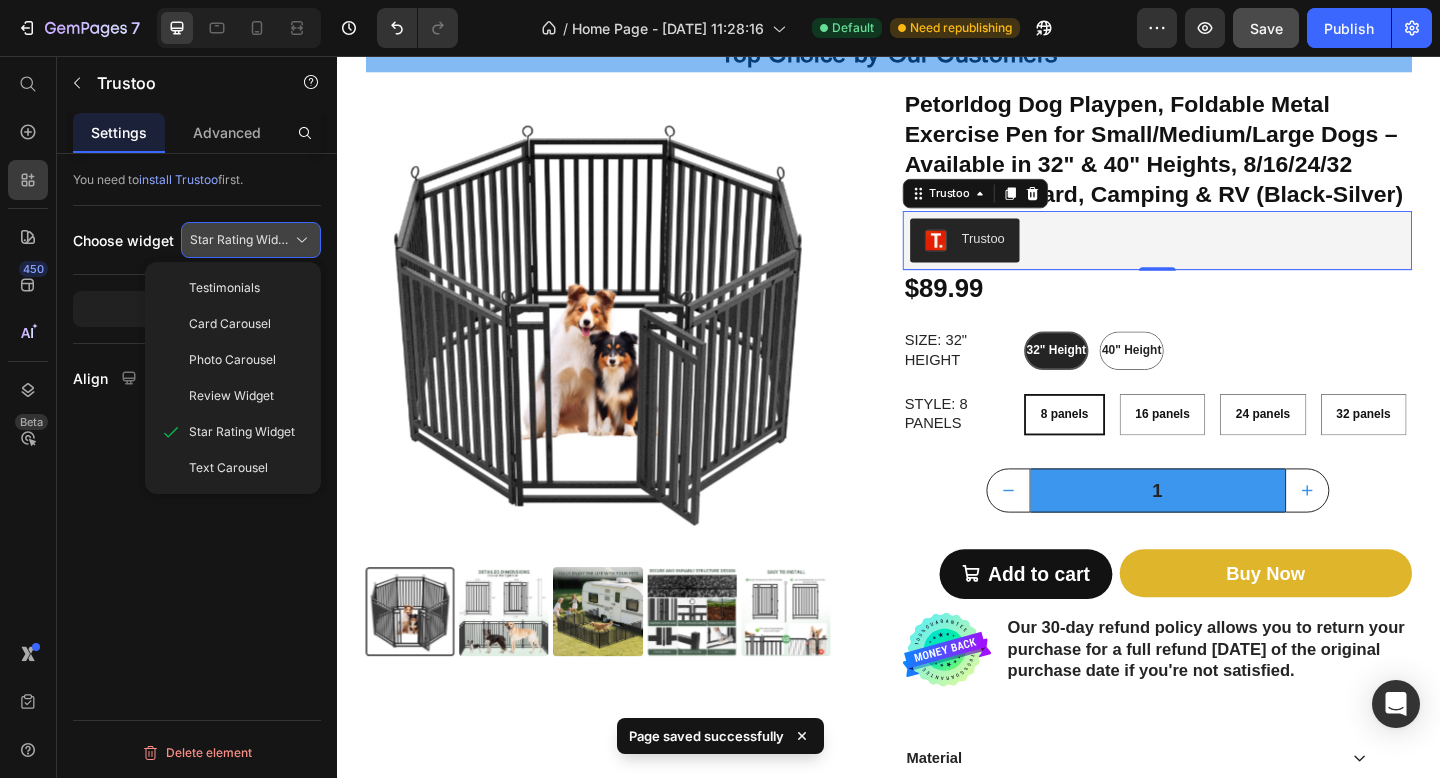 click on "Star Rating Widget" at bounding box center (239, 240) 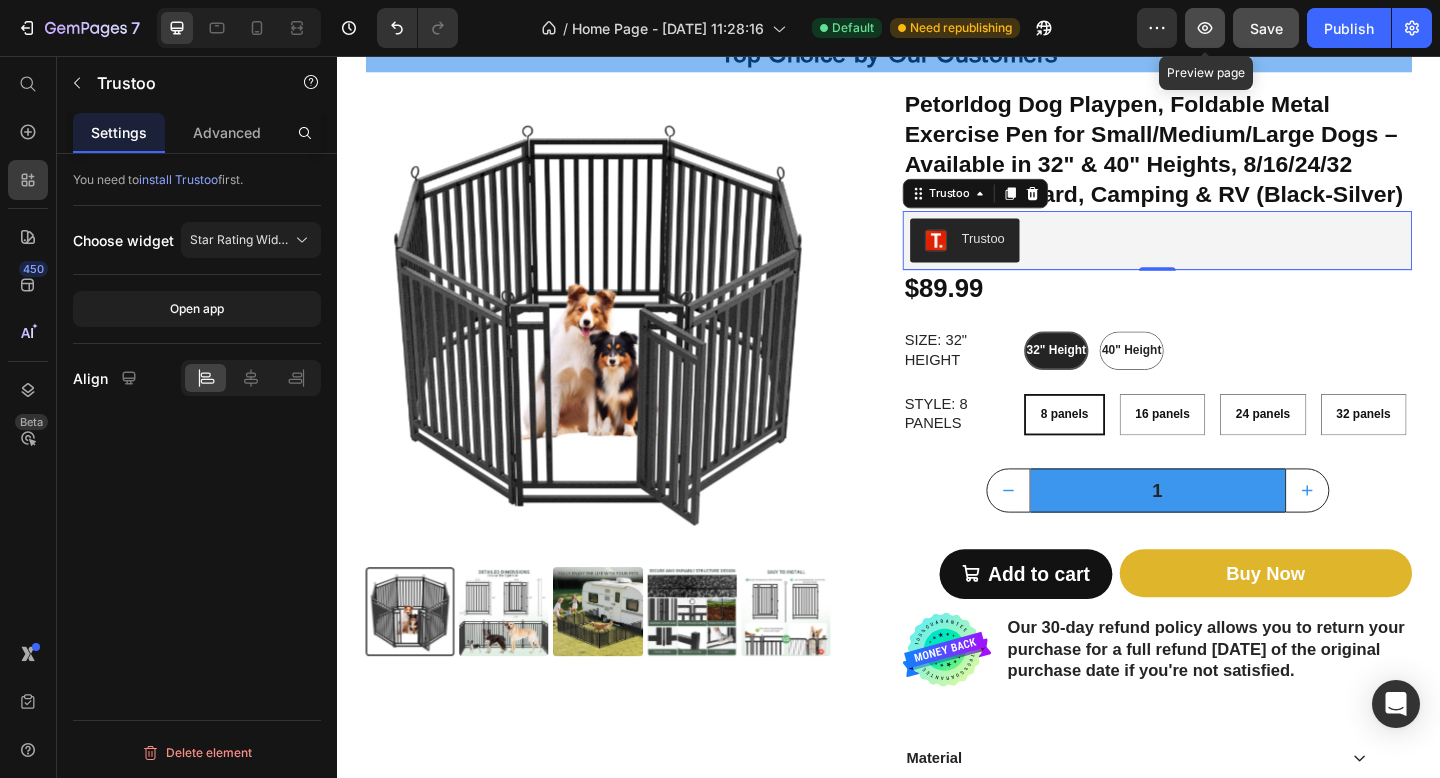 click 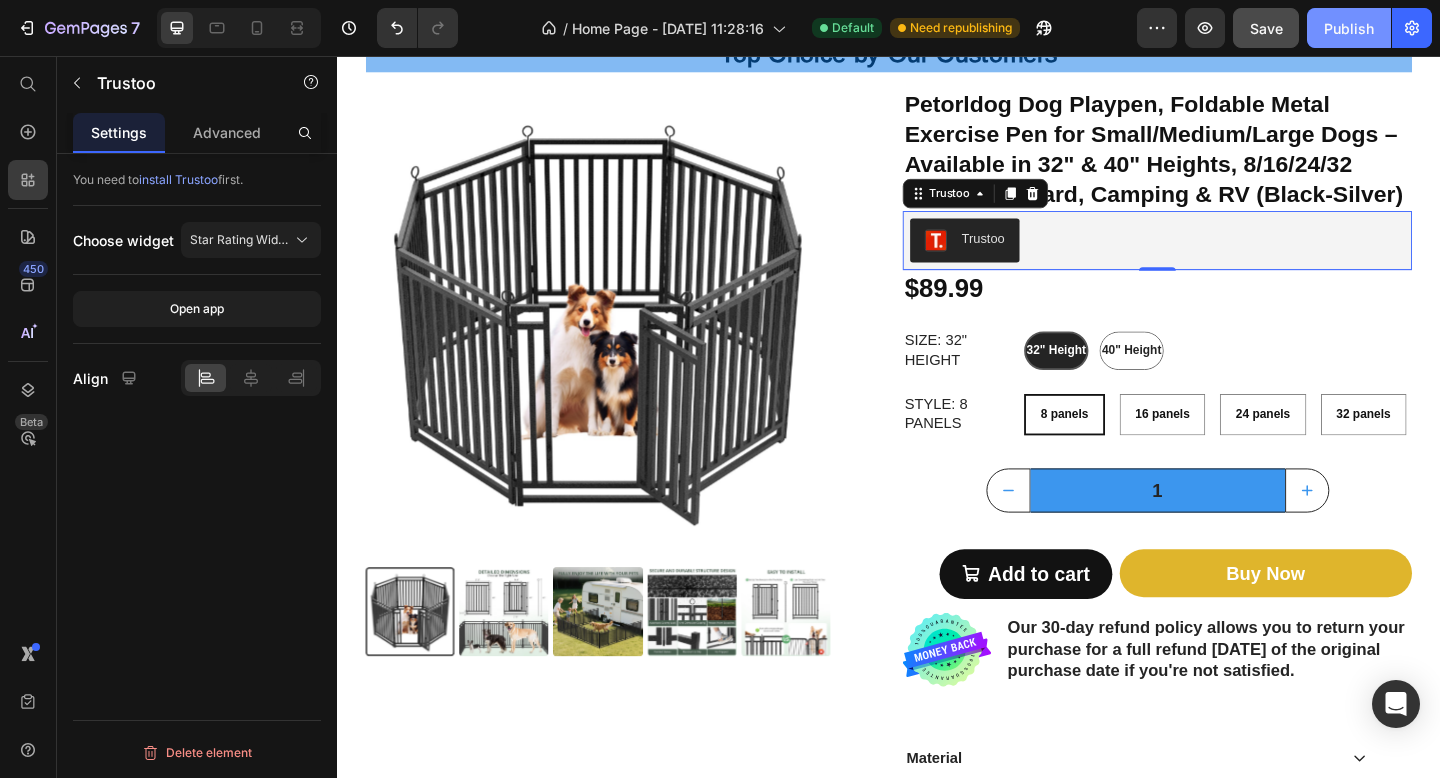 click on "Publish" 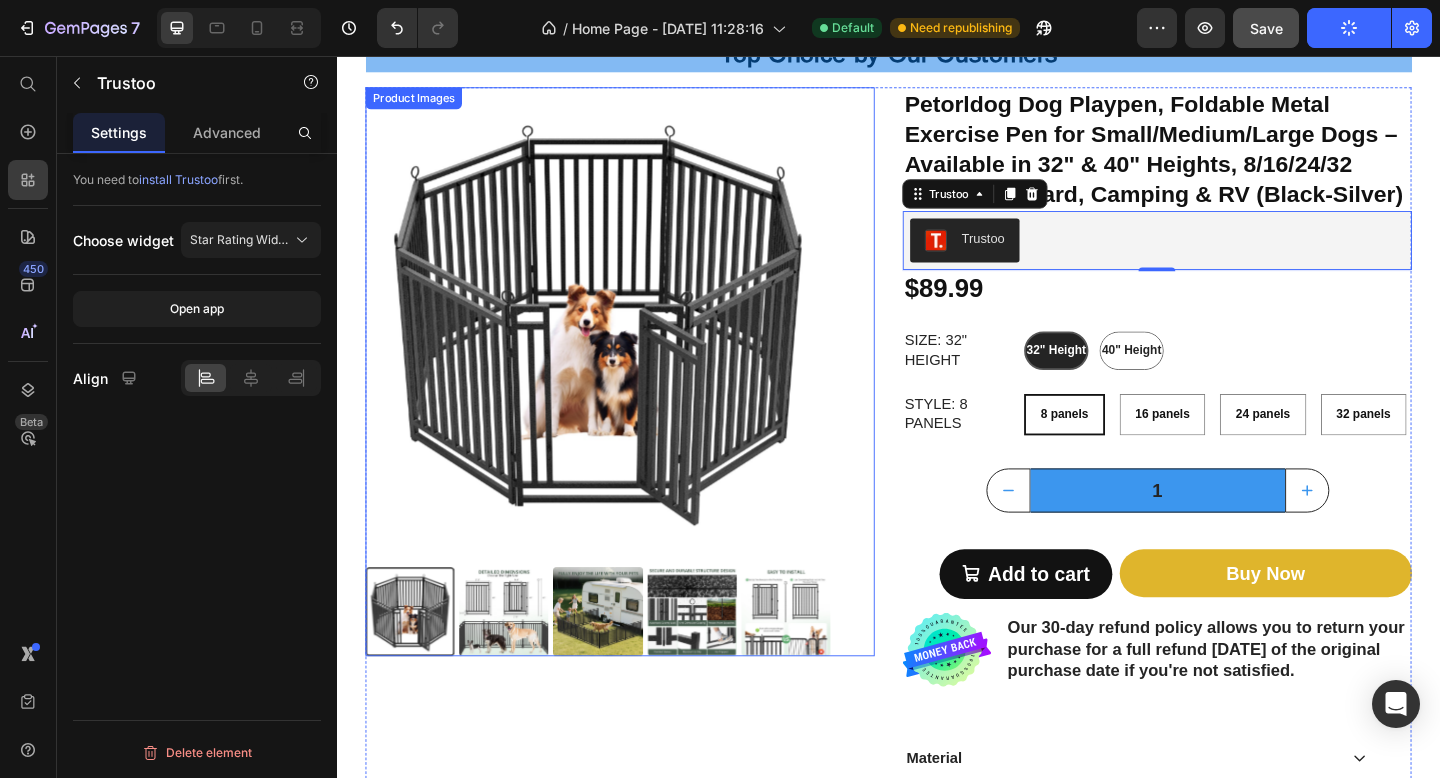 click at bounding box center [621, 343] 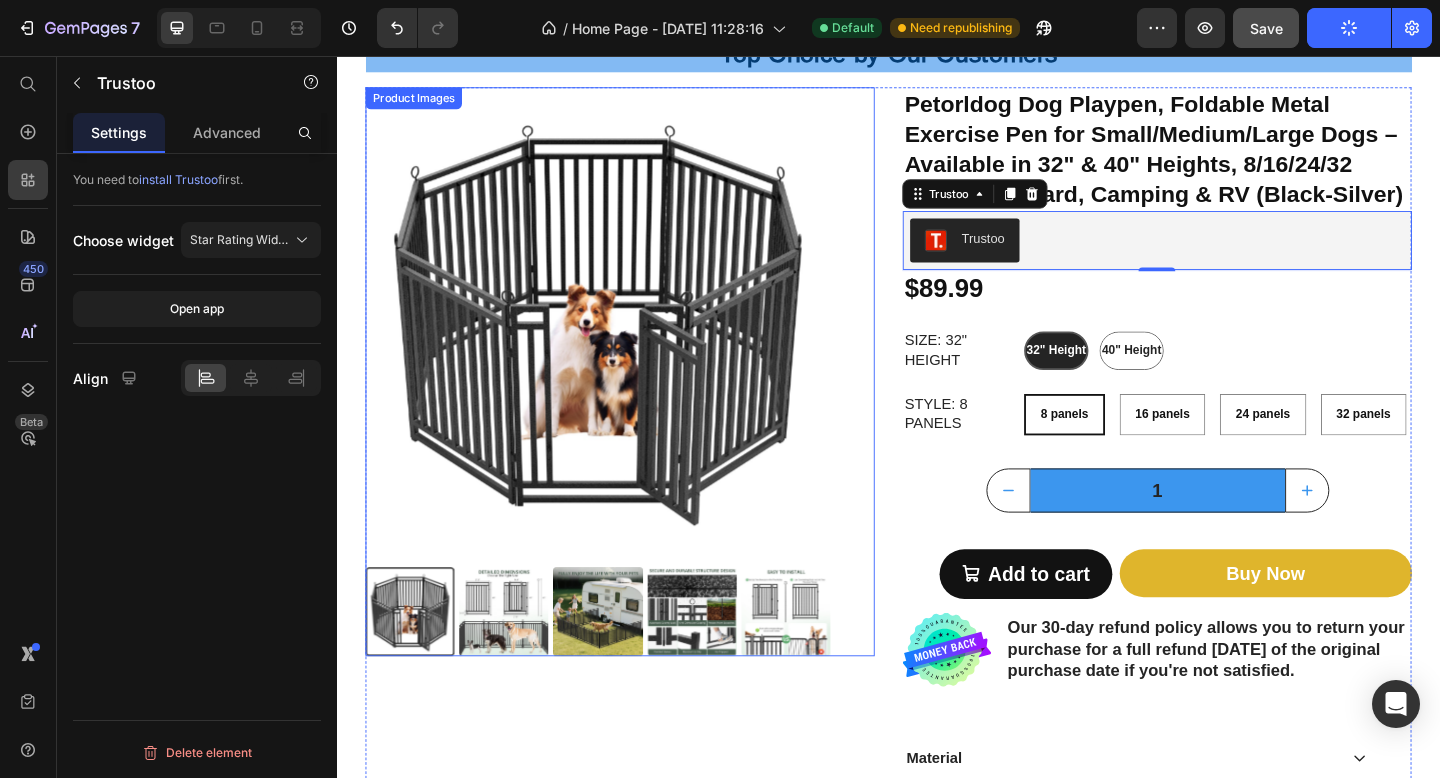 radio on "false" 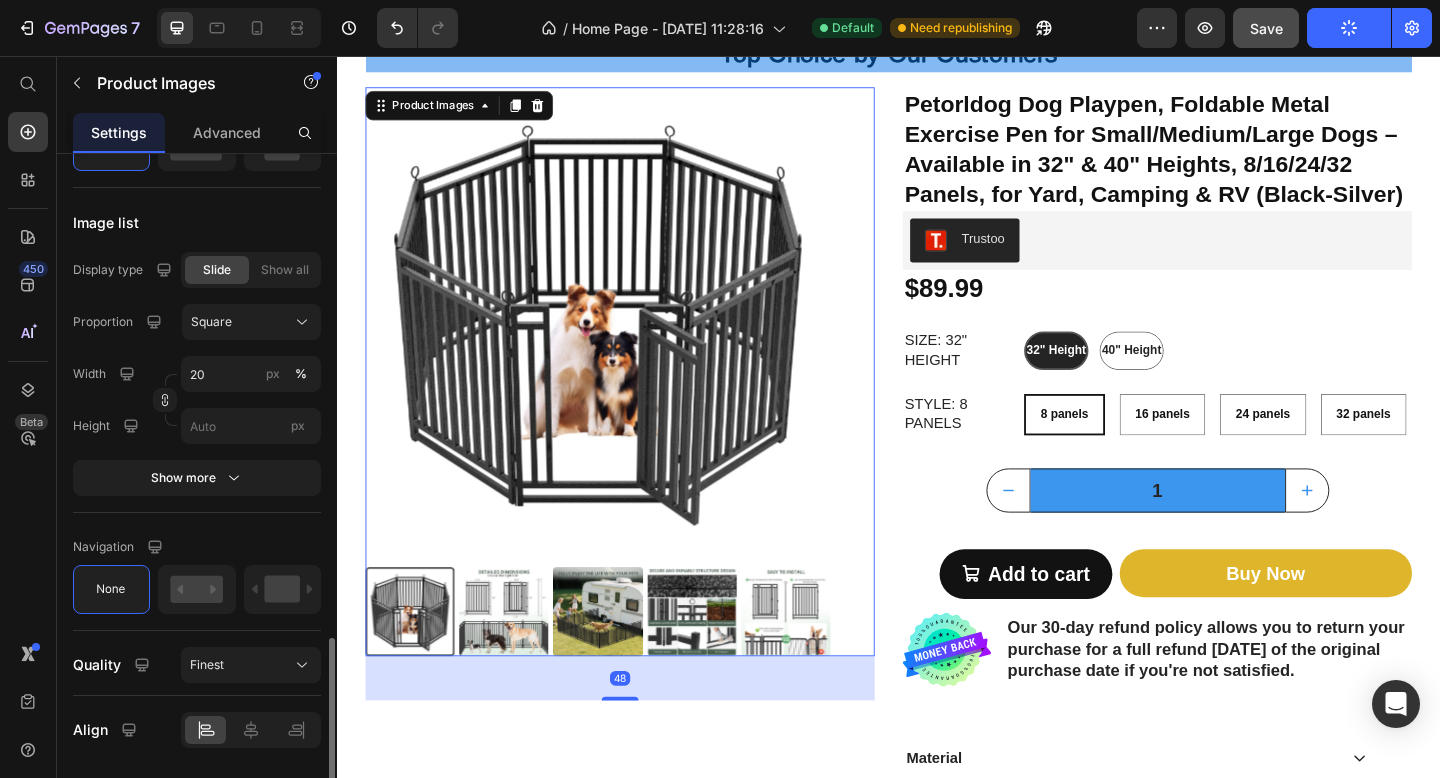 scroll, scrollTop: 1127, scrollLeft: 0, axis: vertical 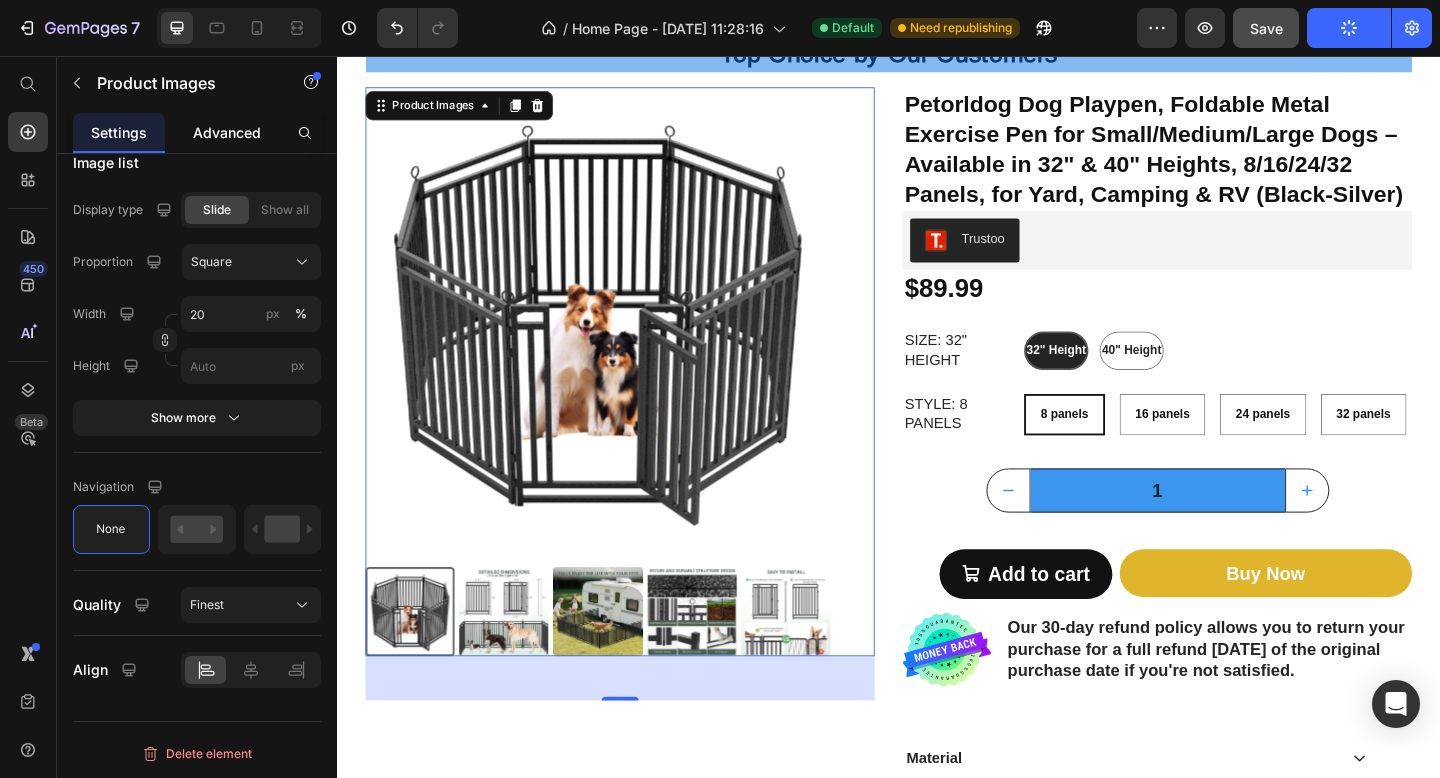 click on "Advanced" at bounding box center (227, 132) 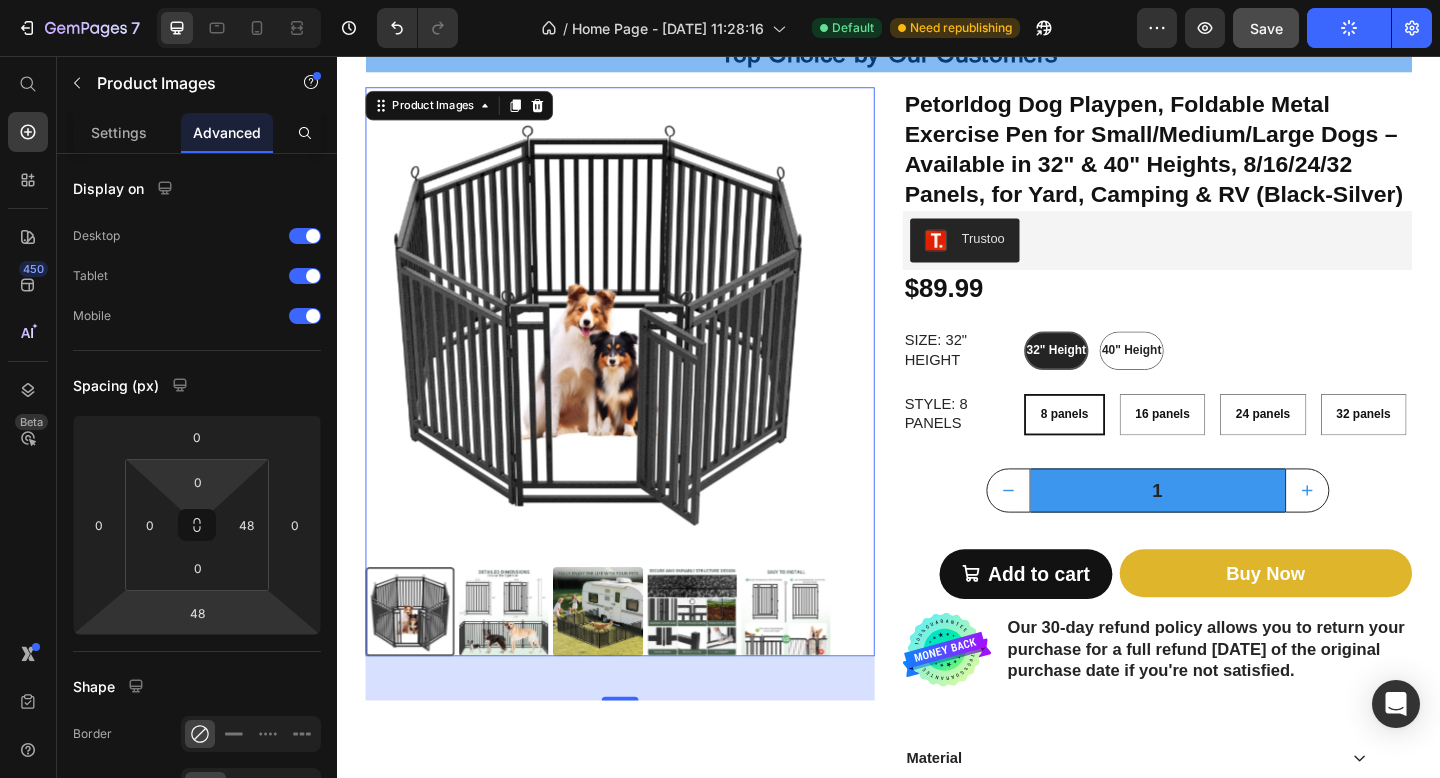 scroll, scrollTop: 624, scrollLeft: 0, axis: vertical 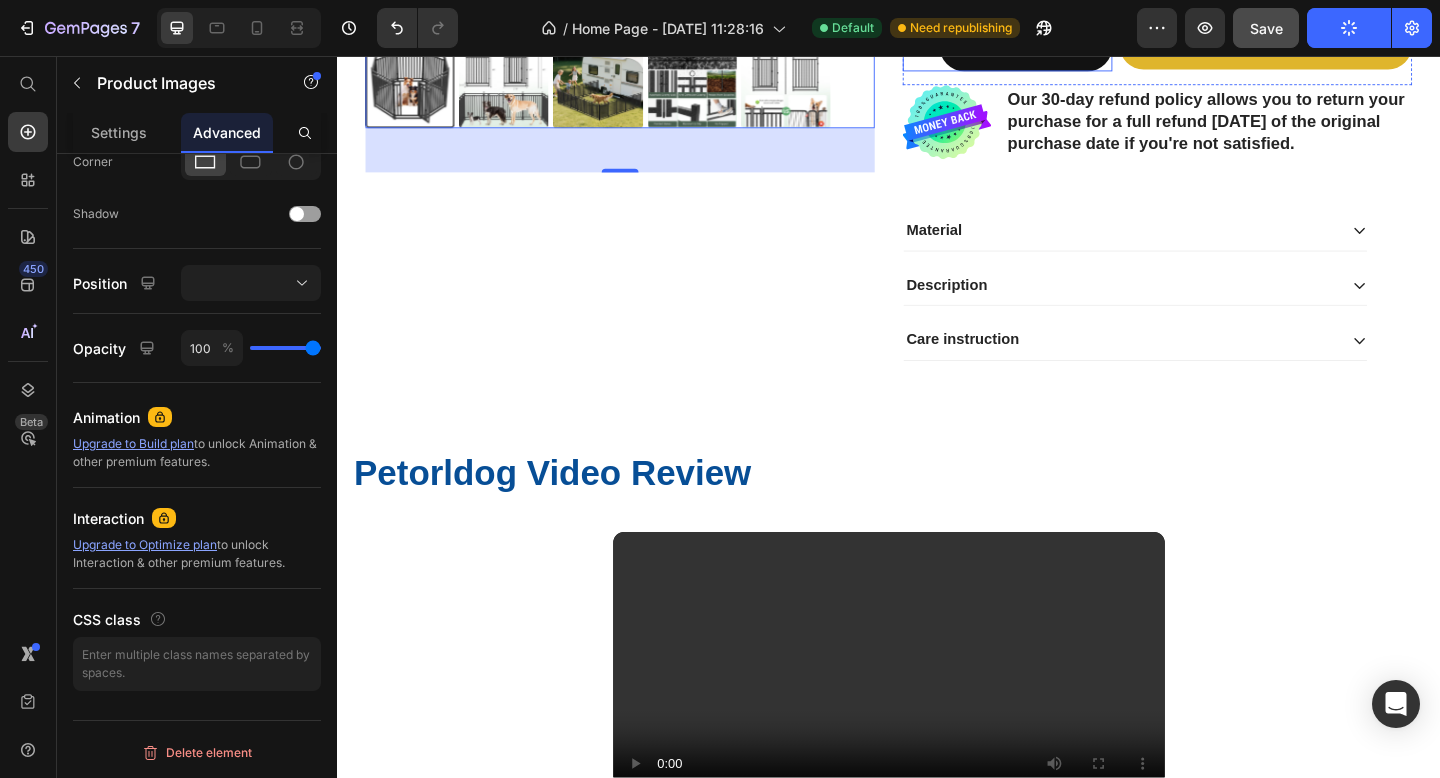 click on "Your browser does not support the video tag." at bounding box center [937, 724] 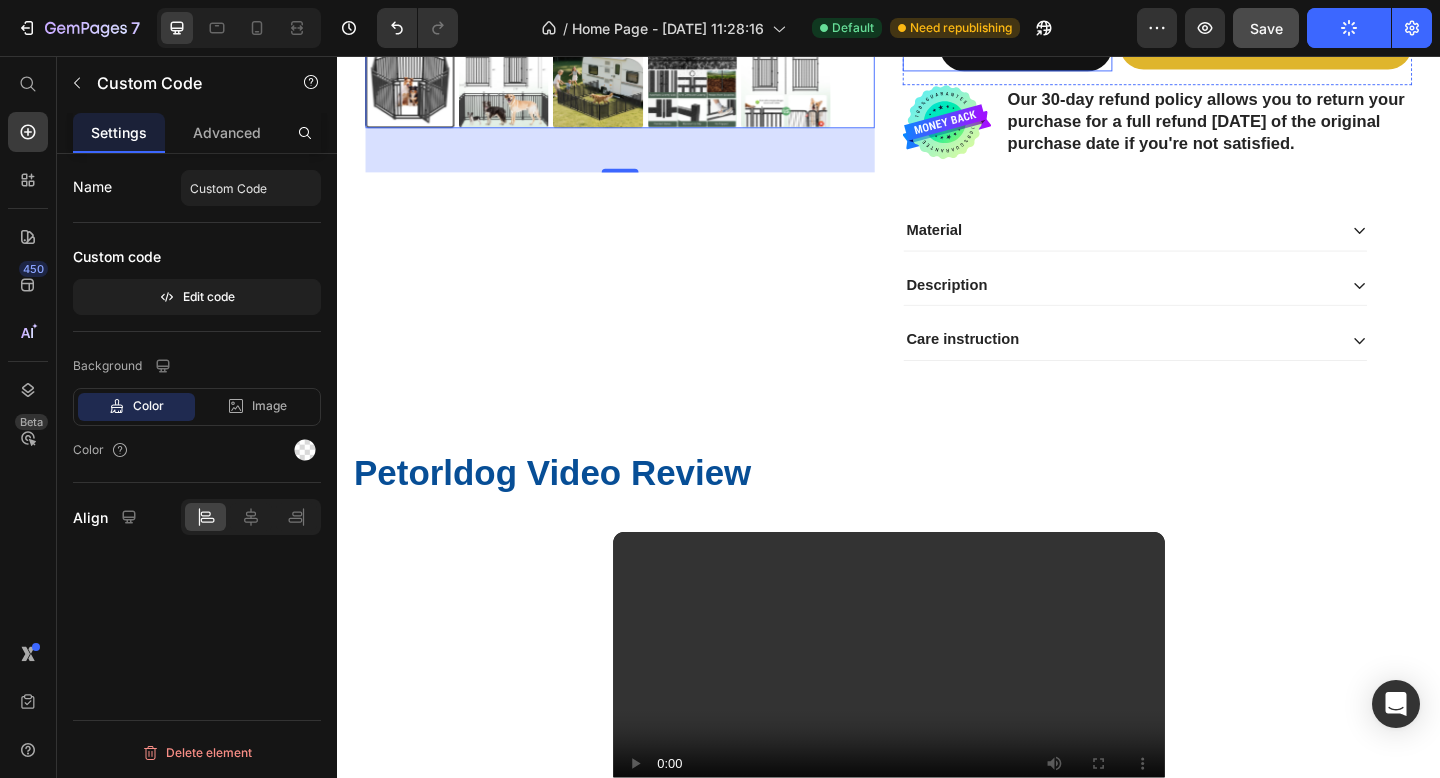 scroll, scrollTop: 1802, scrollLeft: 0, axis: vertical 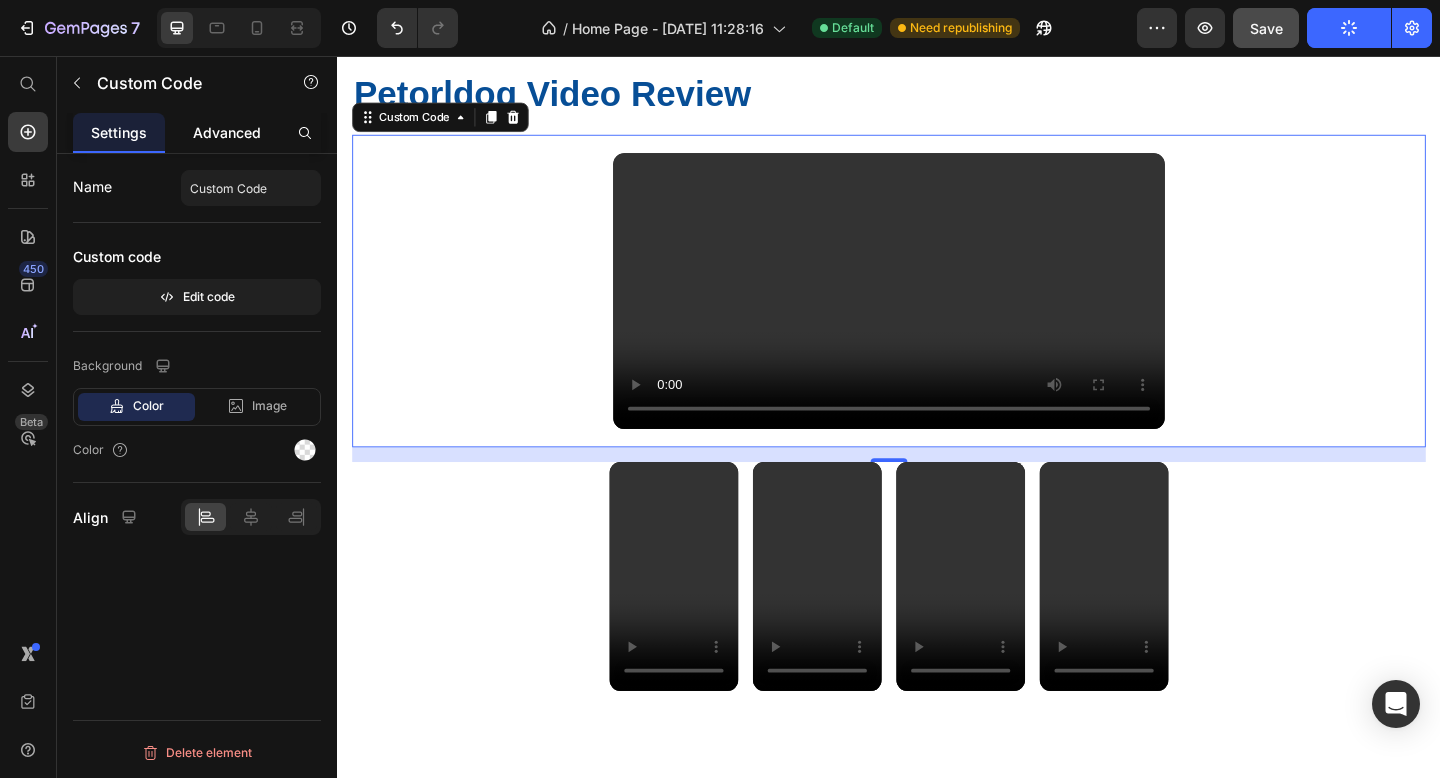 click on "Advanced" at bounding box center (227, 132) 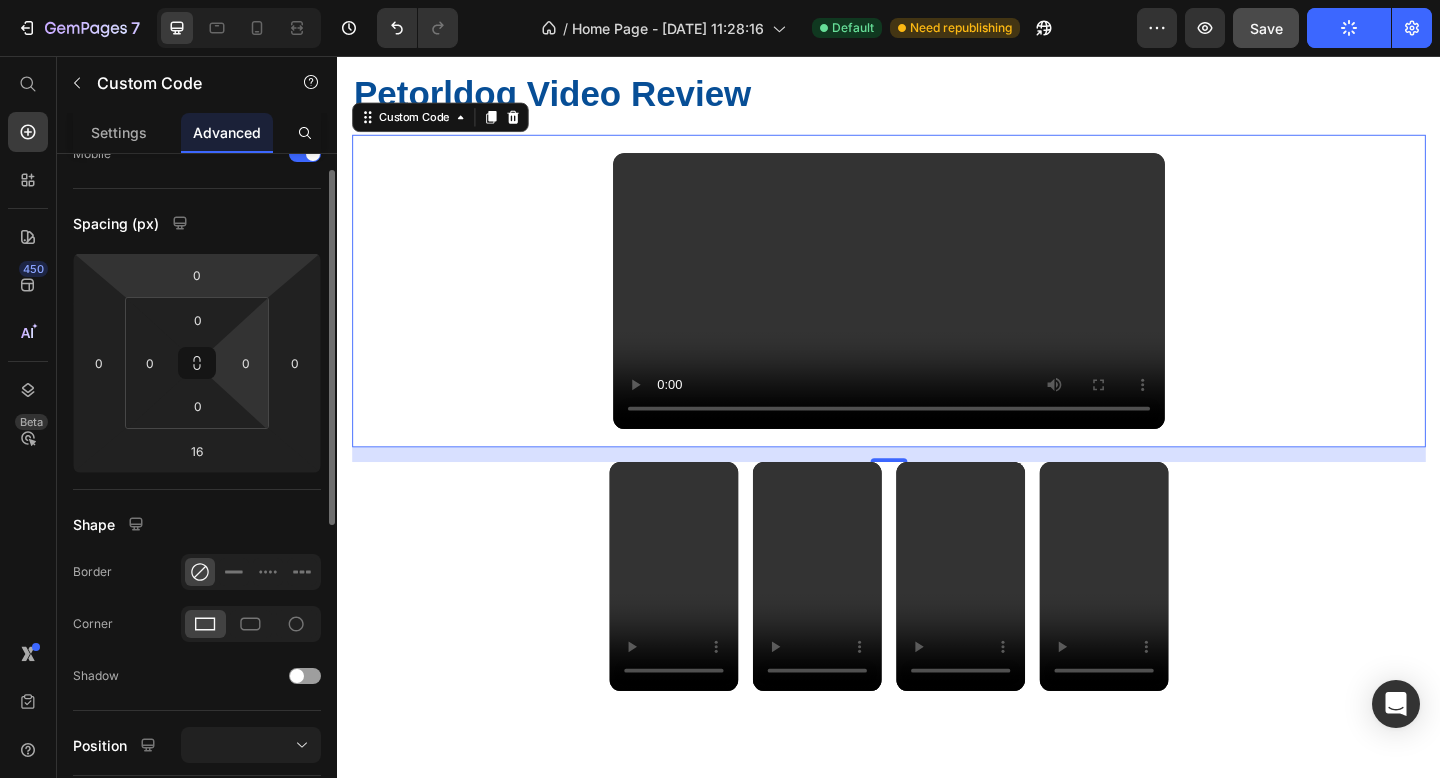 scroll, scrollTop: 624, scrollLeft: 0, axis: vertical 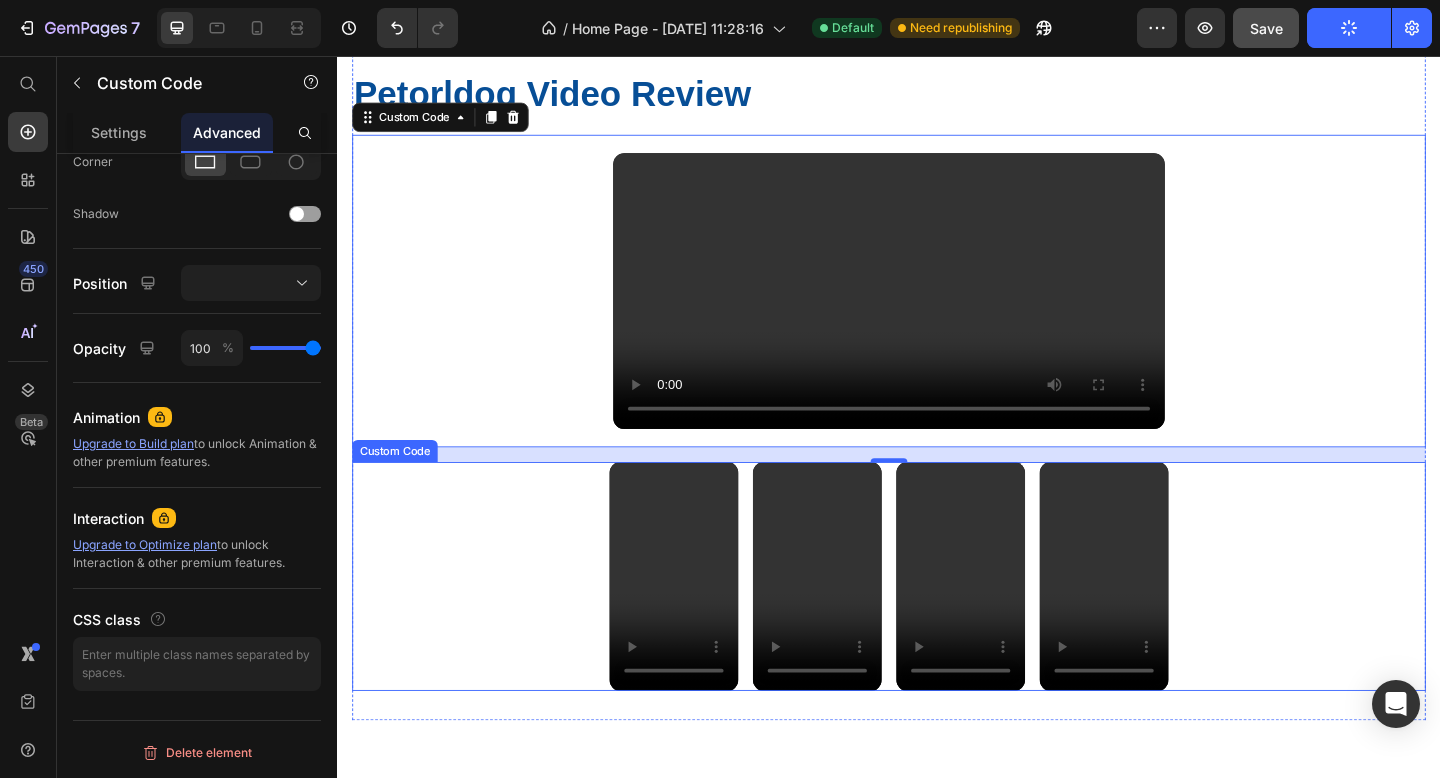 click on "Your browser does not support the video tag.
Your browser does not support the video tag.
Your browser does not support the video tag.
Your browser does not support the video tag." at bounding box center [937, 622] 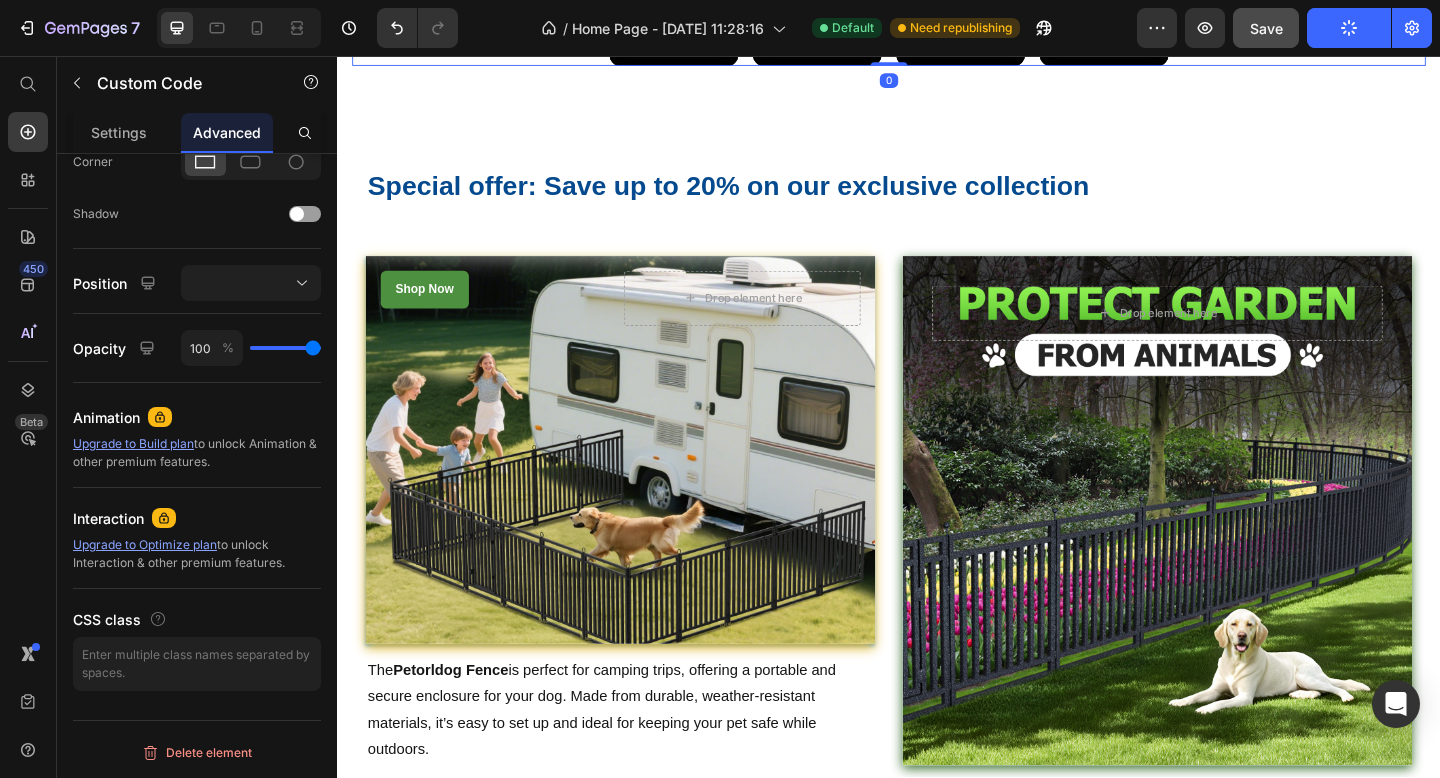 scroll, scrollTop: 2504, scrollLeft: 0, axis: vertical 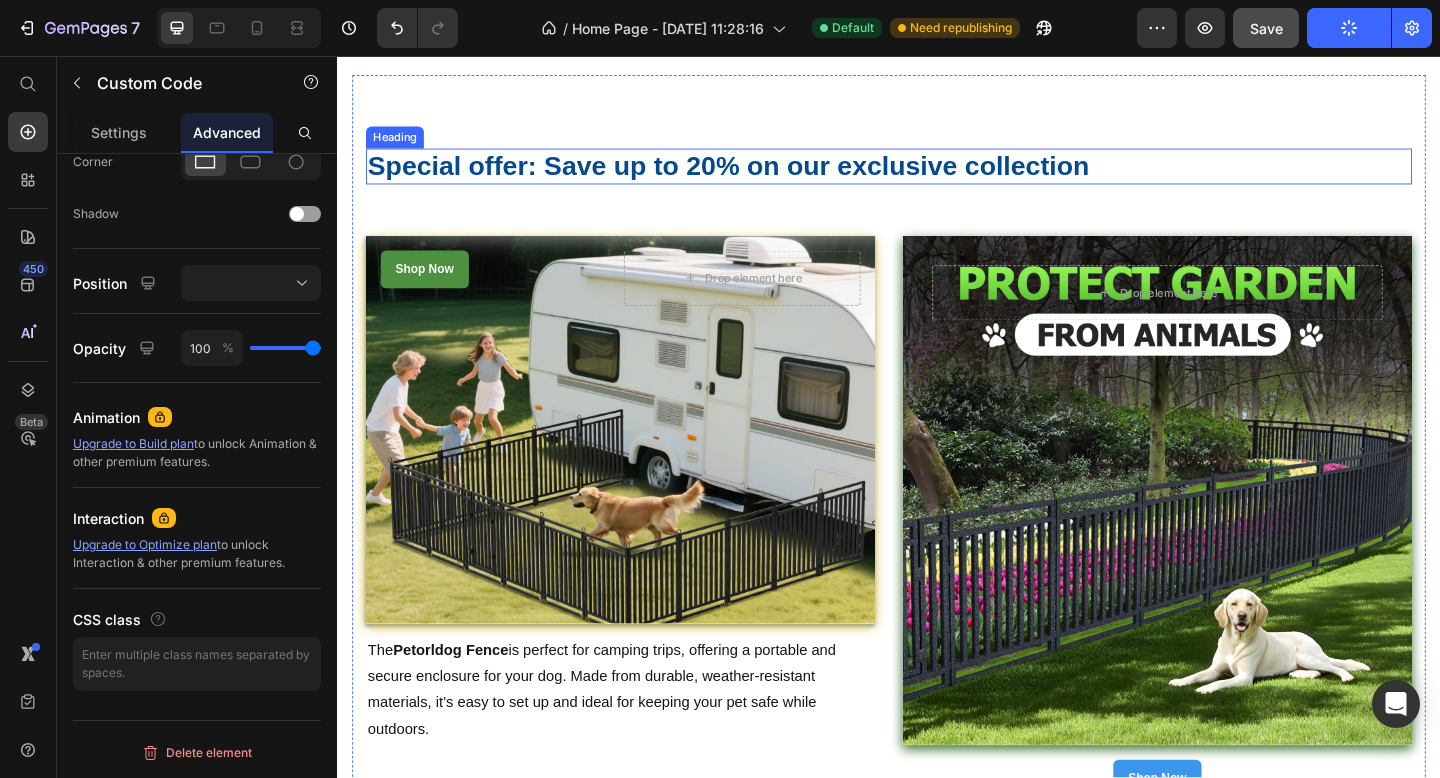 click on "Special offer: Save up to 20% on our exclusive collection" at bounding box center [937, 176] 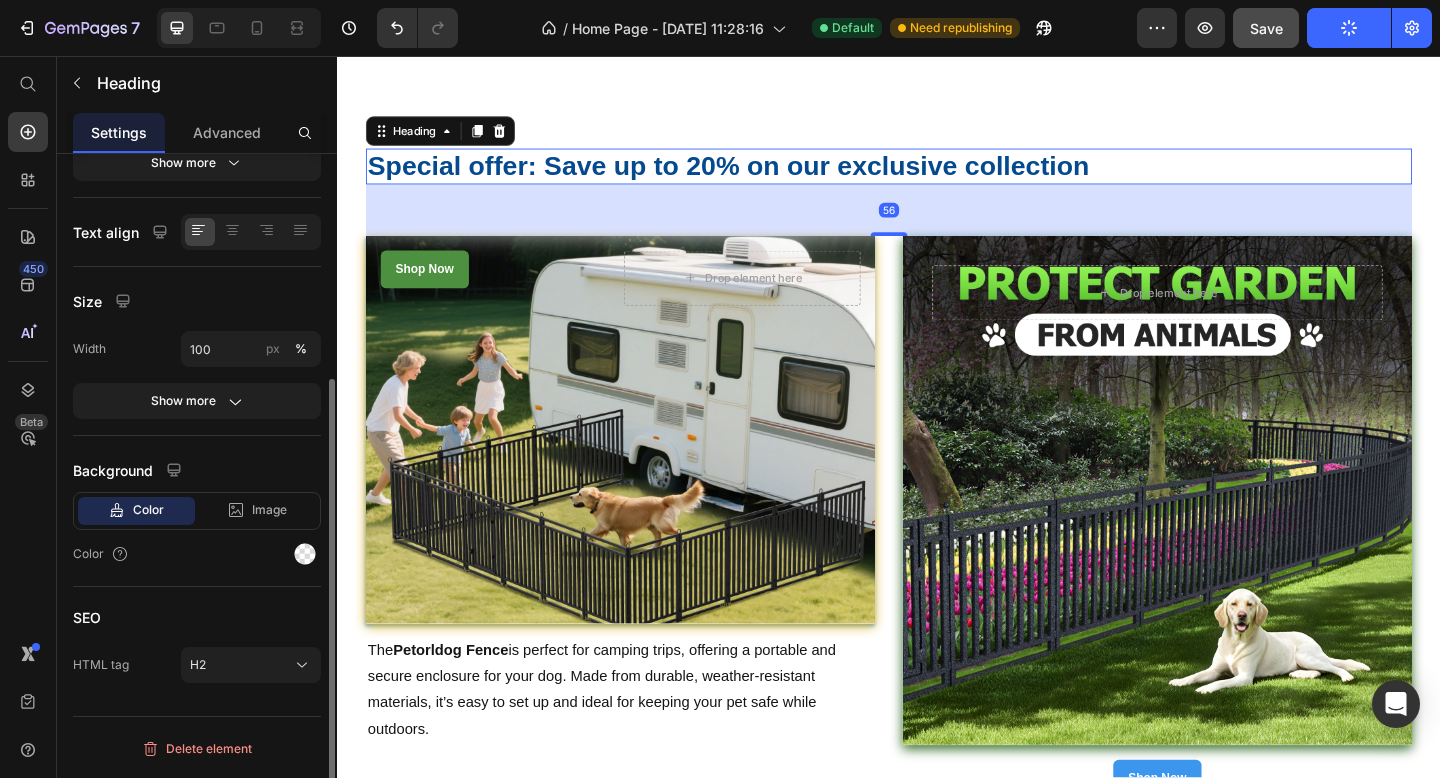 scroll, scrollTop: 0, scrollLeft: 0, axis: both 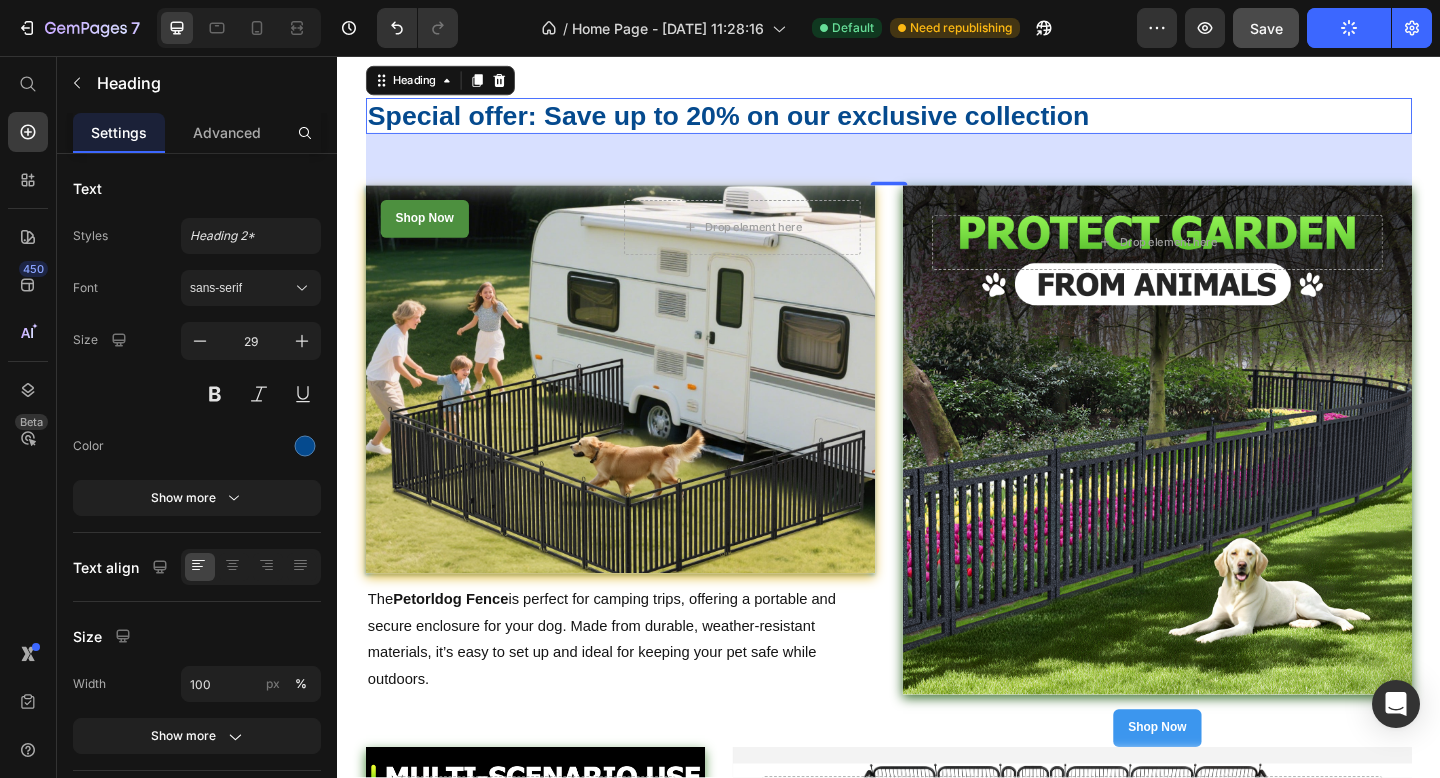 click on "Special offer: Save up to 20% on our exclusive collection" at bounding box center (937, 121) 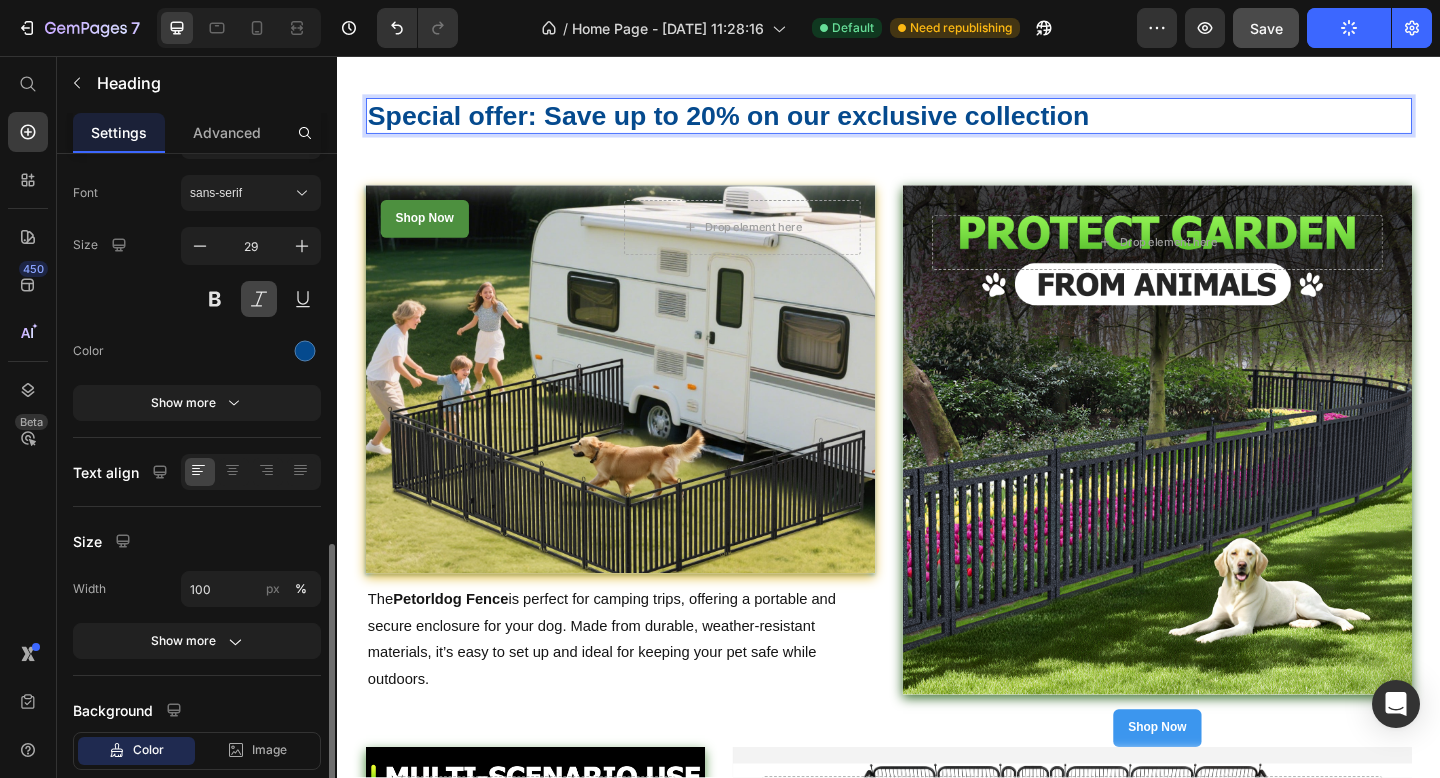 scroll, scrollTop: 331, scrollLeft: 0, axis: vertical 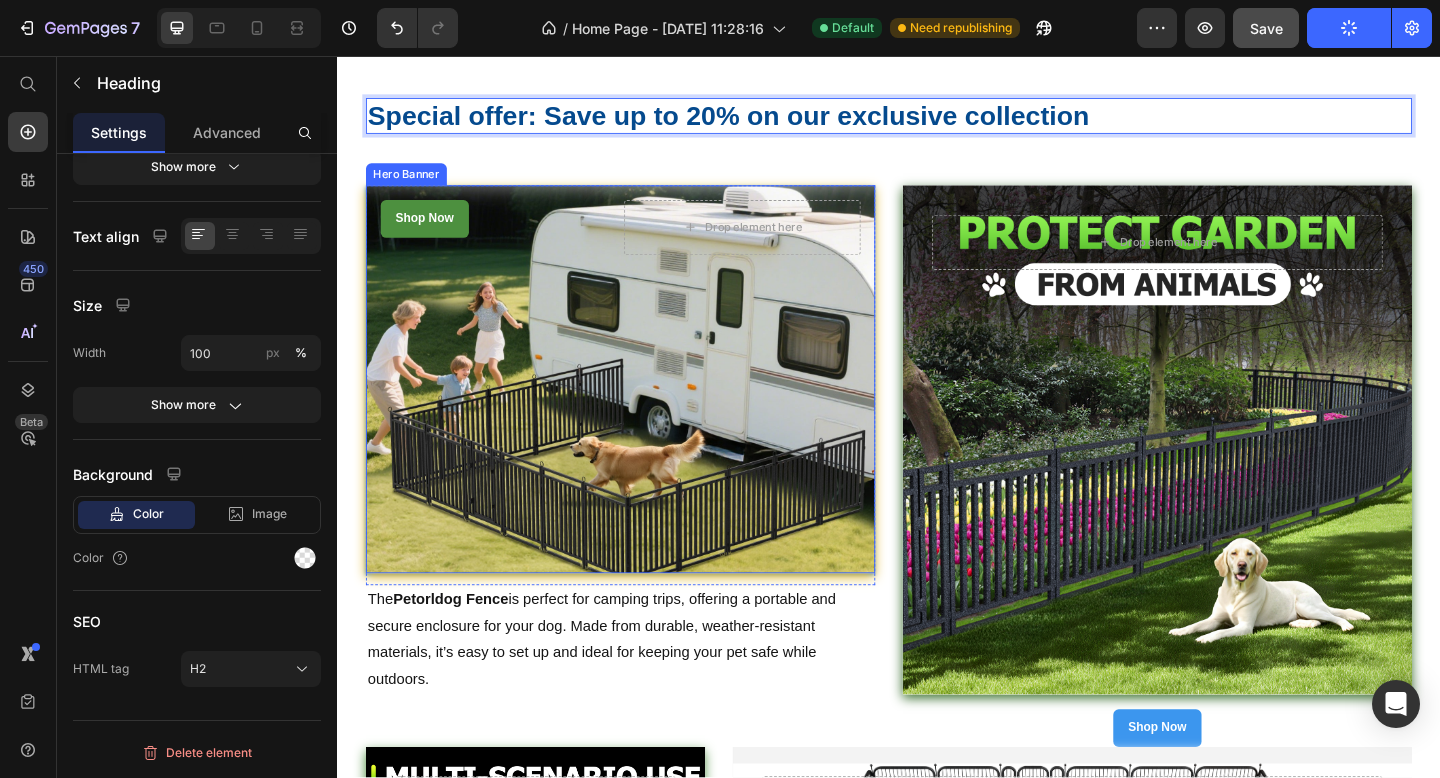 click on "Shop Now Button
Drop element here Row" at bounding box center [645, 408] 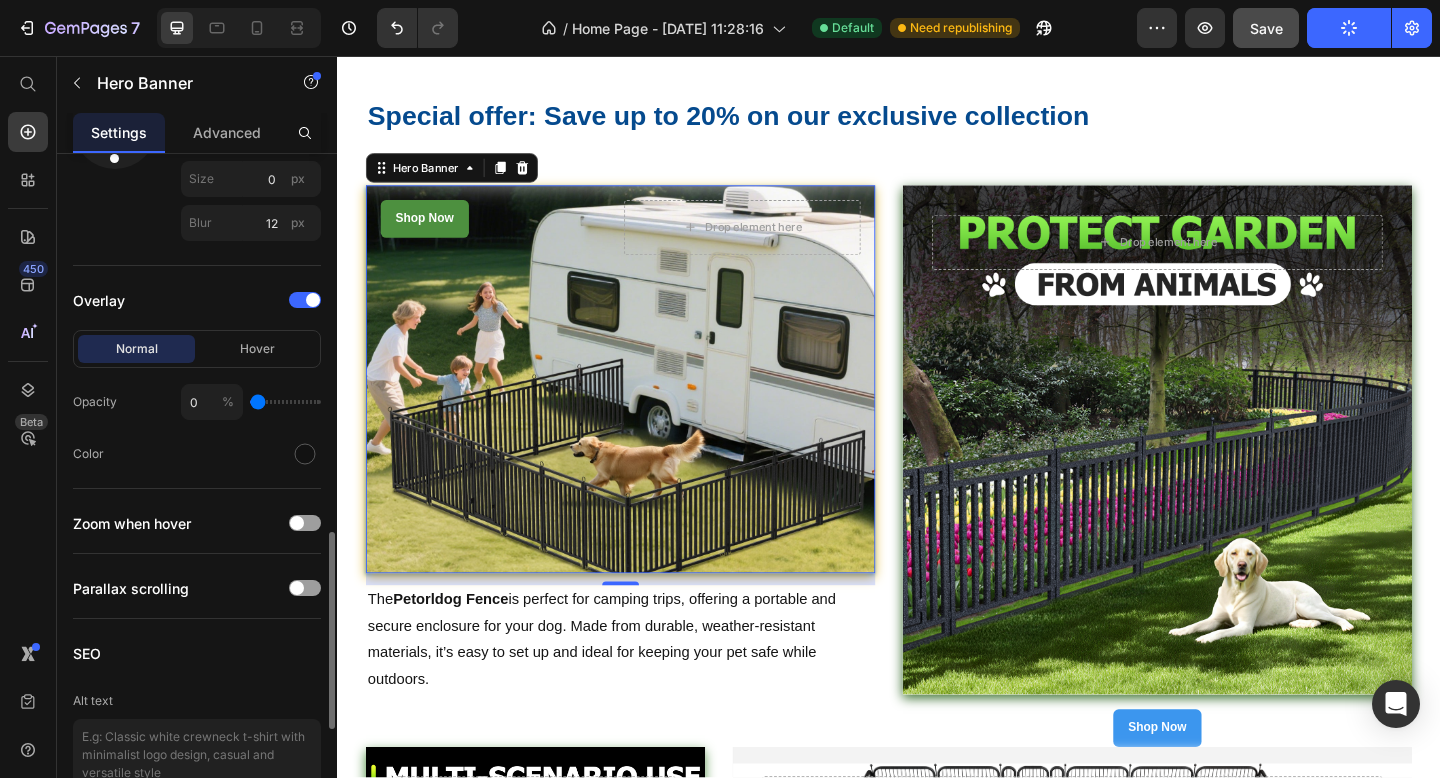 scroll, scrollTop: 1667, scrollLeft: 0, axis: vertical 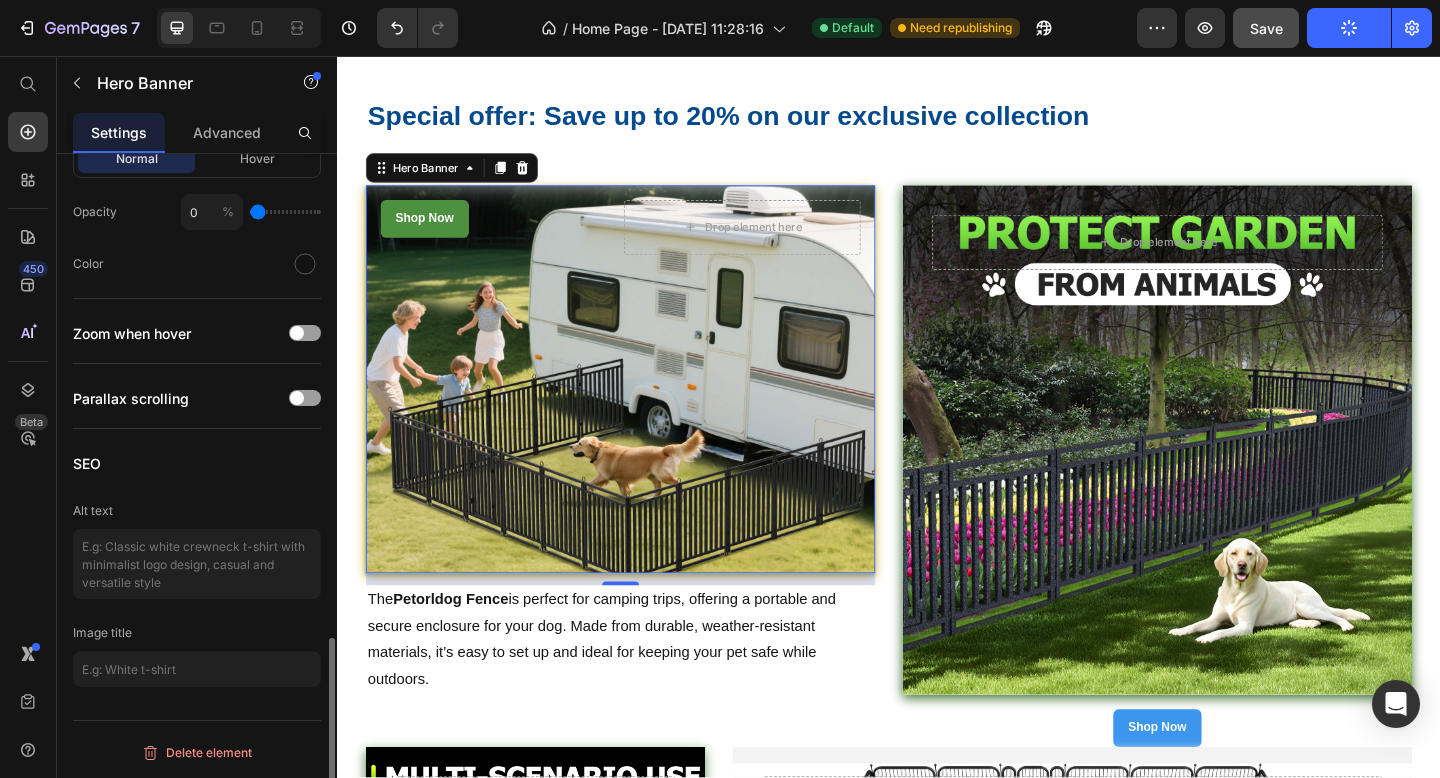 click on "Alt text" at bounding box center [93, 511] 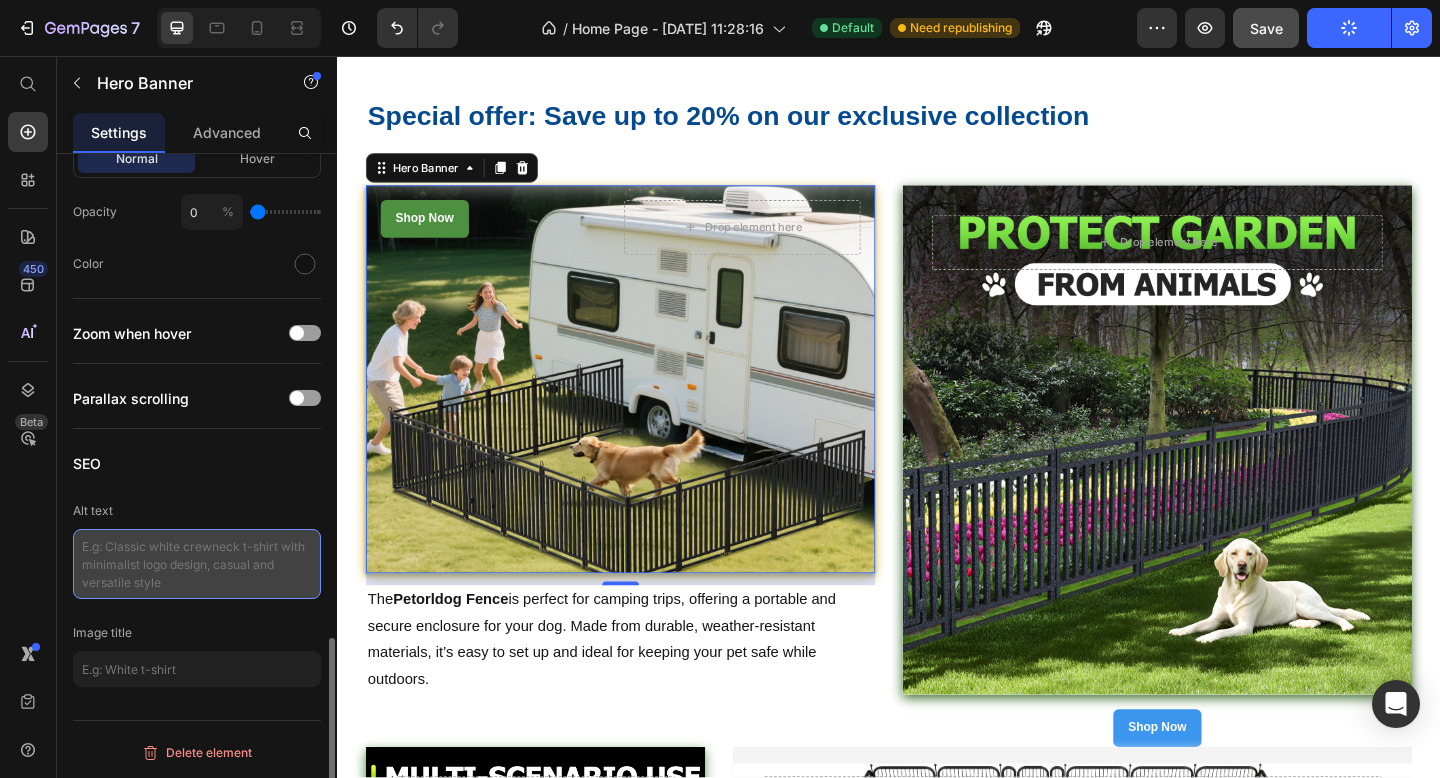 click at bounding box center [197, 564] 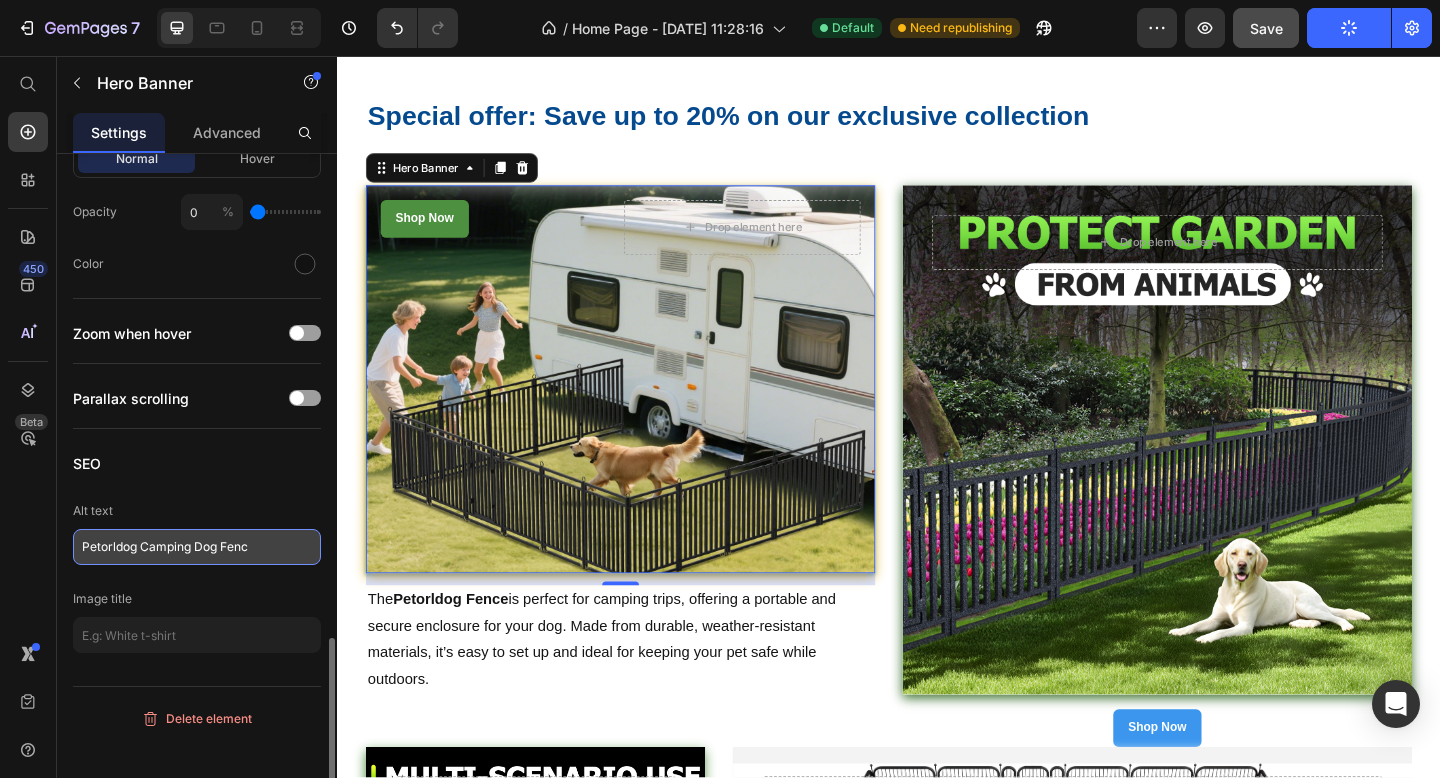 type on "Petorldog Camping Dog Fence" 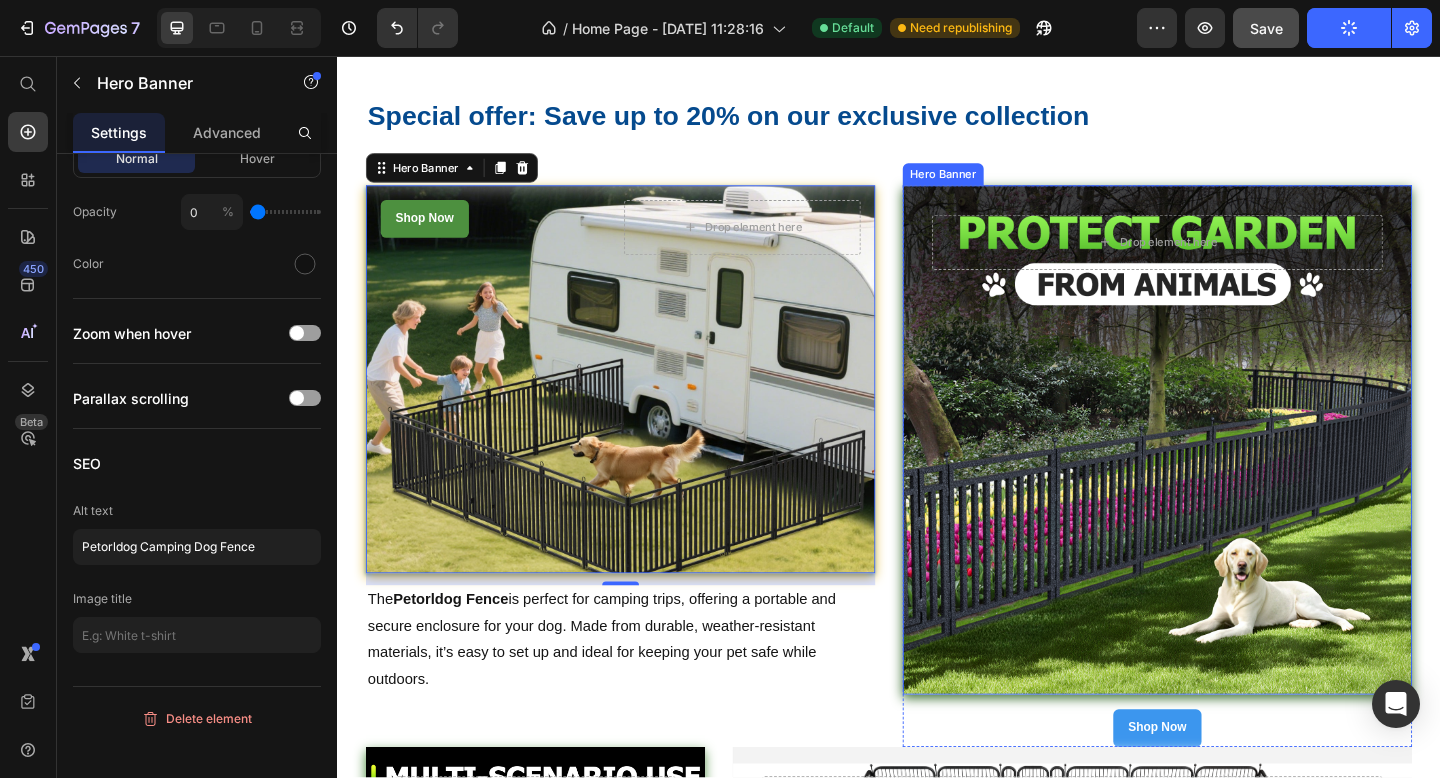 click at bounding box center (1229, 474) 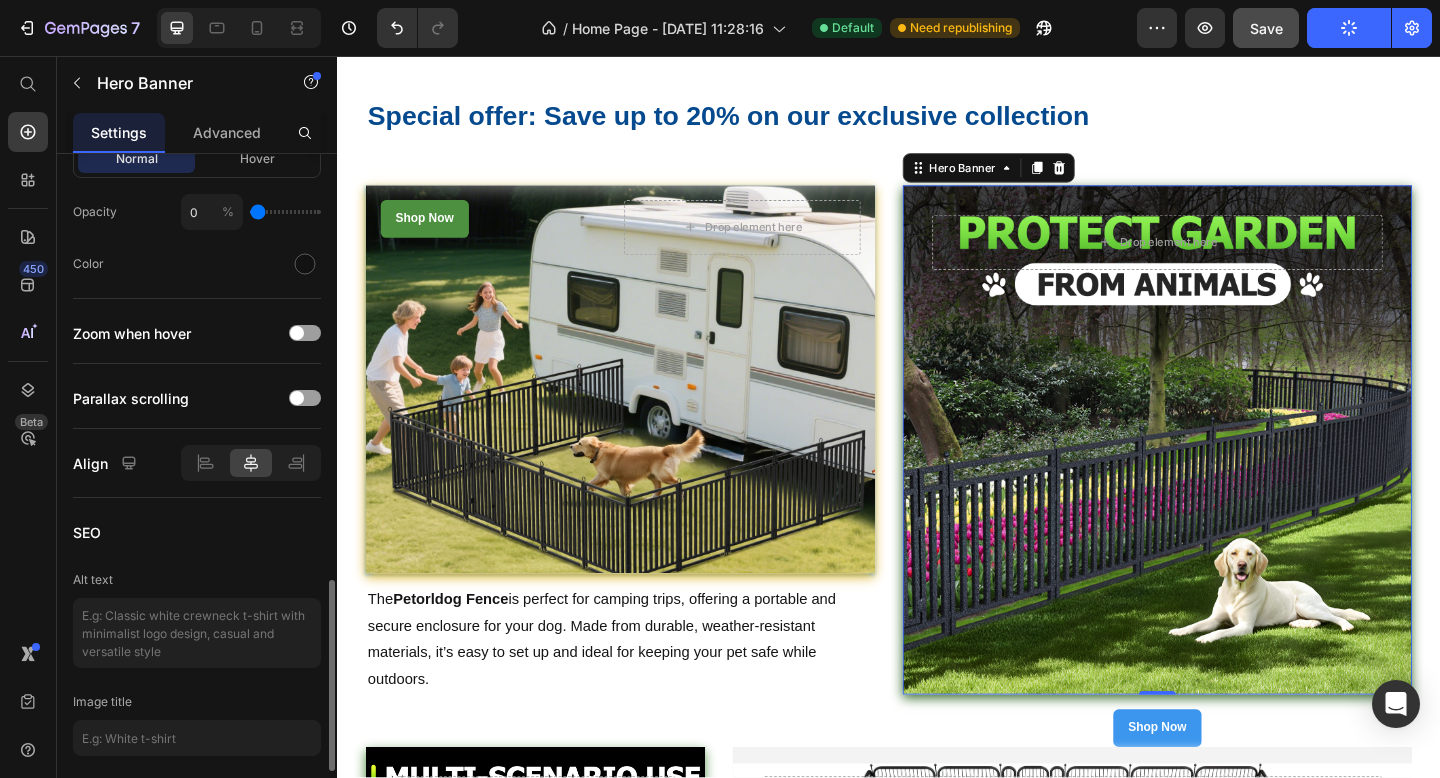 scroll, scrollTop: 1633, scrollLeft: 0, axis: vertical 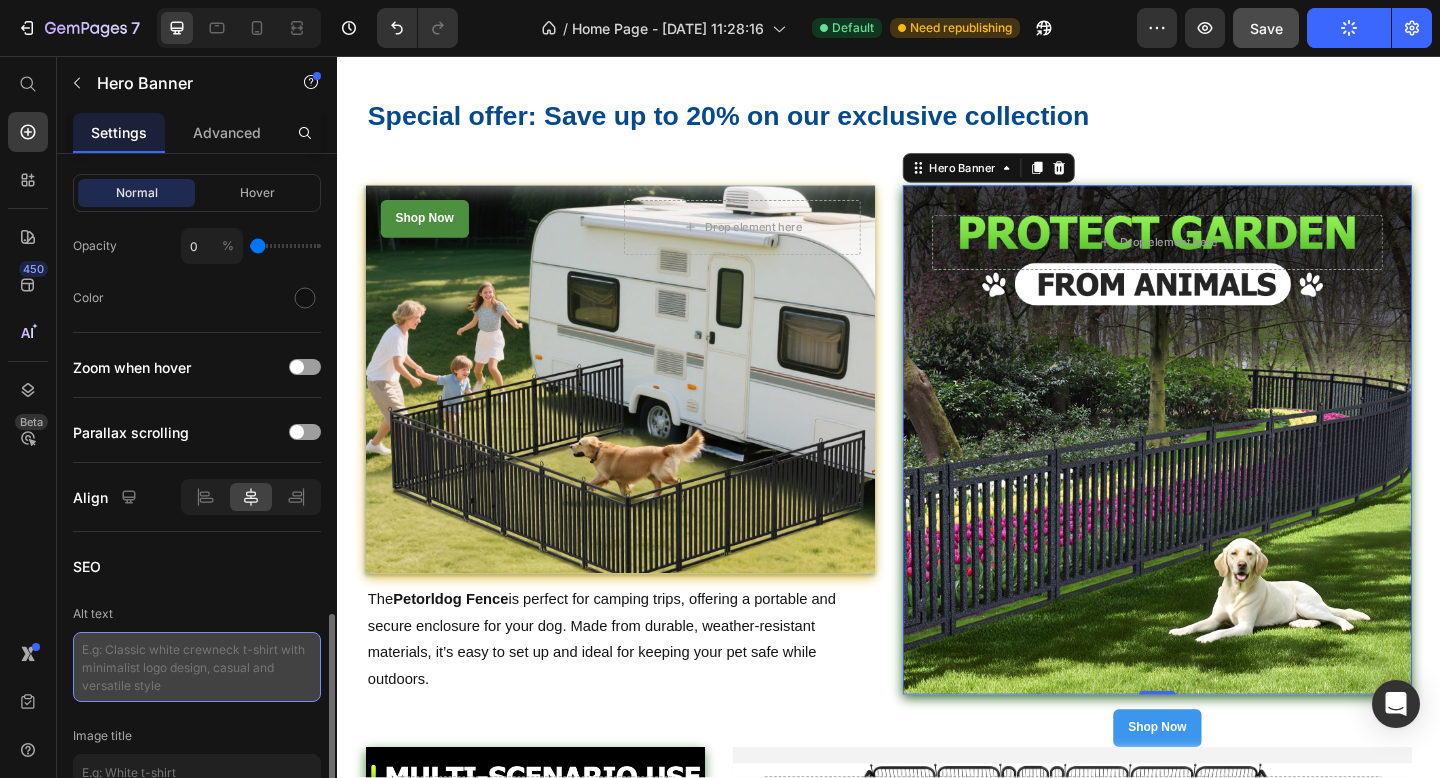 click at bounding box center [197, 667] 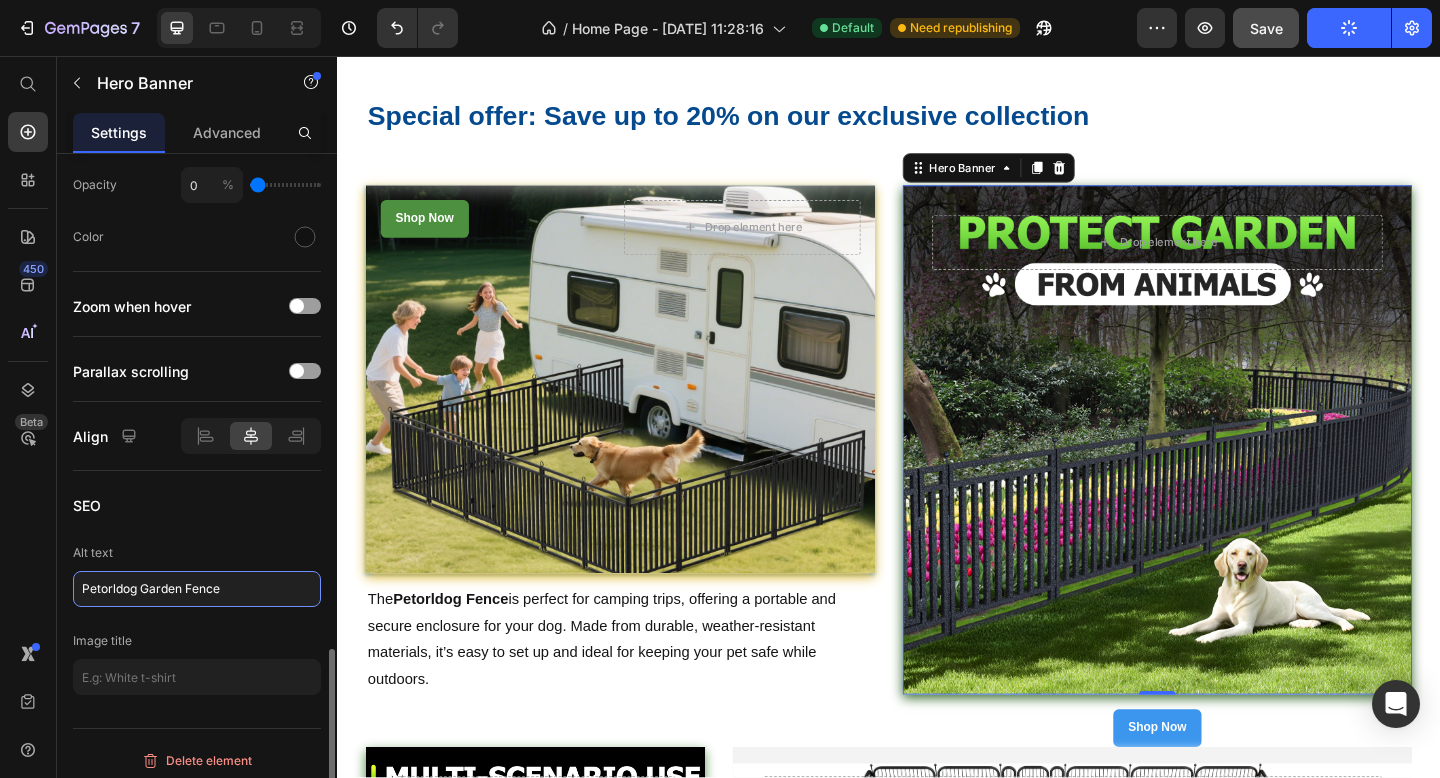 scroll, scrollTop: 1702, scrollLeft: 0, axis: vertical 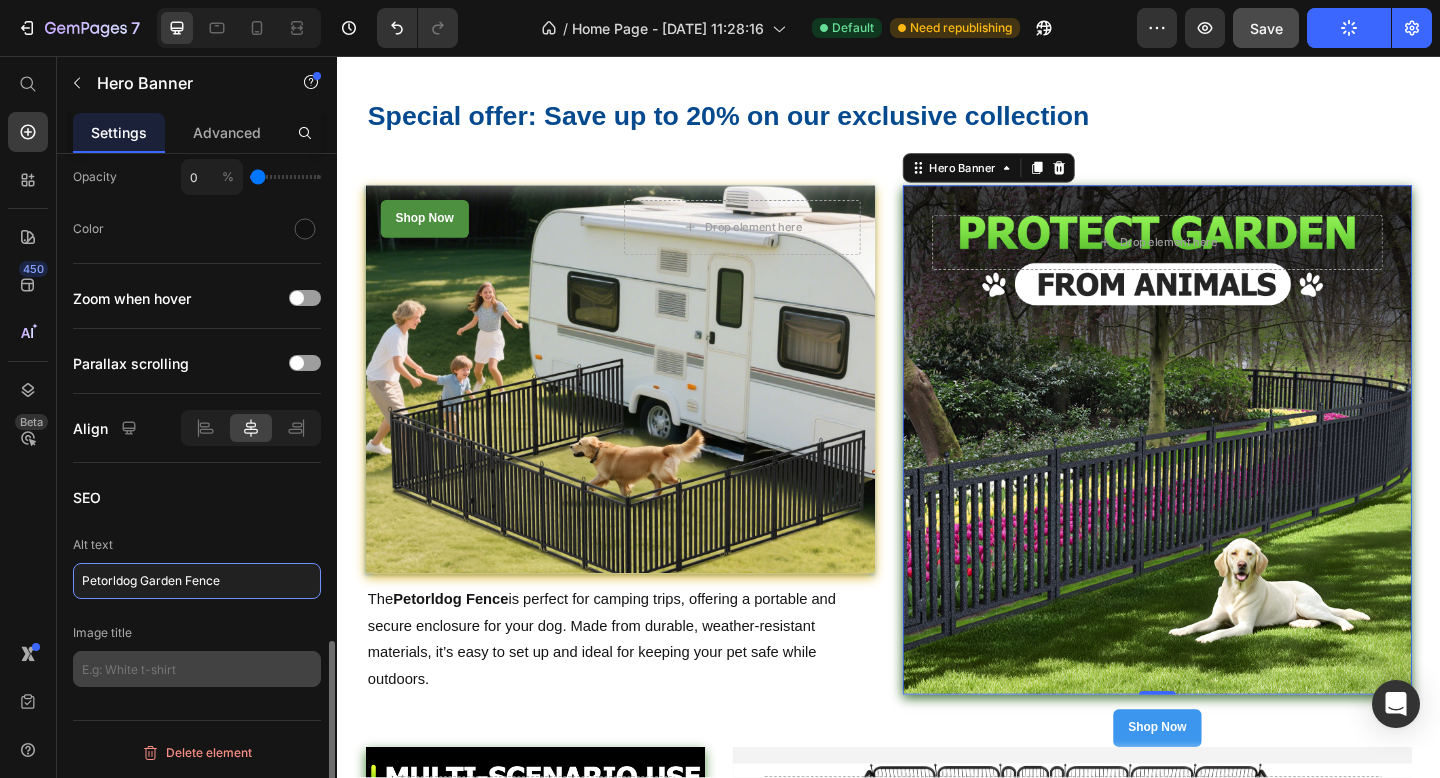 type on "Petorldog Garden Fence" 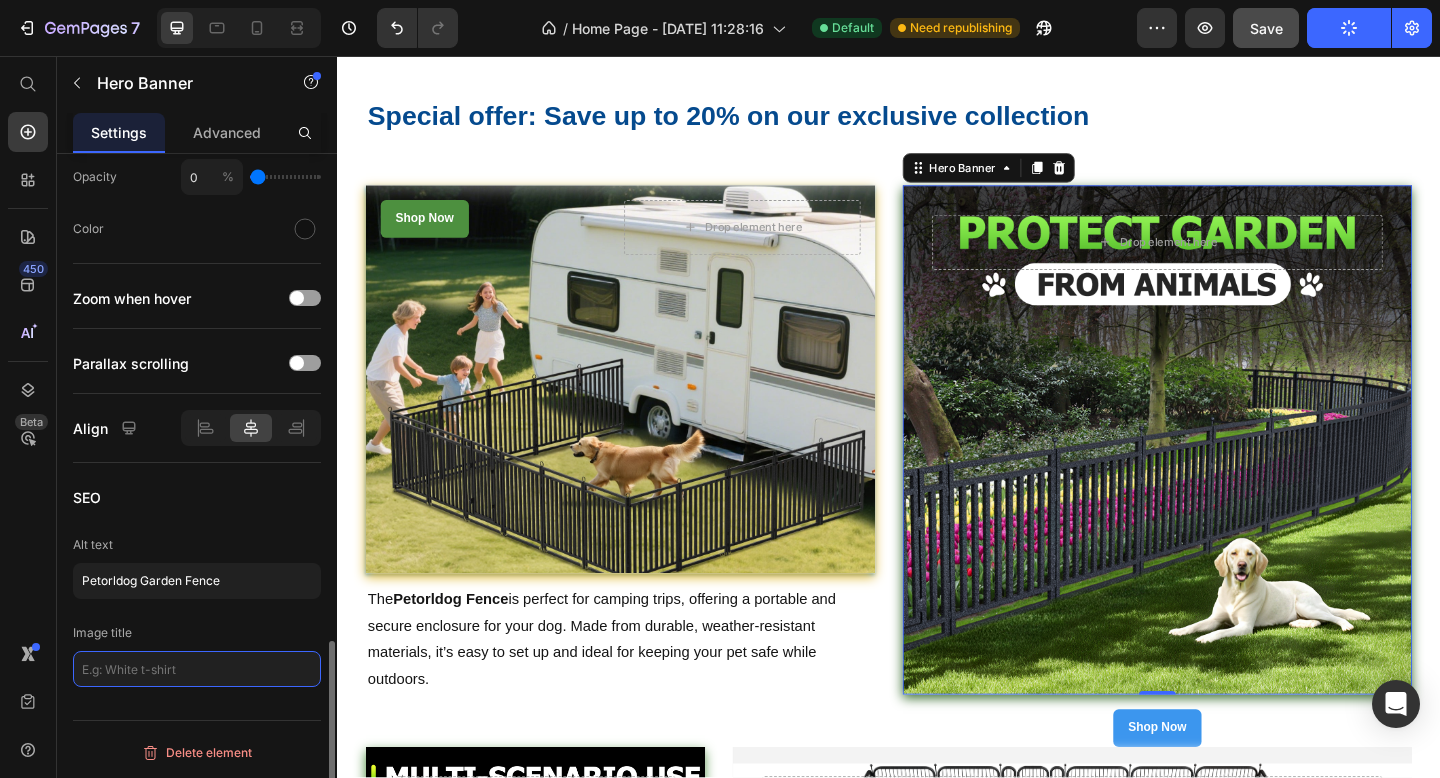 click 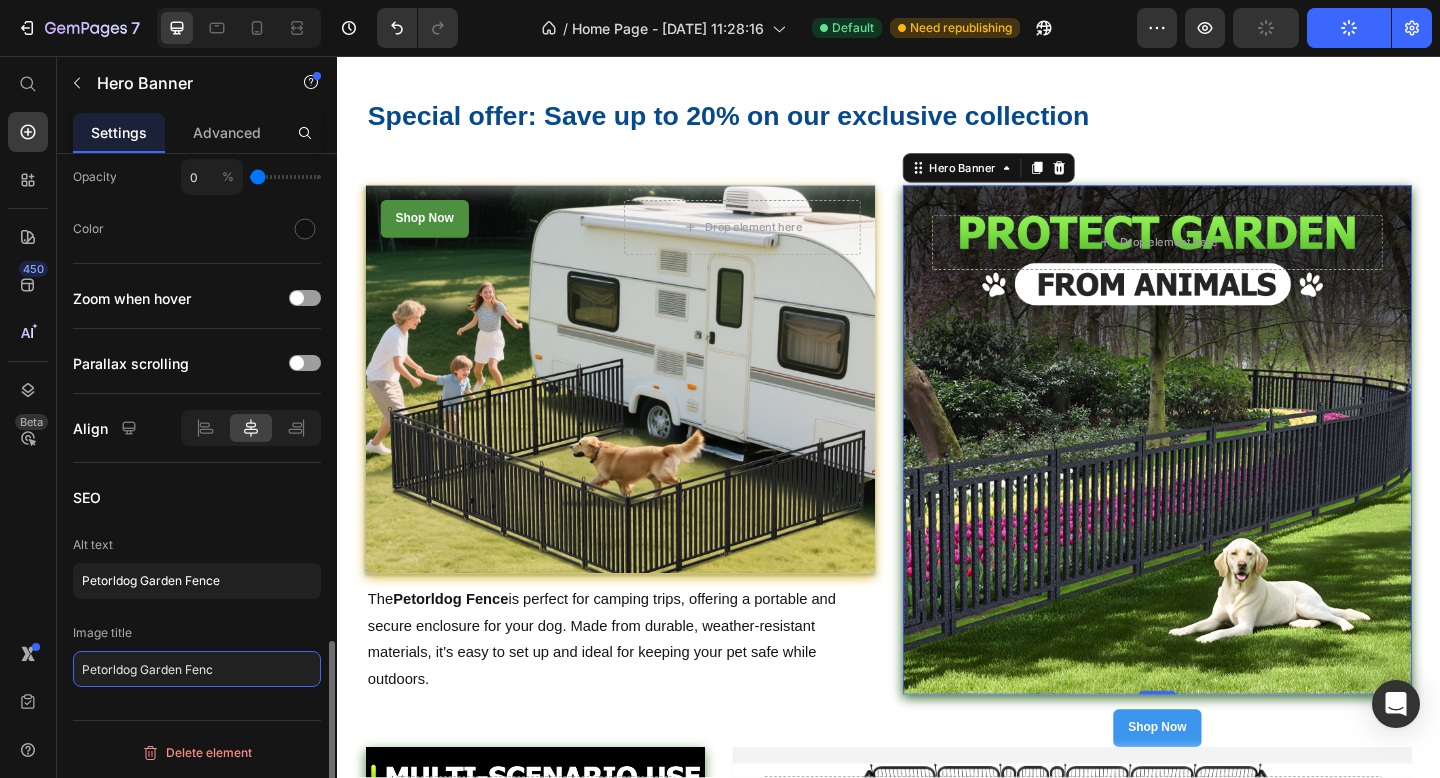 type on "Petorldog Garden Fence" 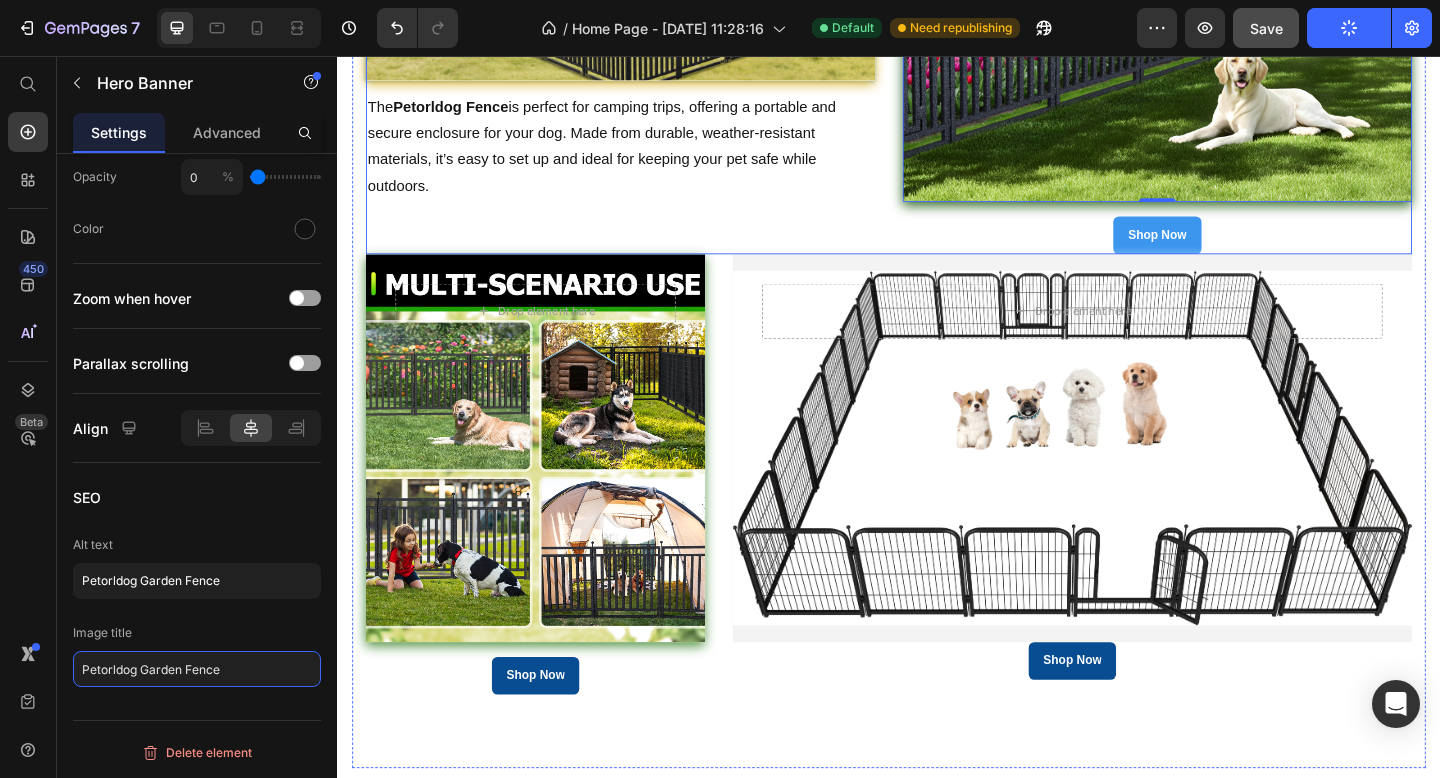scroll, scrollTop: 3118, scrollLeft: 0, axis: vertical 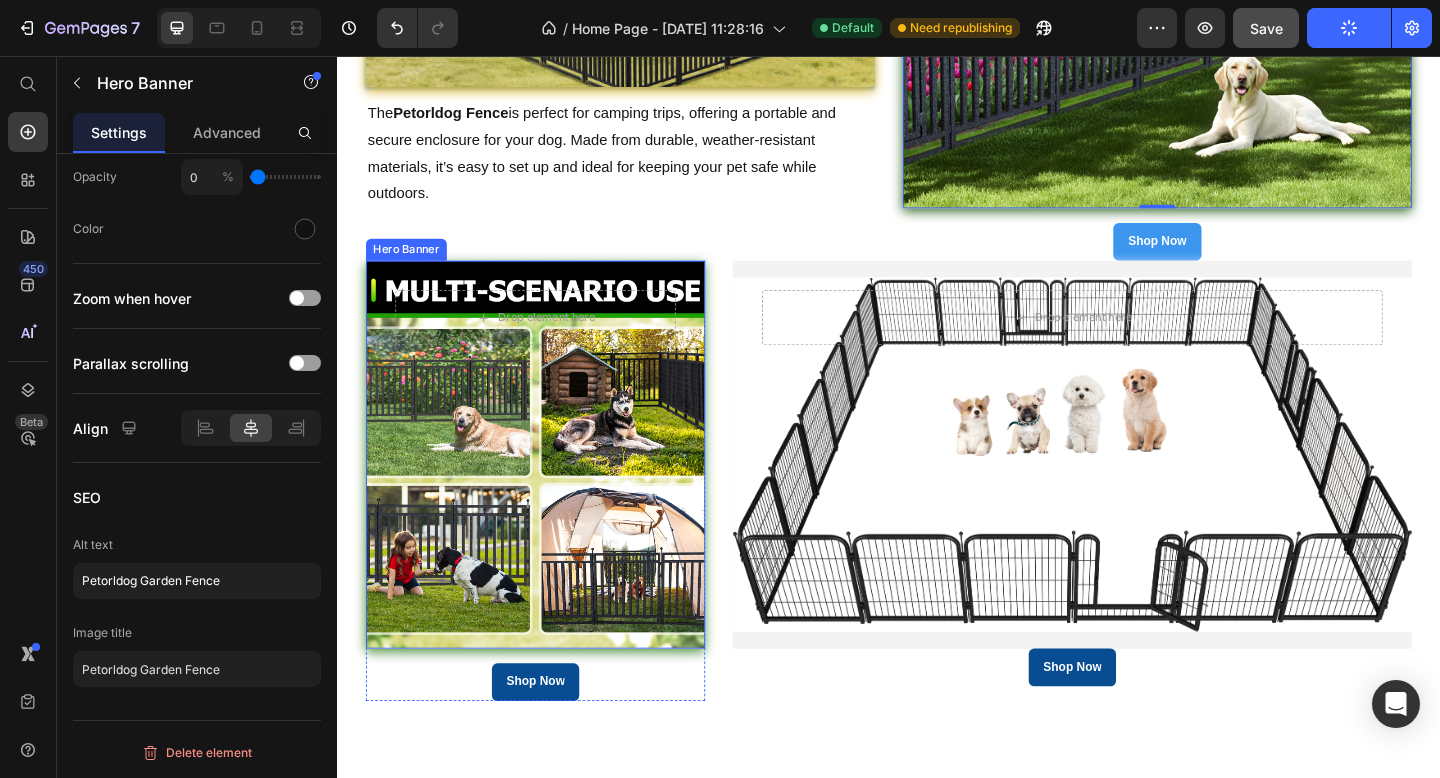 click at bounding box center [552, 490] 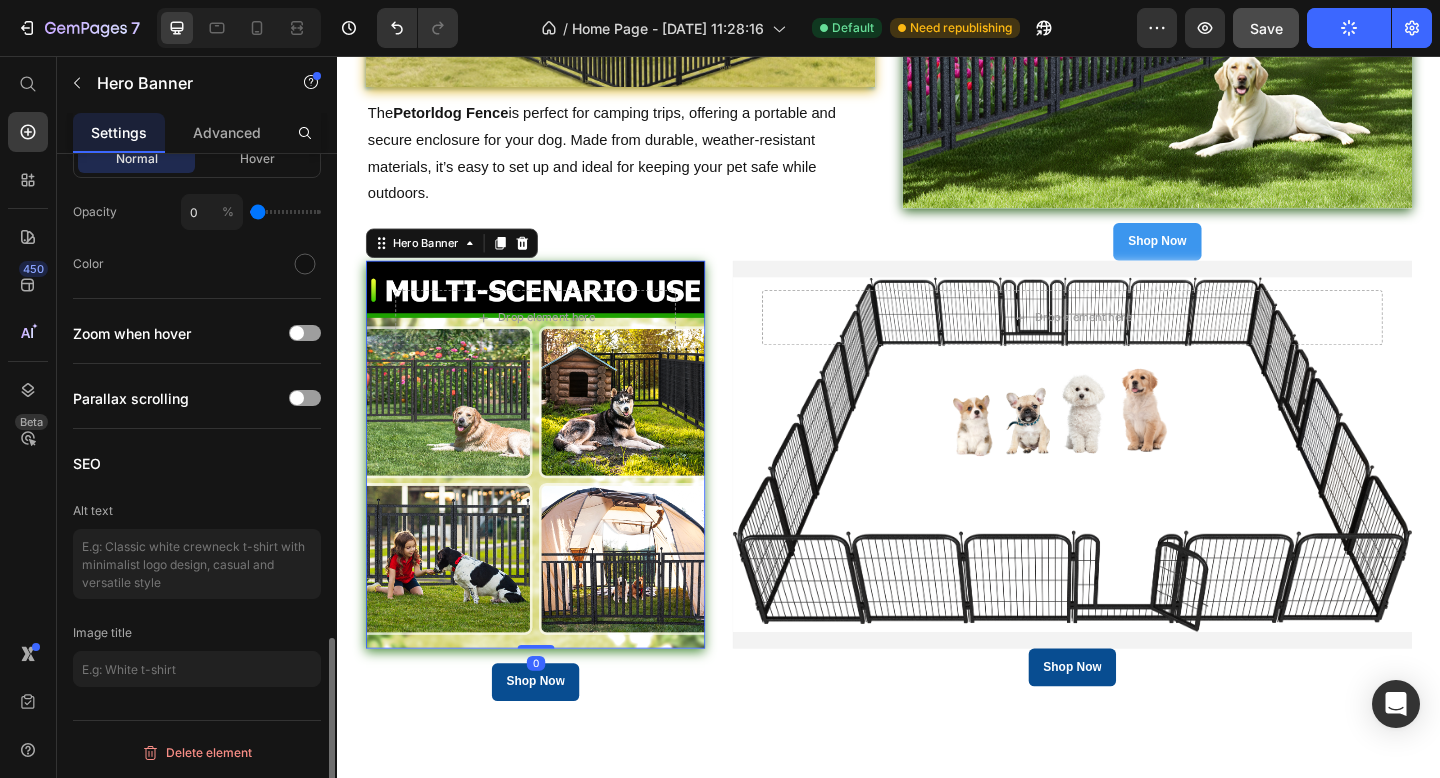 scroll, scrollTop: 1667, scrollLeft: 0, axis: vertical 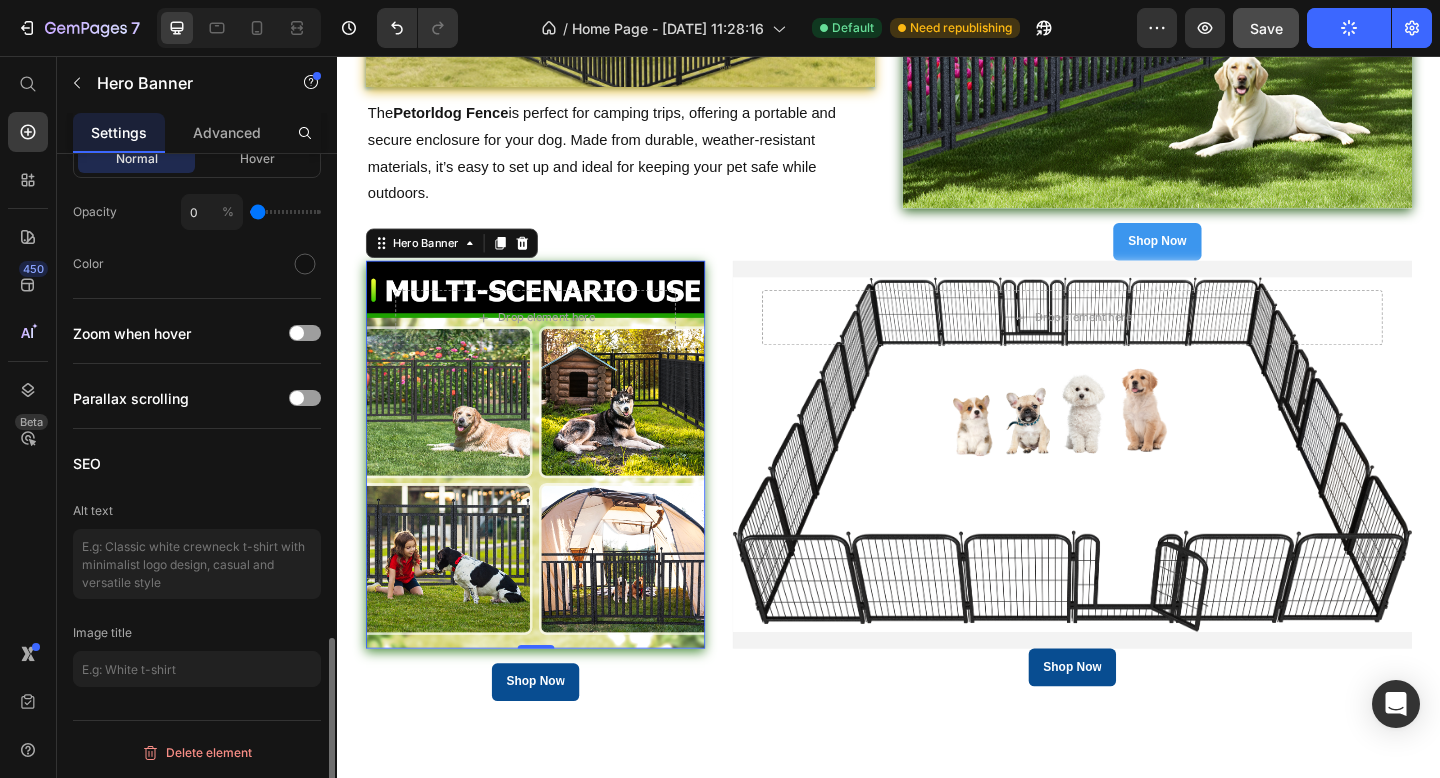 click on "Alt text" at bounding box center [197, 511] 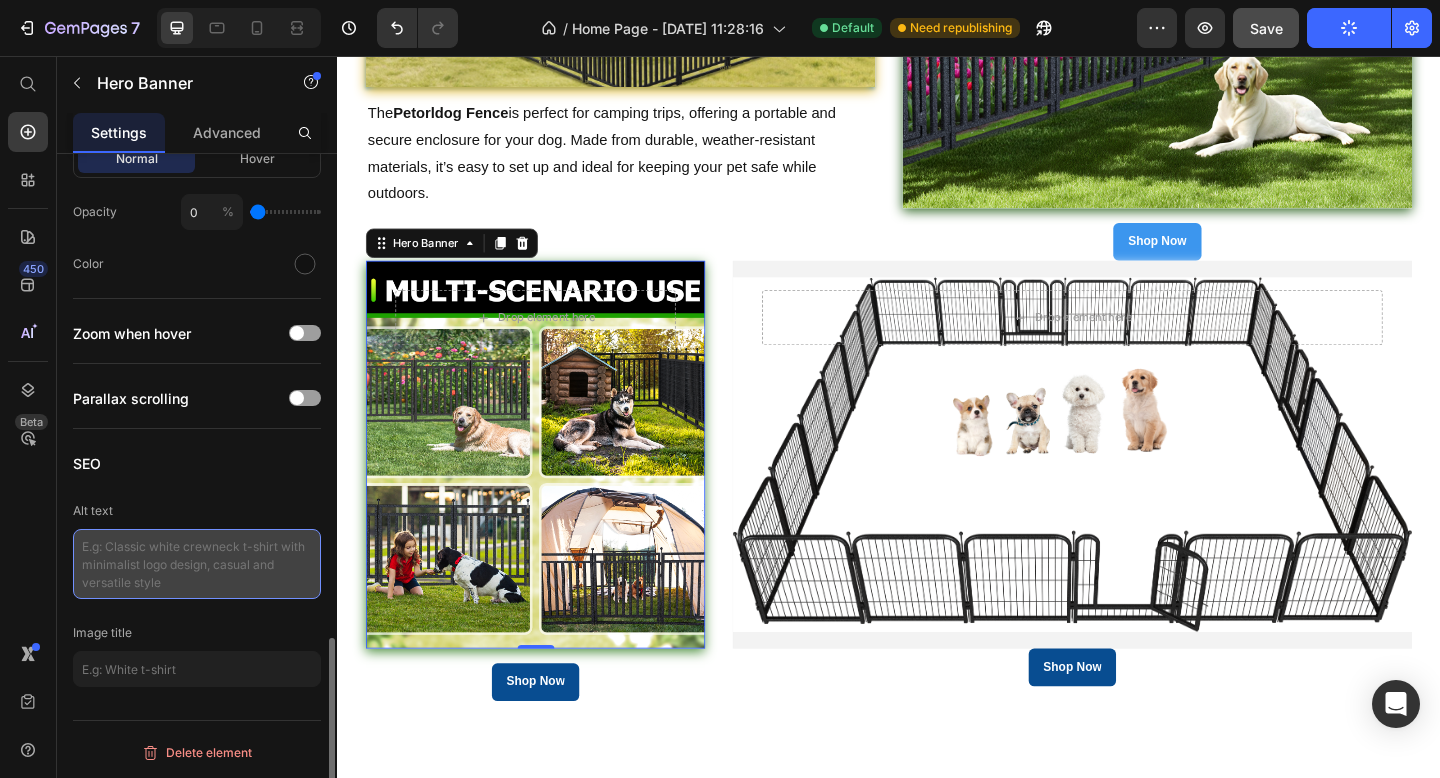 click at bounding box center [197, 564] 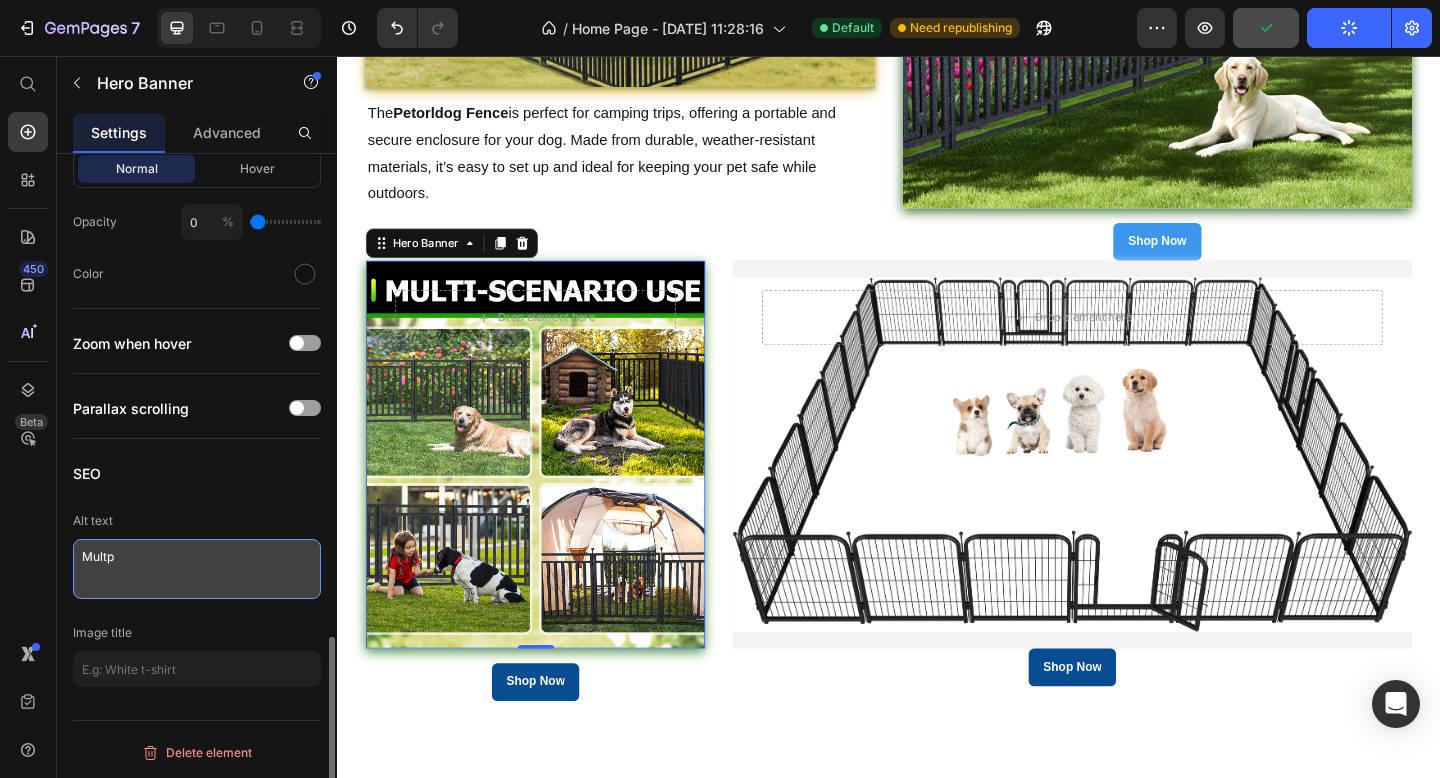 scroll, scrollTop: 1657, scrollLeft: 0, axis: vertical 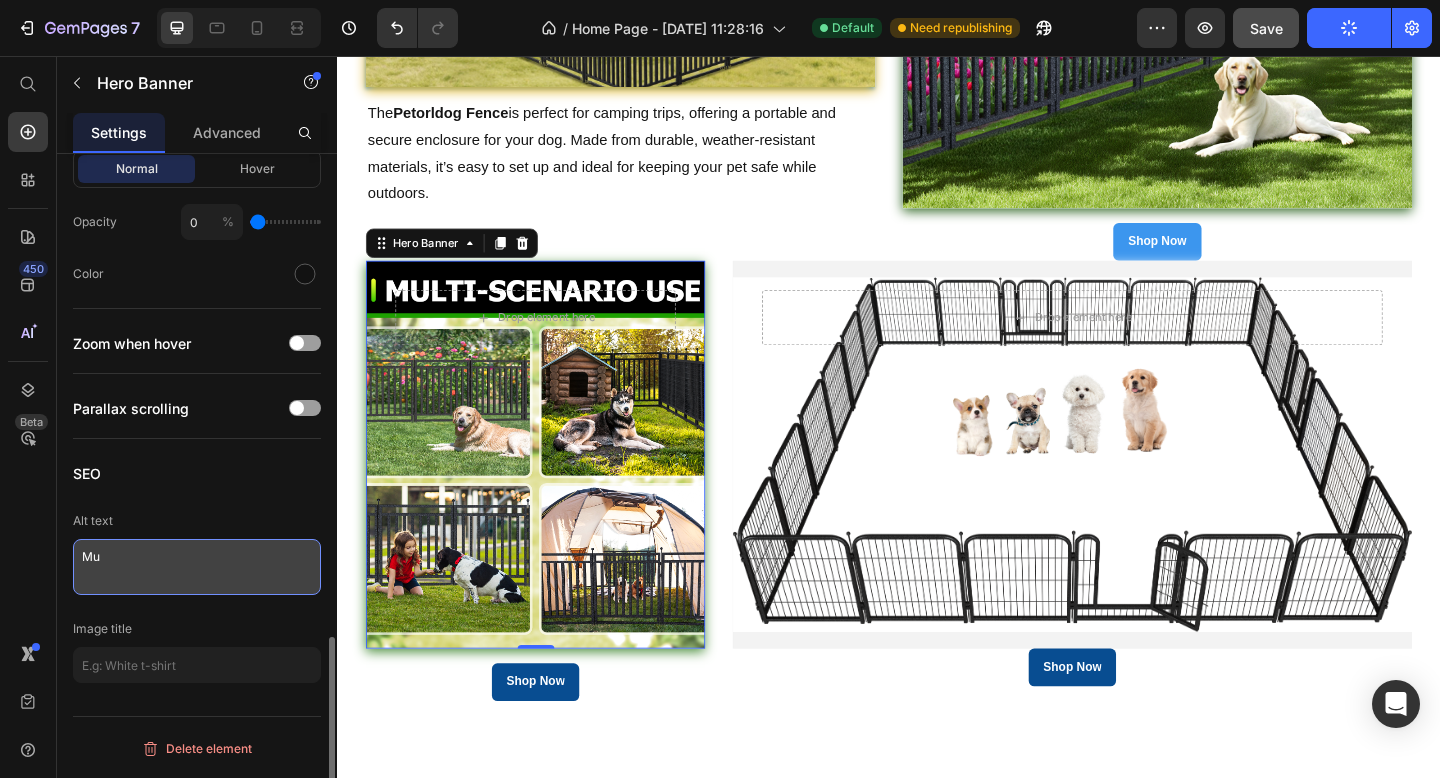 type on "M" 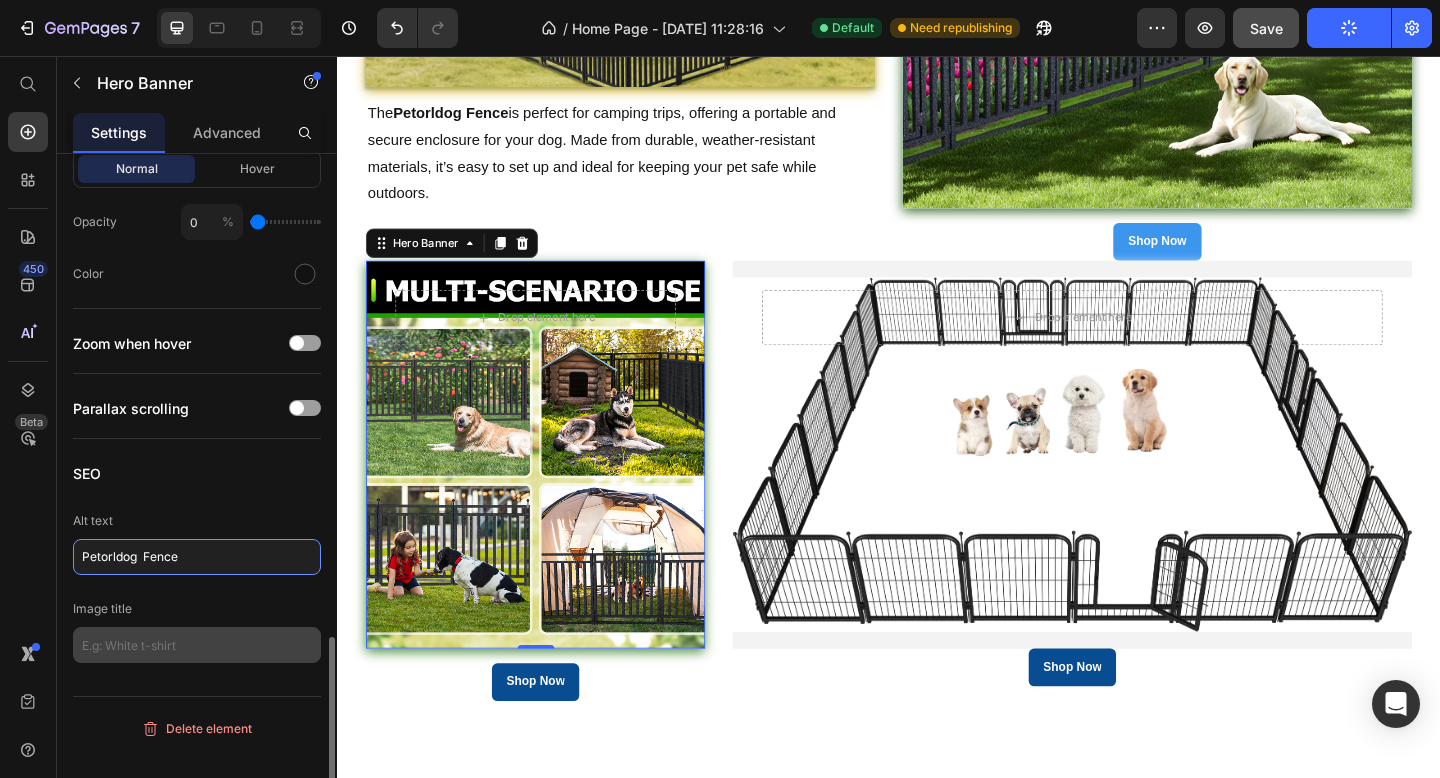 type on "Petorldog  Fence" 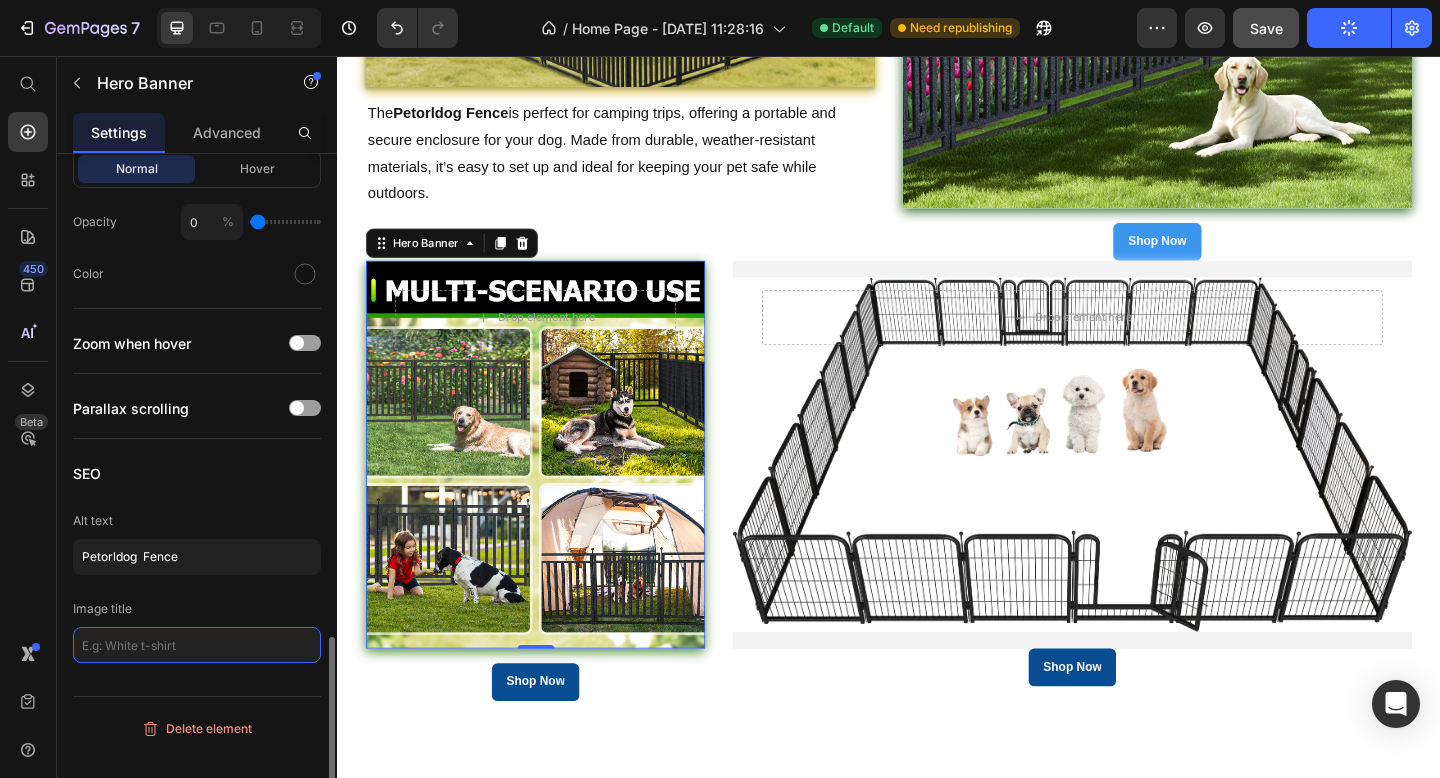 click 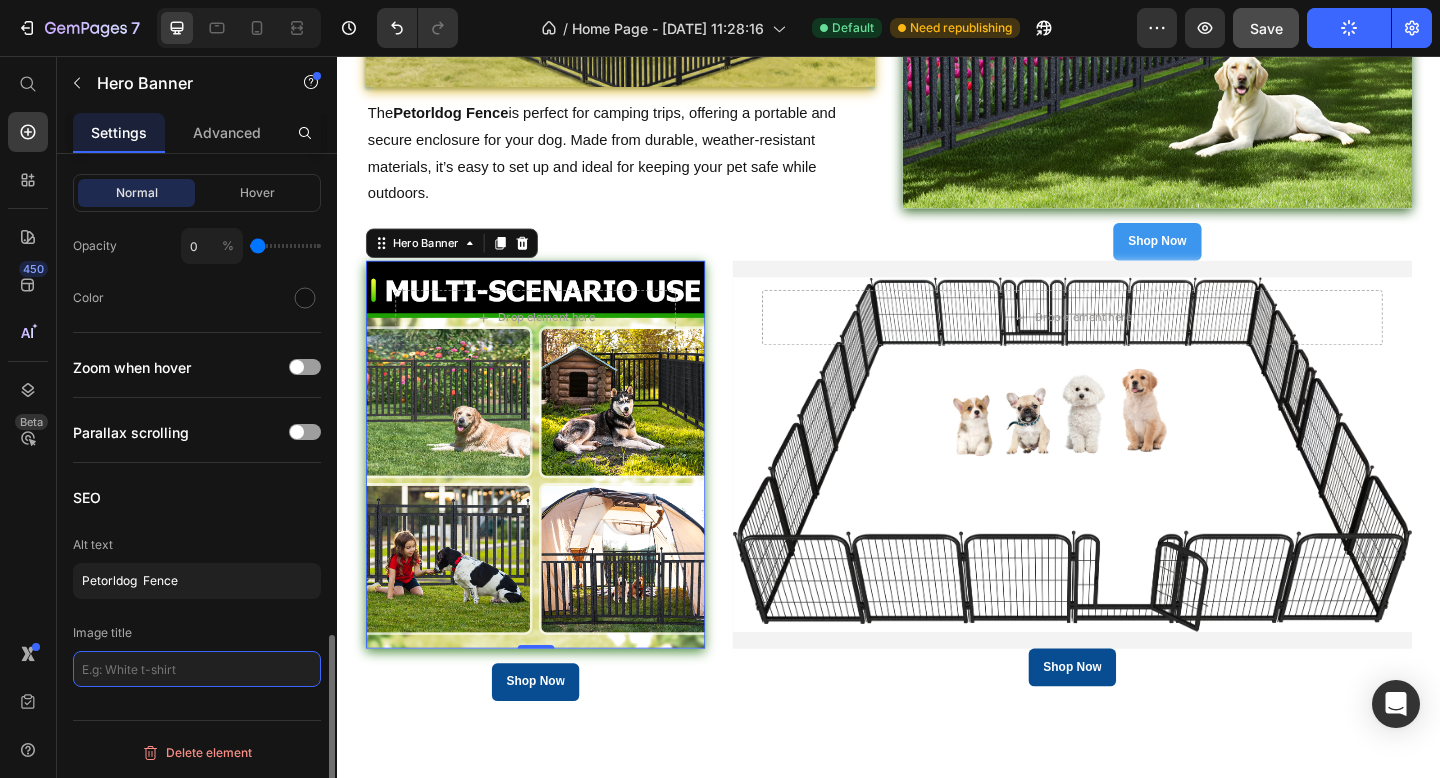 scroll, scrollTop: 1633, scrollLeft: 0, axis: vertical 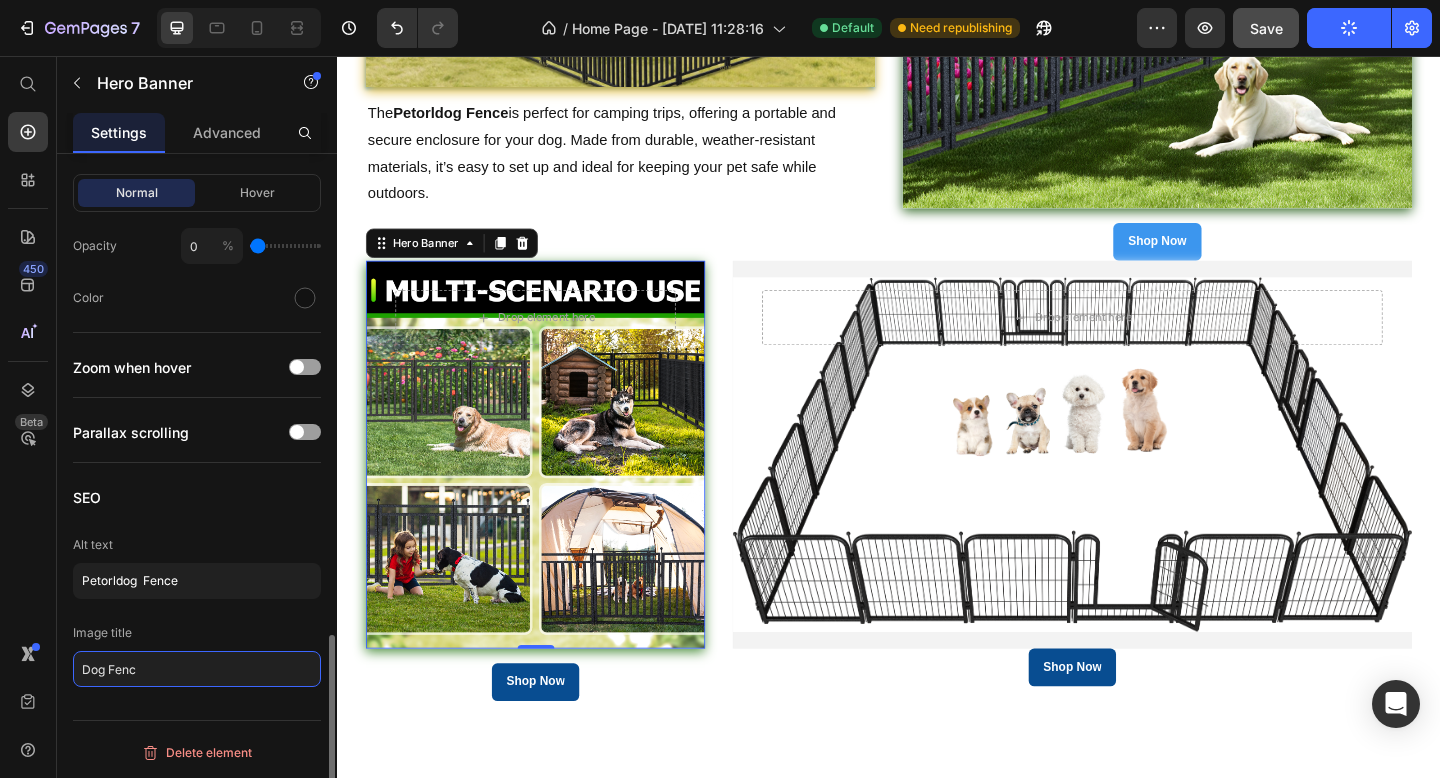 type on "Dog Fence" 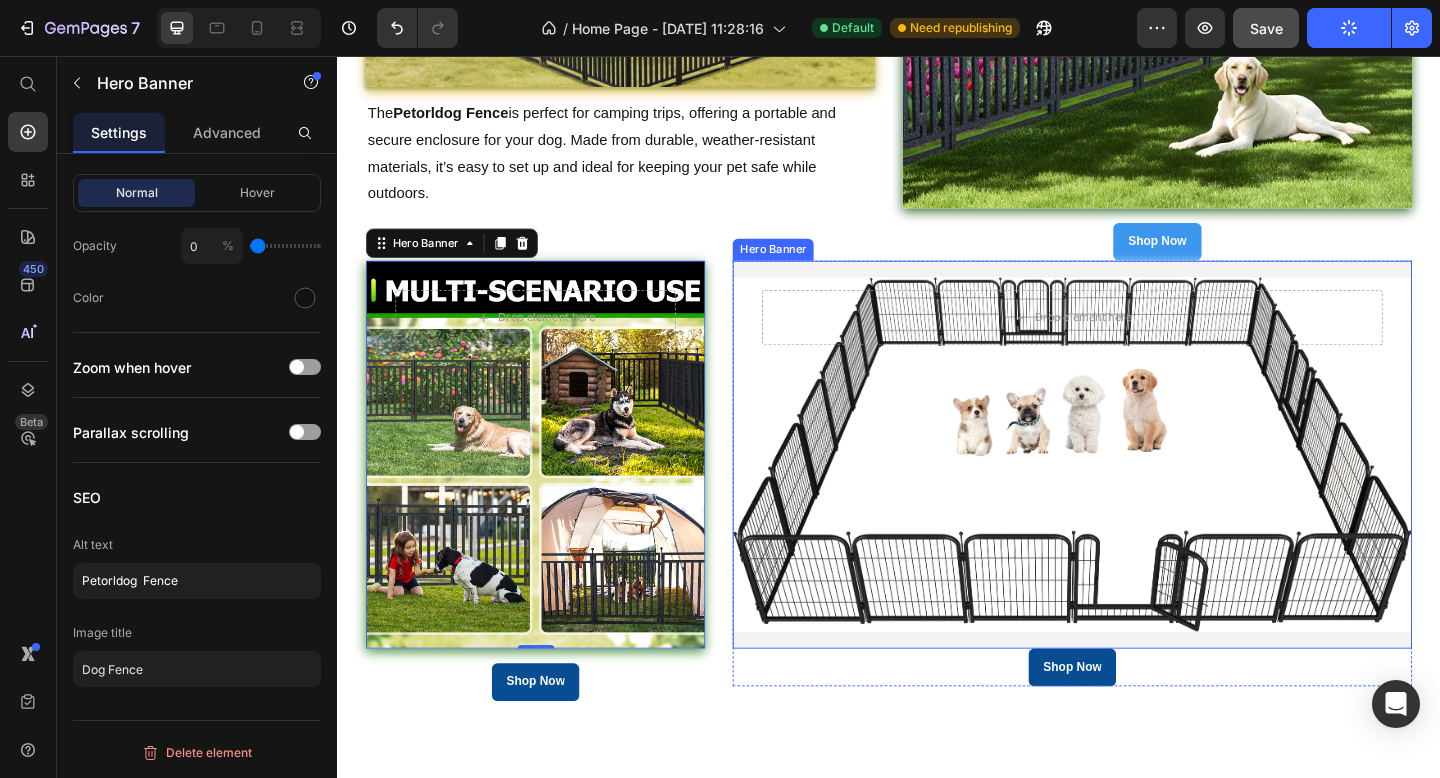 click at bounding box center [1136, 490] 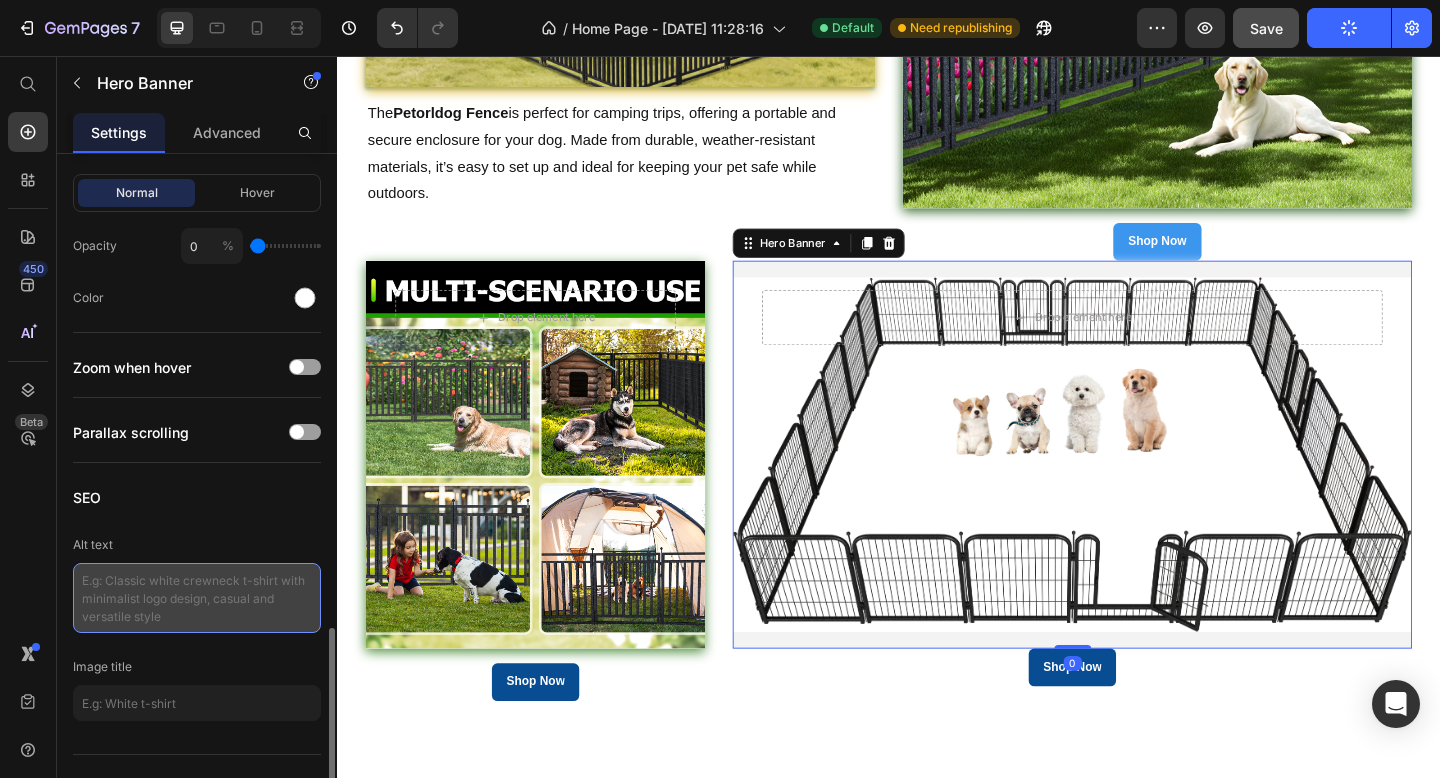 click at bounding box center [197, 598] 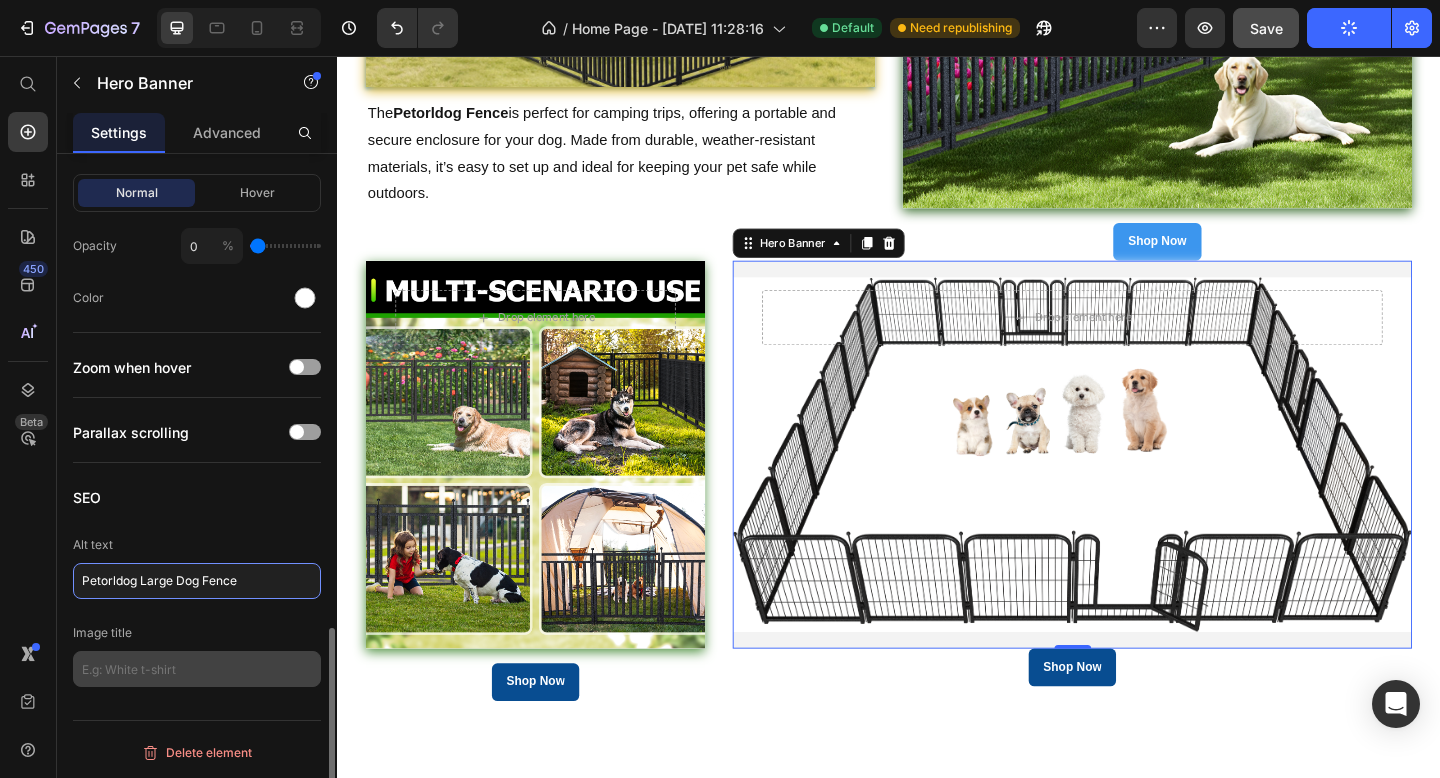 type on "Petorldog Large Dog Fence" 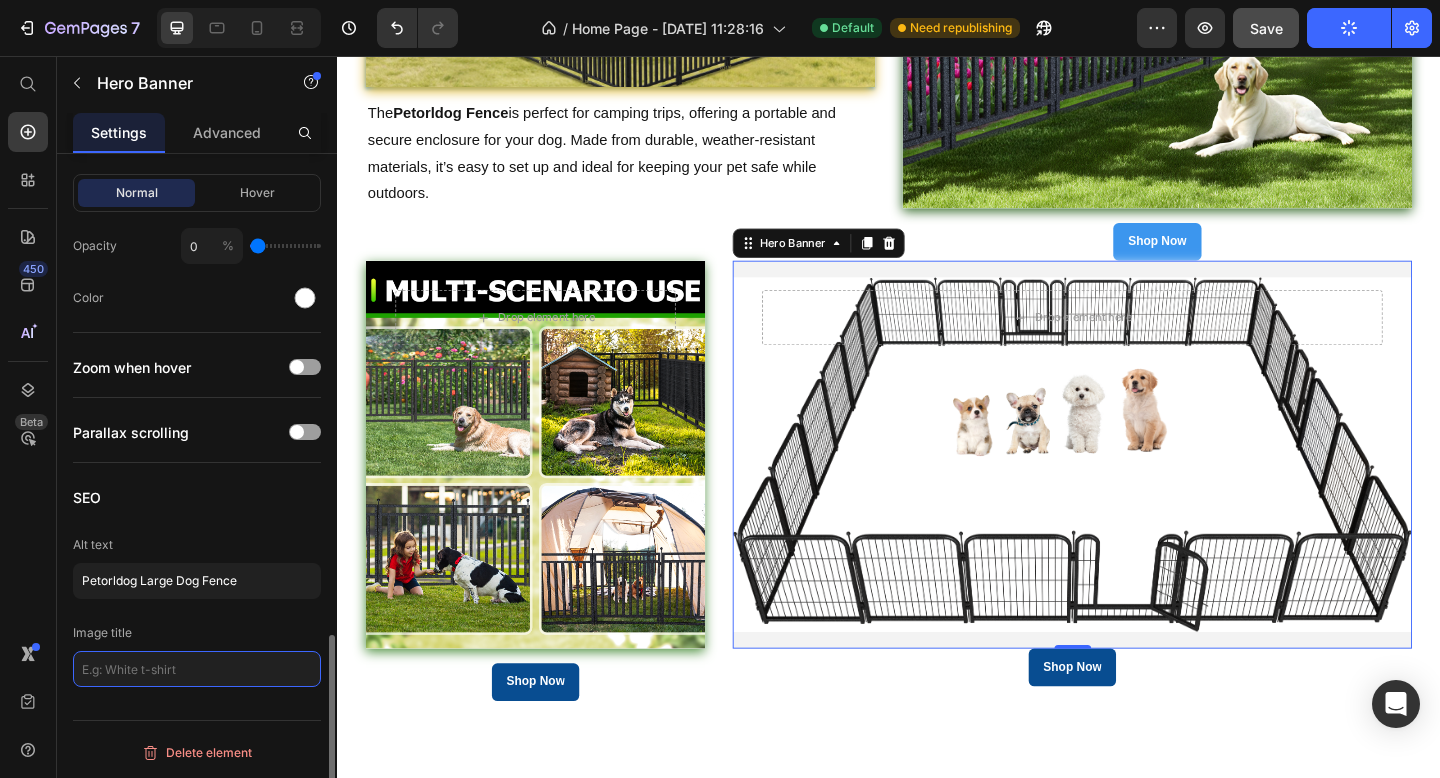 click 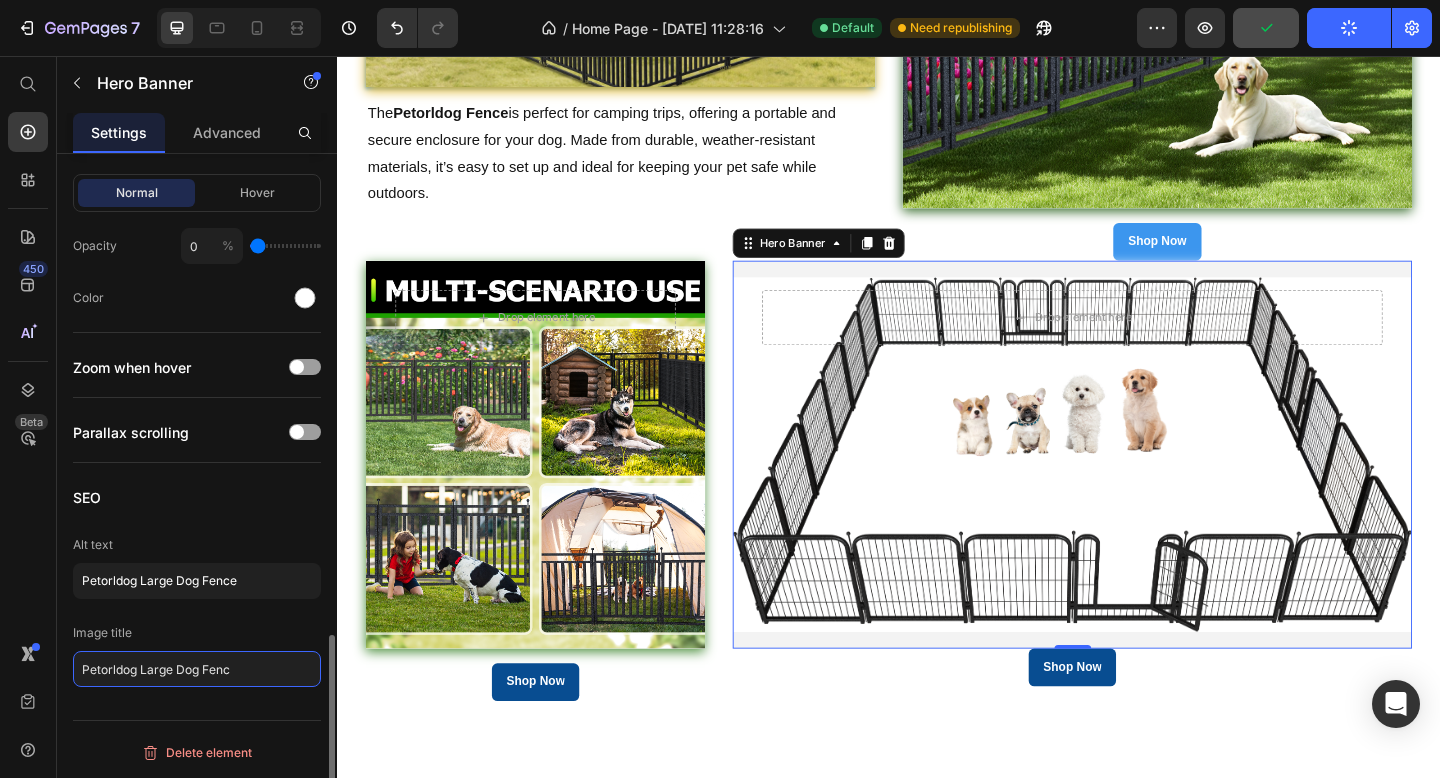 type on "Petorldog Large Dog Fence" 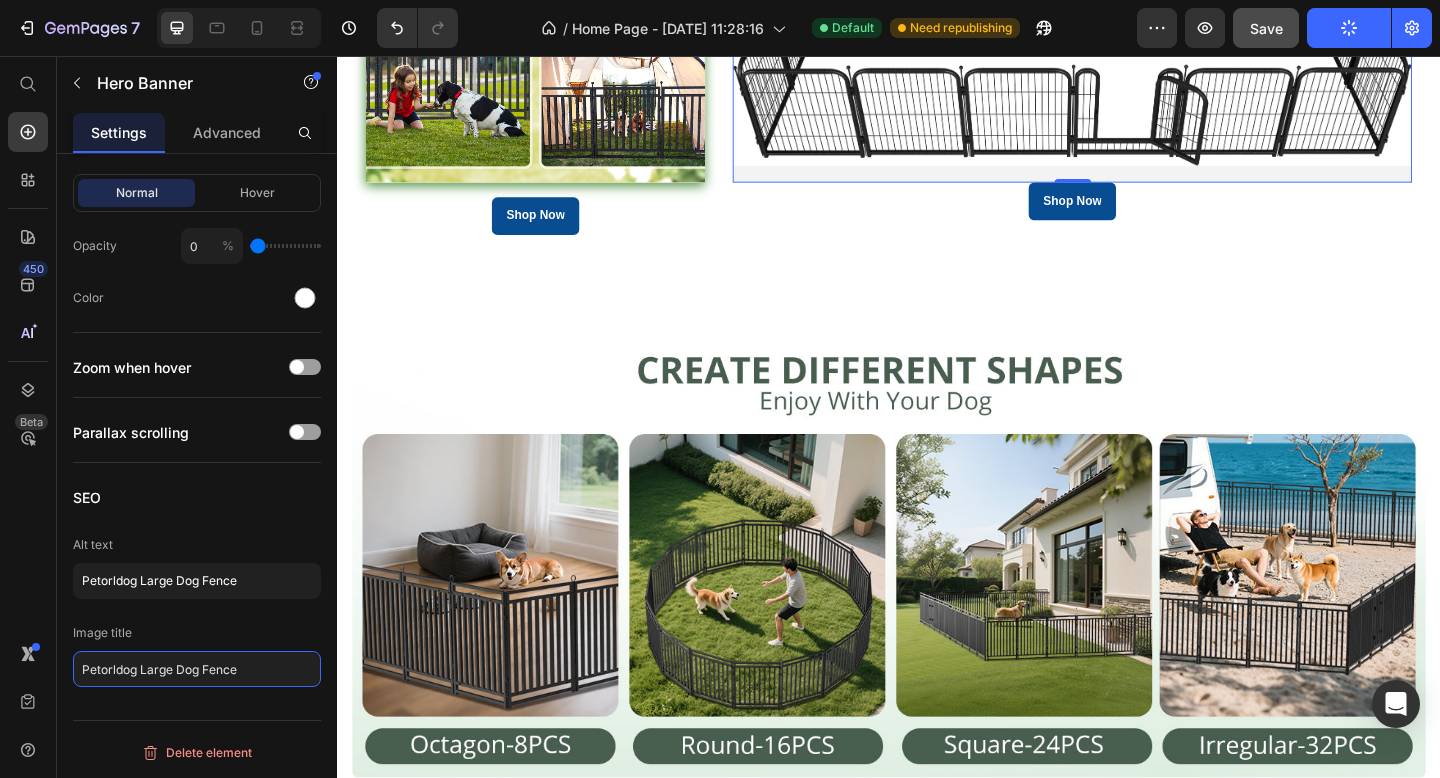 scroll, scrollTop: 3837, scrollLeft: 0, axis: vertical 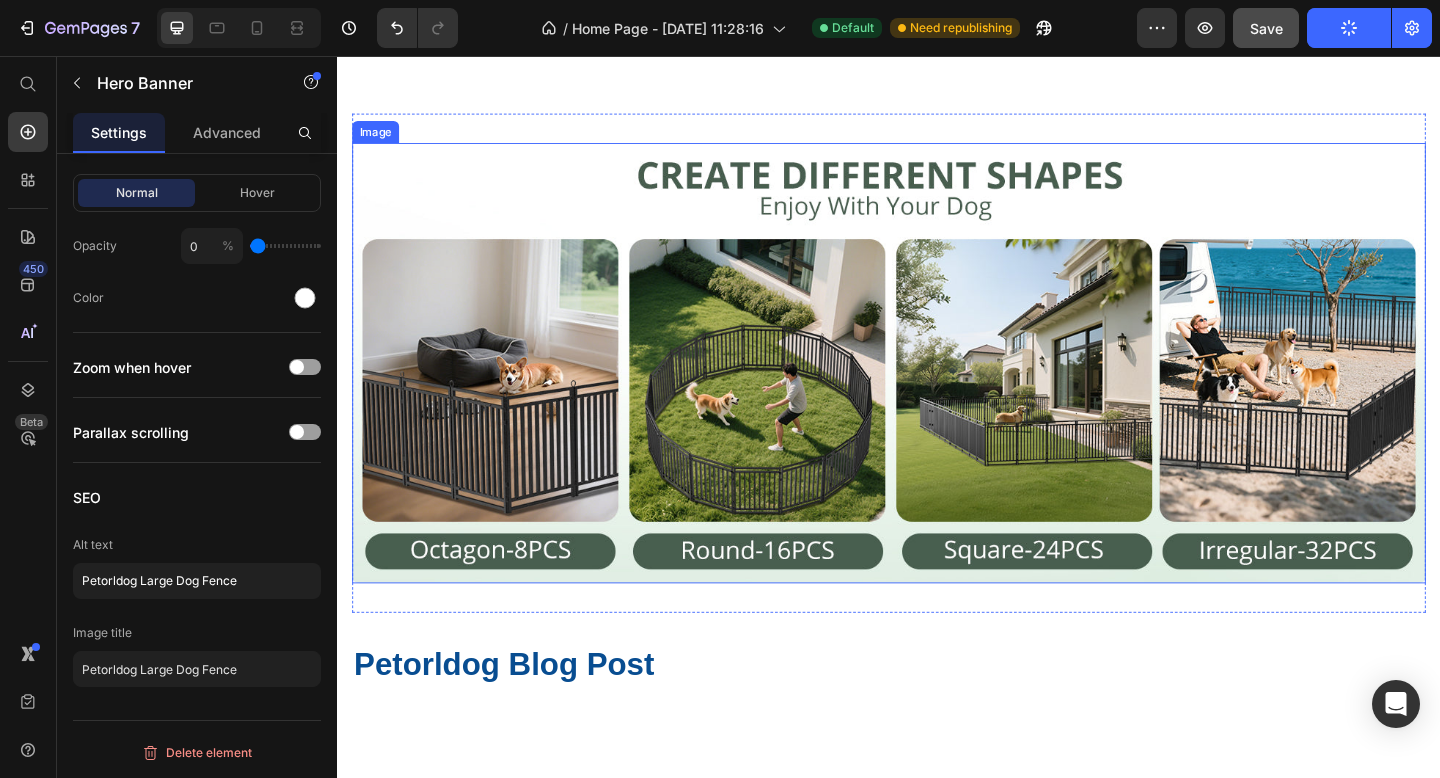 click at bounding box center (937, 390) 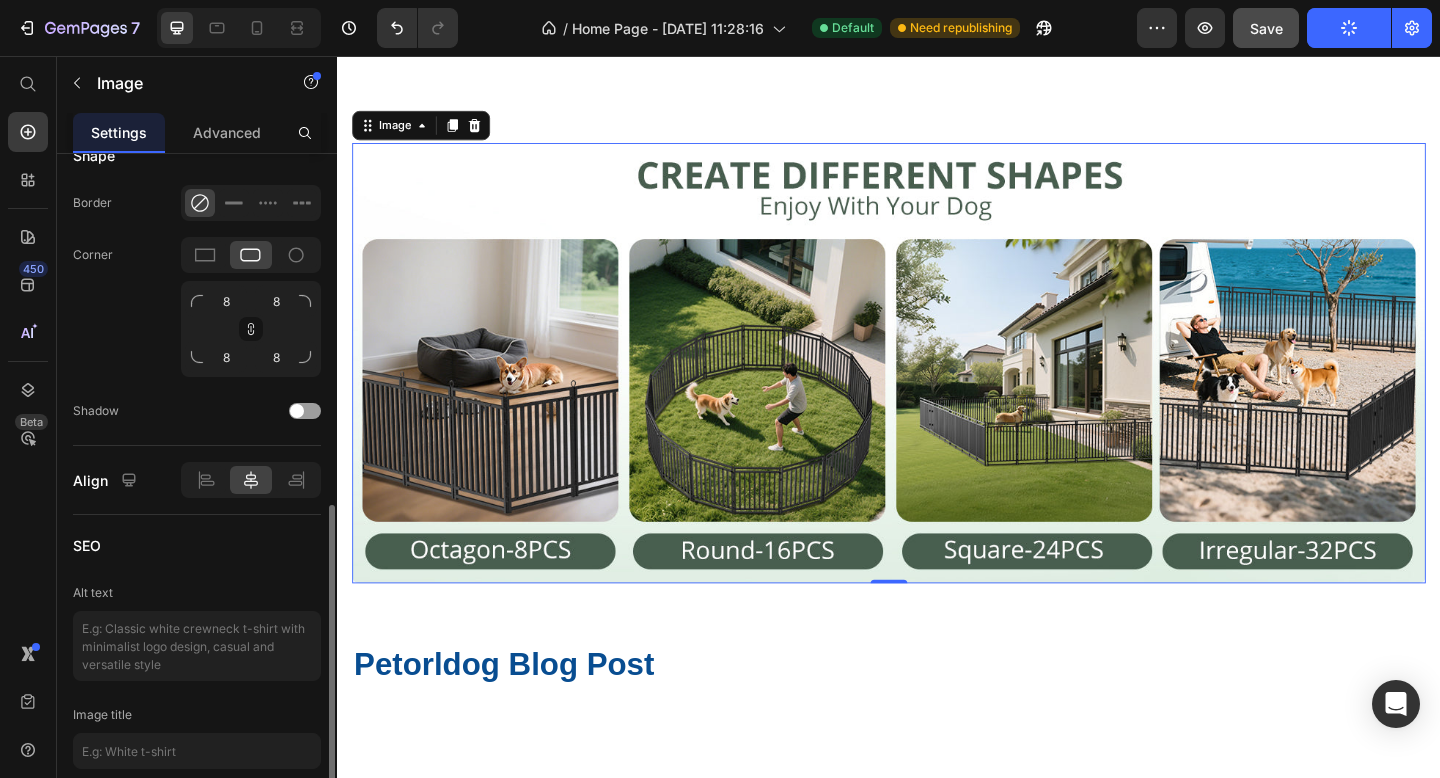 scroll, scrollTop: 894, scrollLeft: 0, axis: vertical 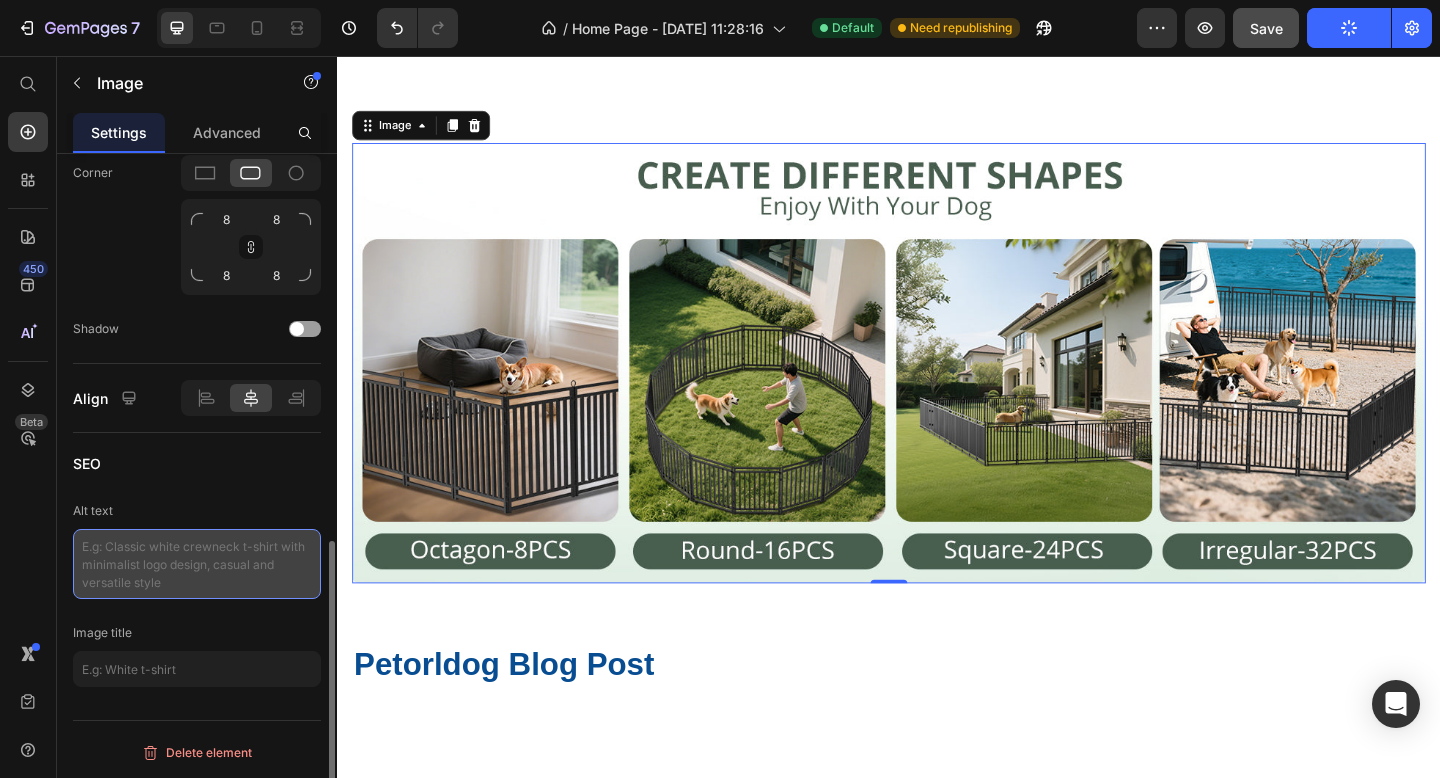 click at bounding box center [197, 564] 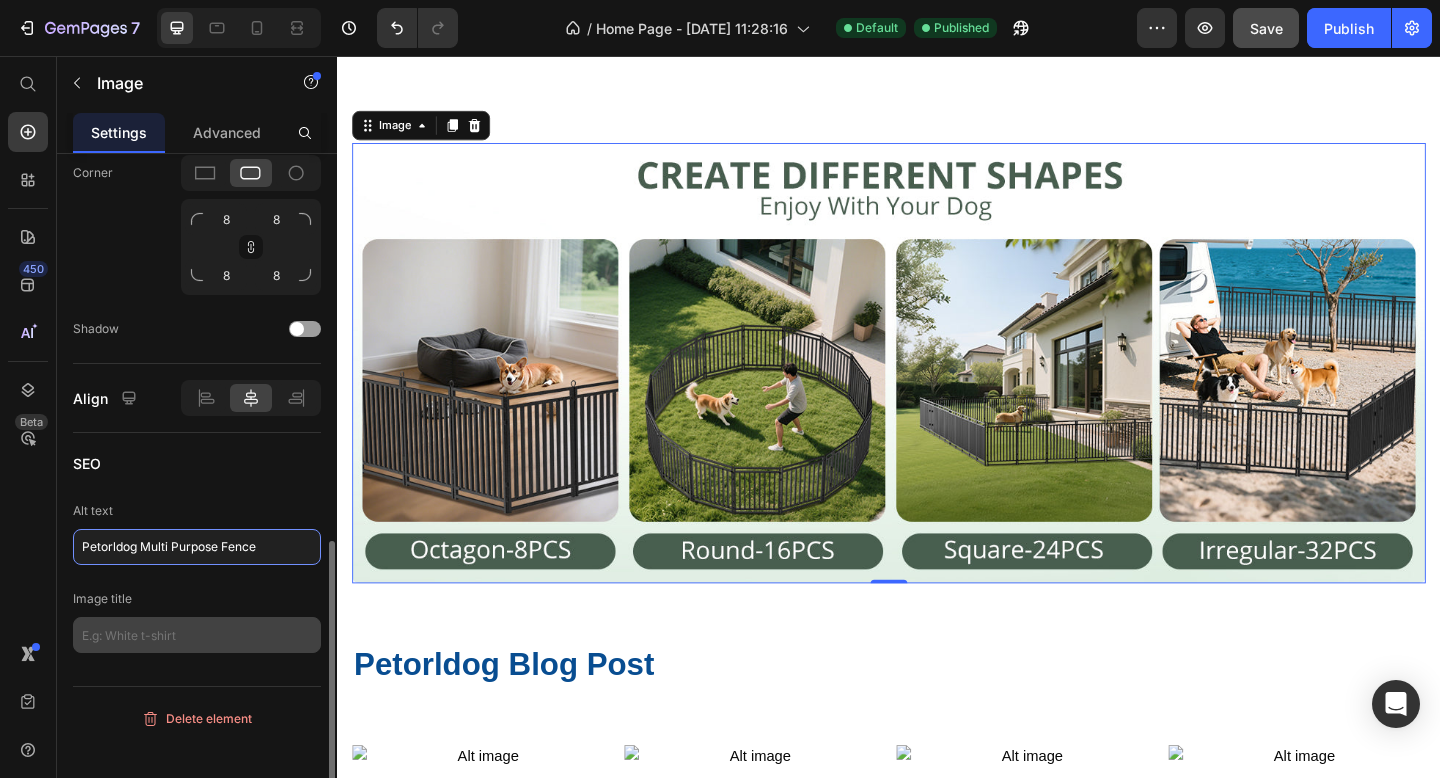 type on "Petorldog Multi Purpose Fence" 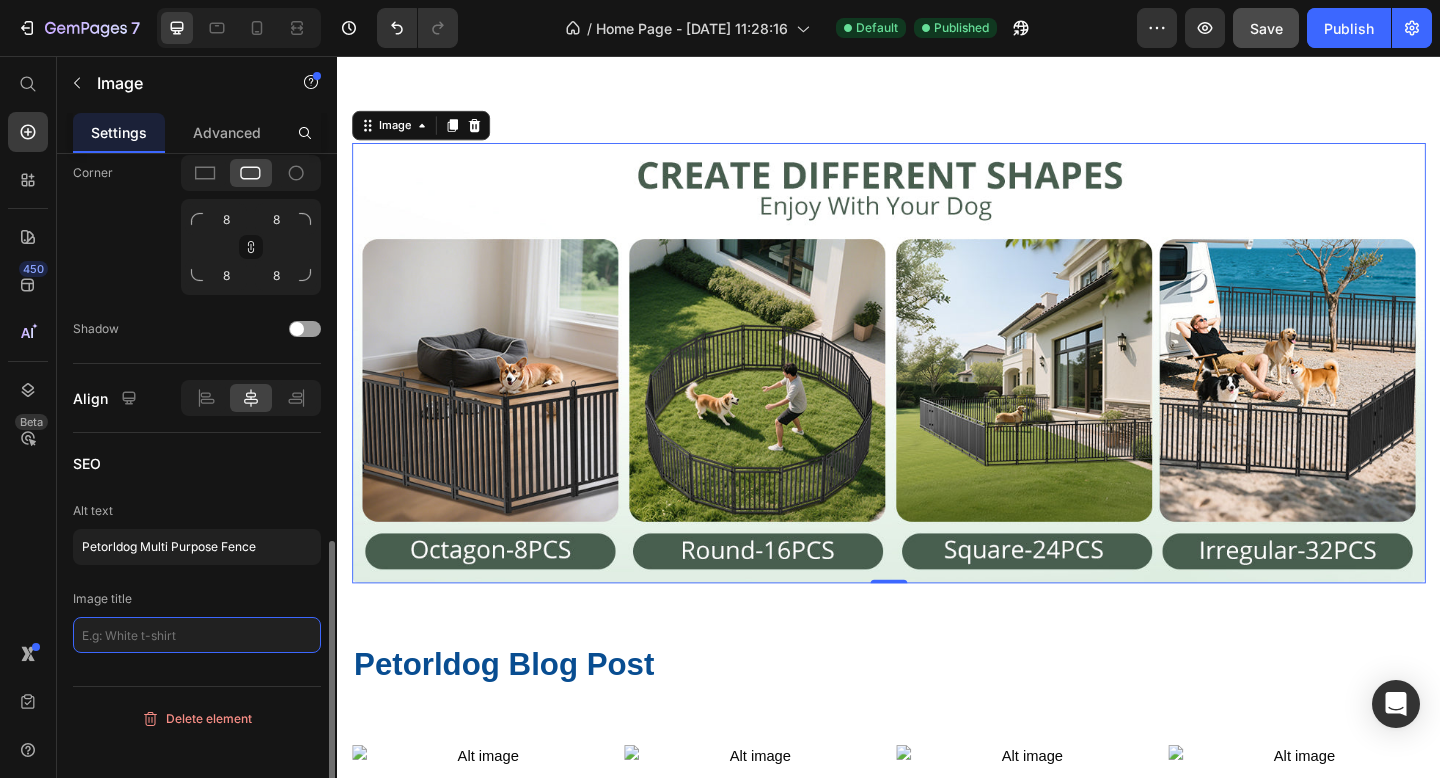 click on "Image title" 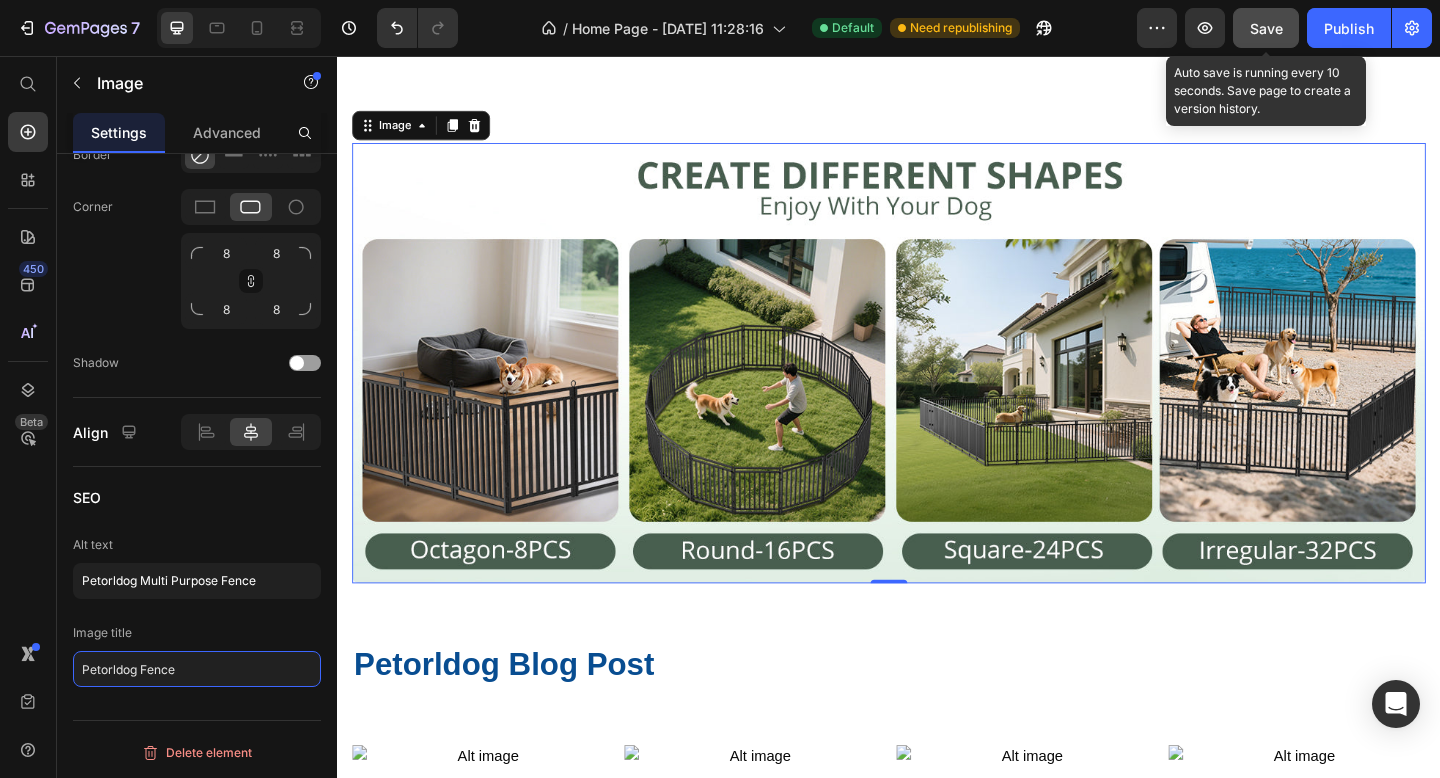 type on "Petorldog Fence" 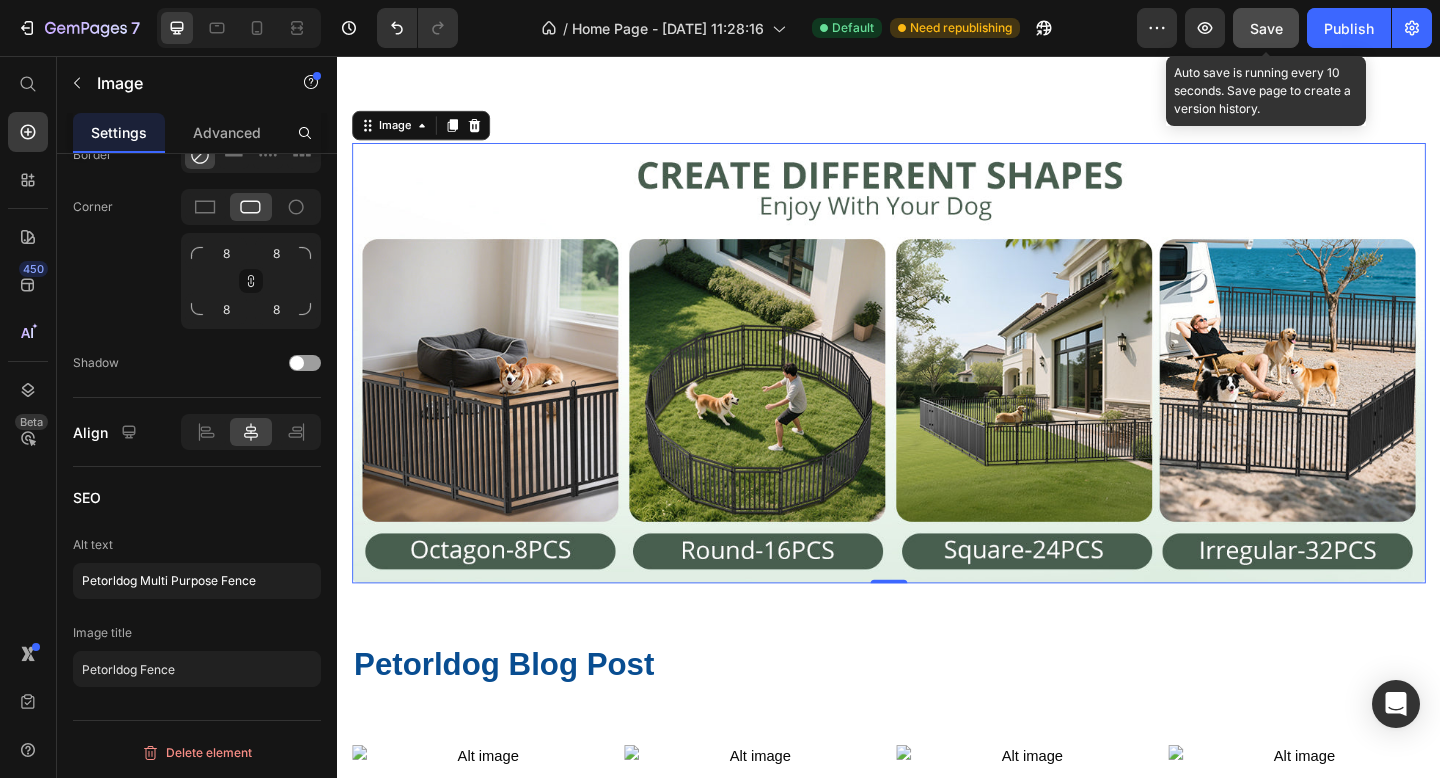 click on "Save" at bounding box center [1266, 28] 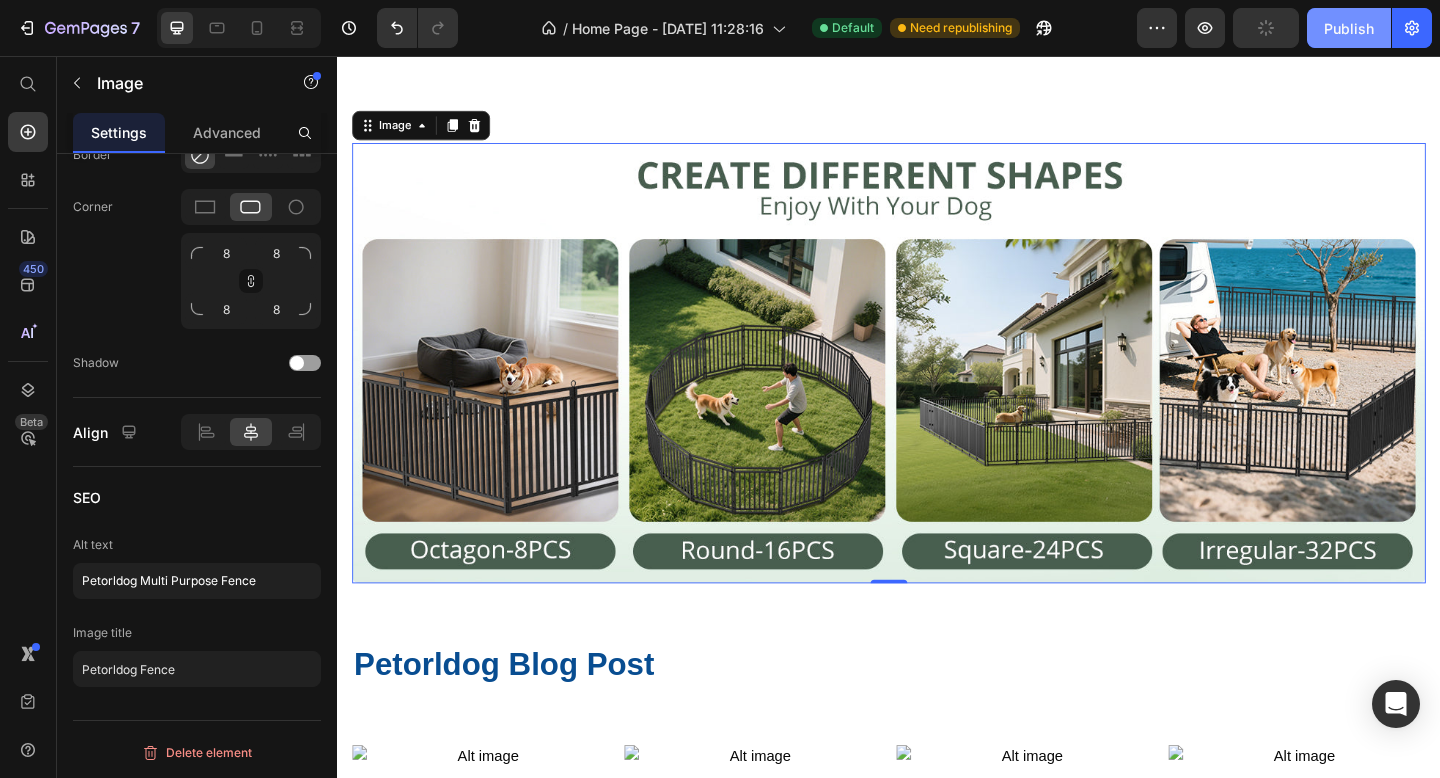 click on "Publish" 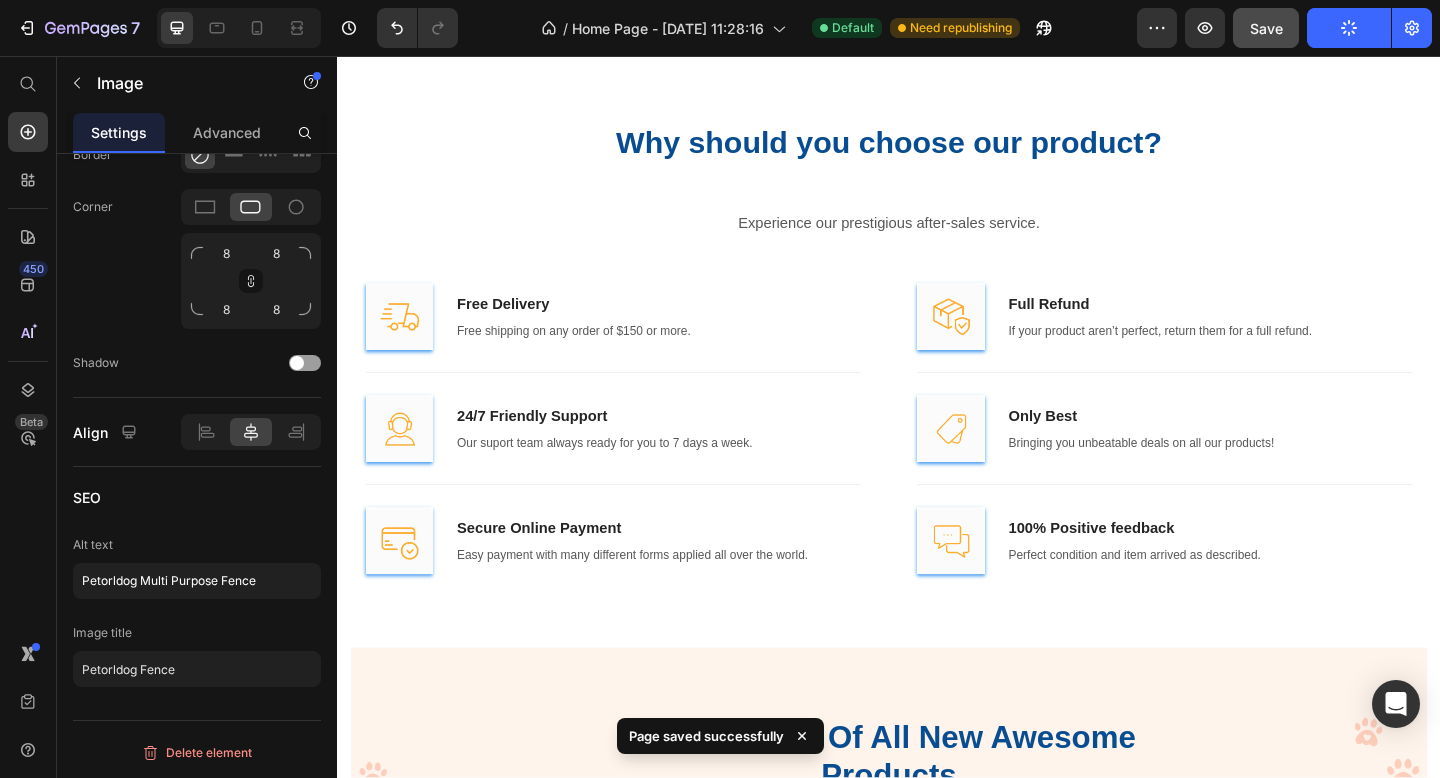 scroll, scrollTop: 5092, scrollLeft: 0, axis: vertical 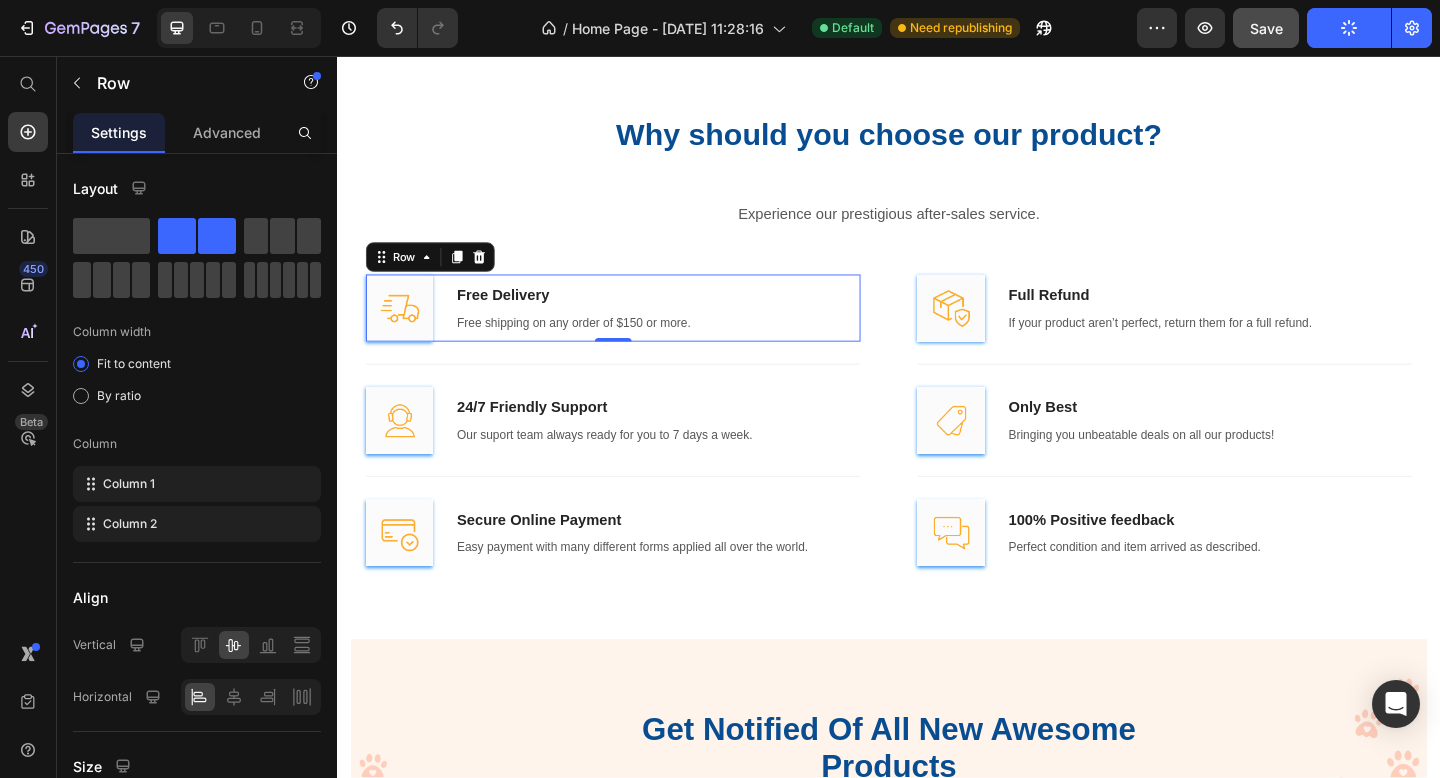click on "Image Free Delivery Text block Free shipping on any order of $150 or more. Text block Row   0" at bounding box center [637, 330] 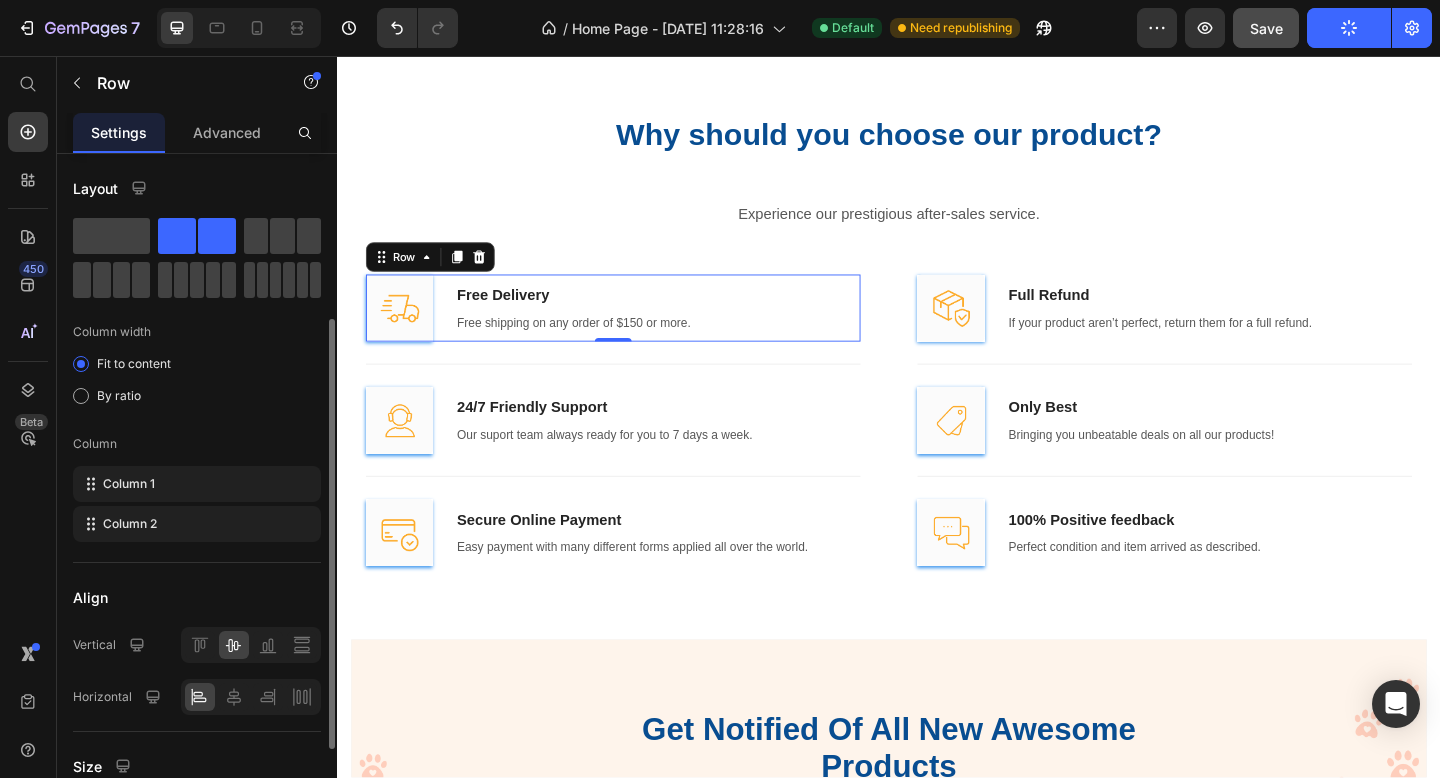 scroll, scrollTop: 396, scrollLeft: 0, axis: vertical 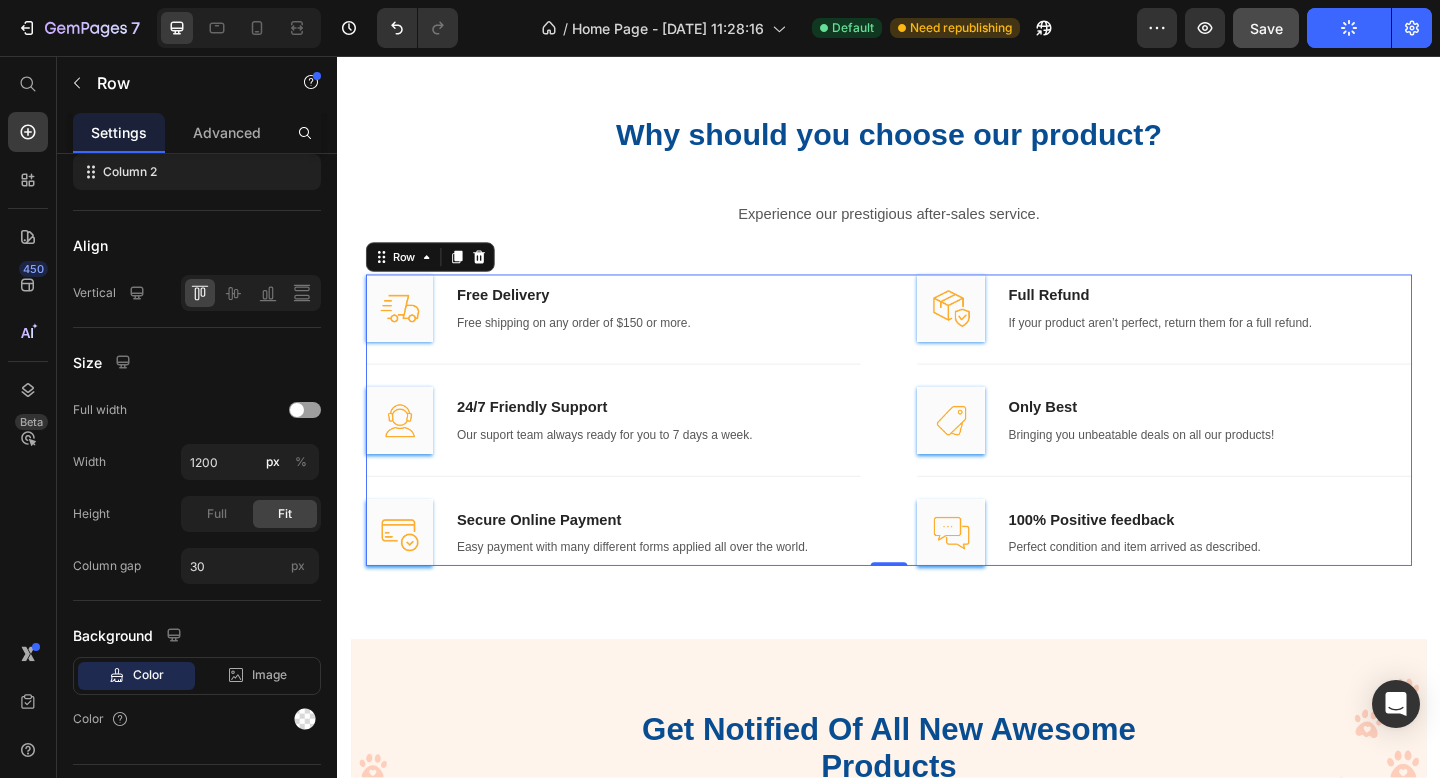 click on "Image Free Delivery Text block Free shipping on any order of $150 or more. Text block Row                Title Line Image 24/7 Friendly Support Text block Our suport team always ready for you to 7 days a week. Text block Row                Title Line Image Secure Online Payment Text block Easy payment with many different forms applied all over the world. Text block Row Row                Title Line Image Full Refund Text block If your product aren’t perfect, return them for a full refund. Text block Row                Title Line Image Only Best Text block Bringing you unbeatable deals on all our products! Text block Row                Title Line Image 100% Positive feedback Text block Perfect condition and item arrived as described. Text block Row Row Row   0" at bounding box center [937, 452] 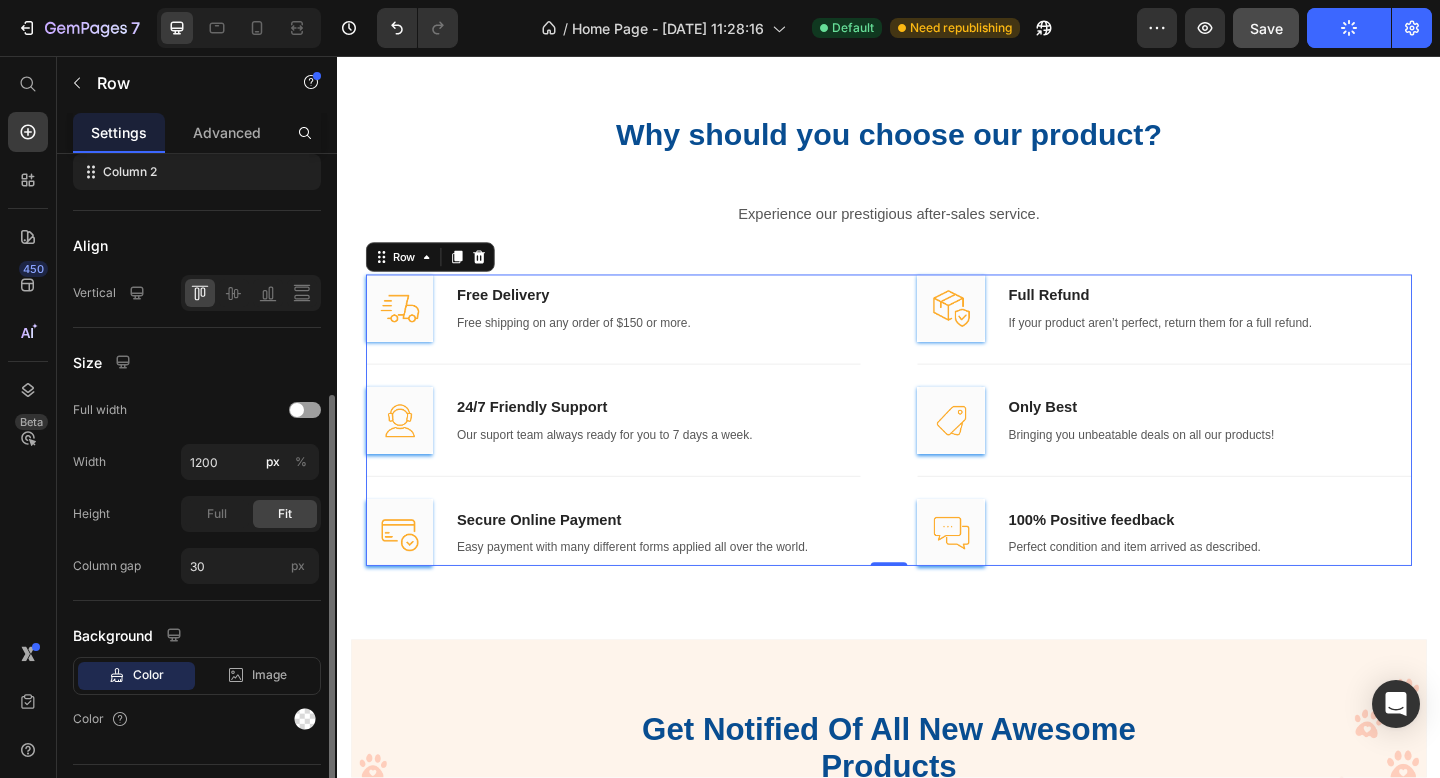 scroll, scrollTop: 440, scrollLeft: 0, axis: vertical 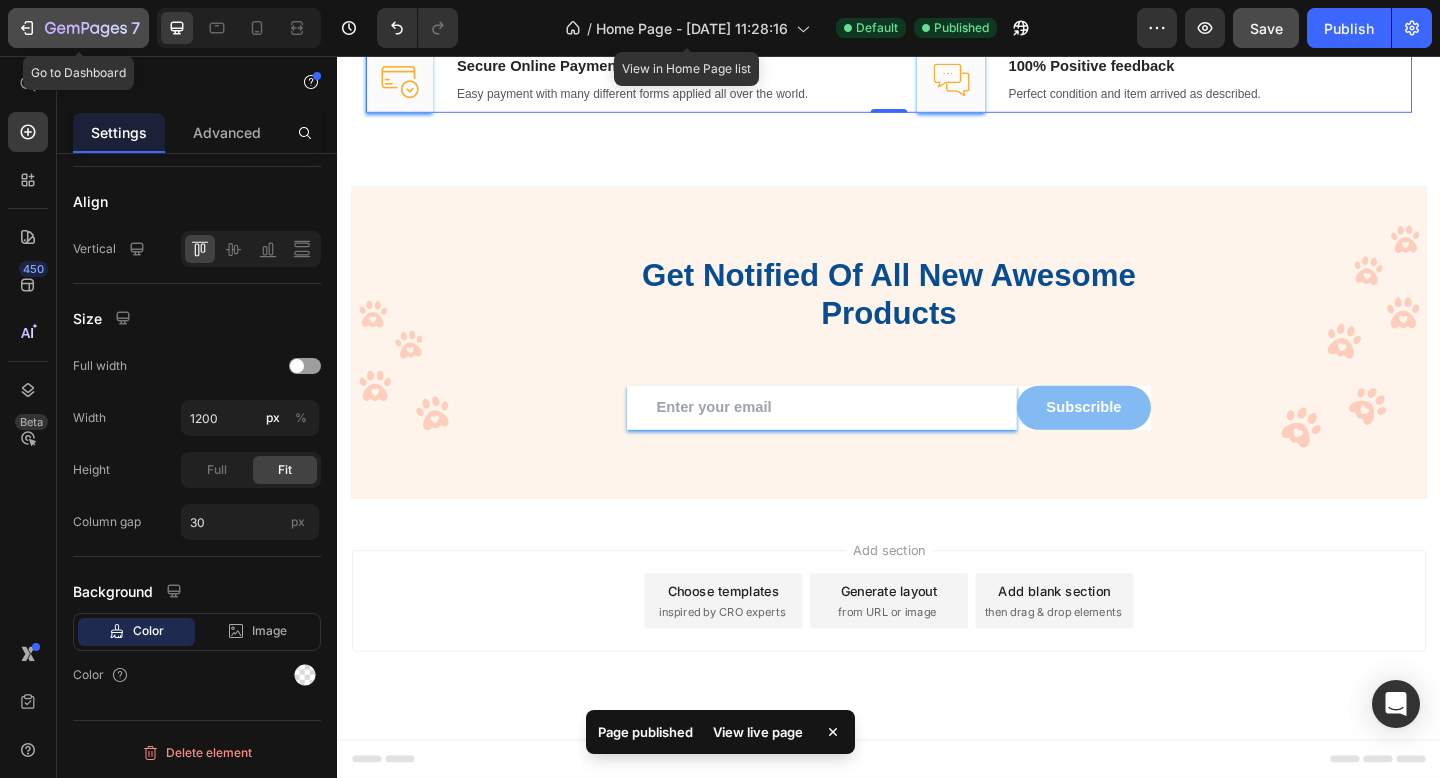 click 